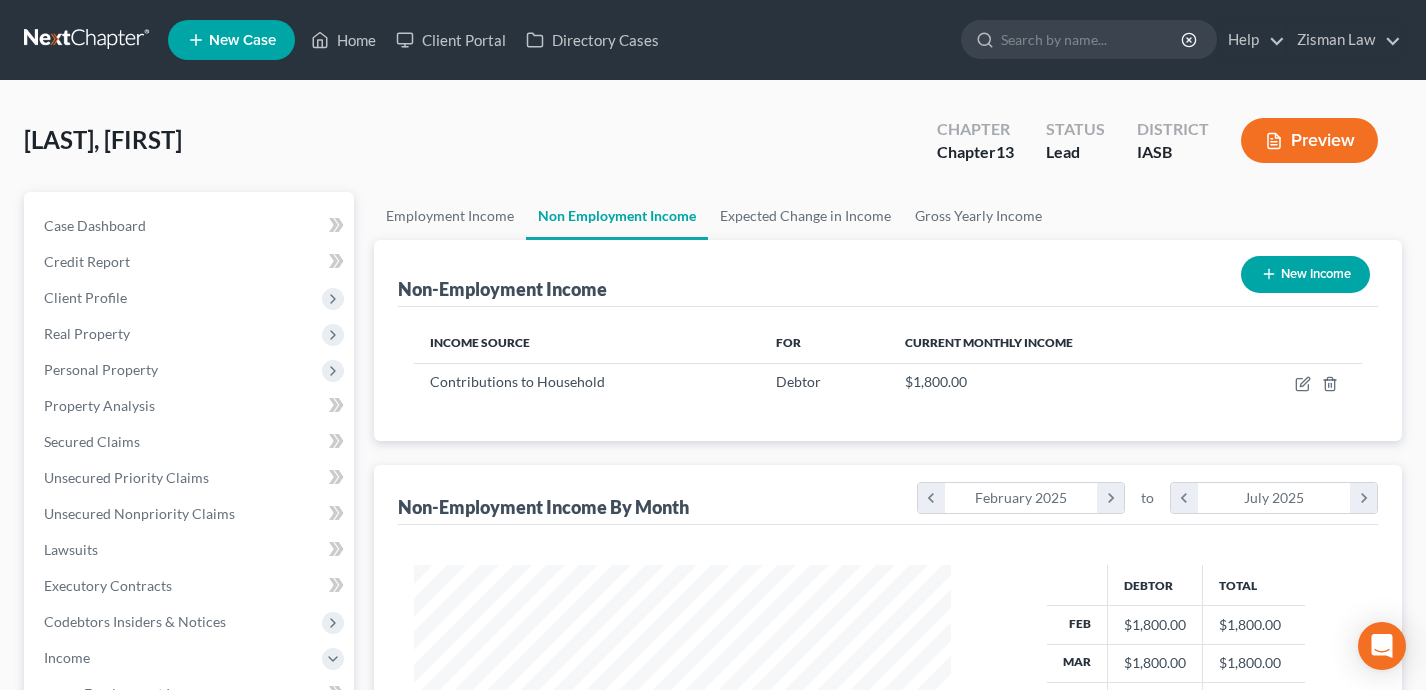 scroll, scrollTop: 0, scrollLeft: 0, axis: both 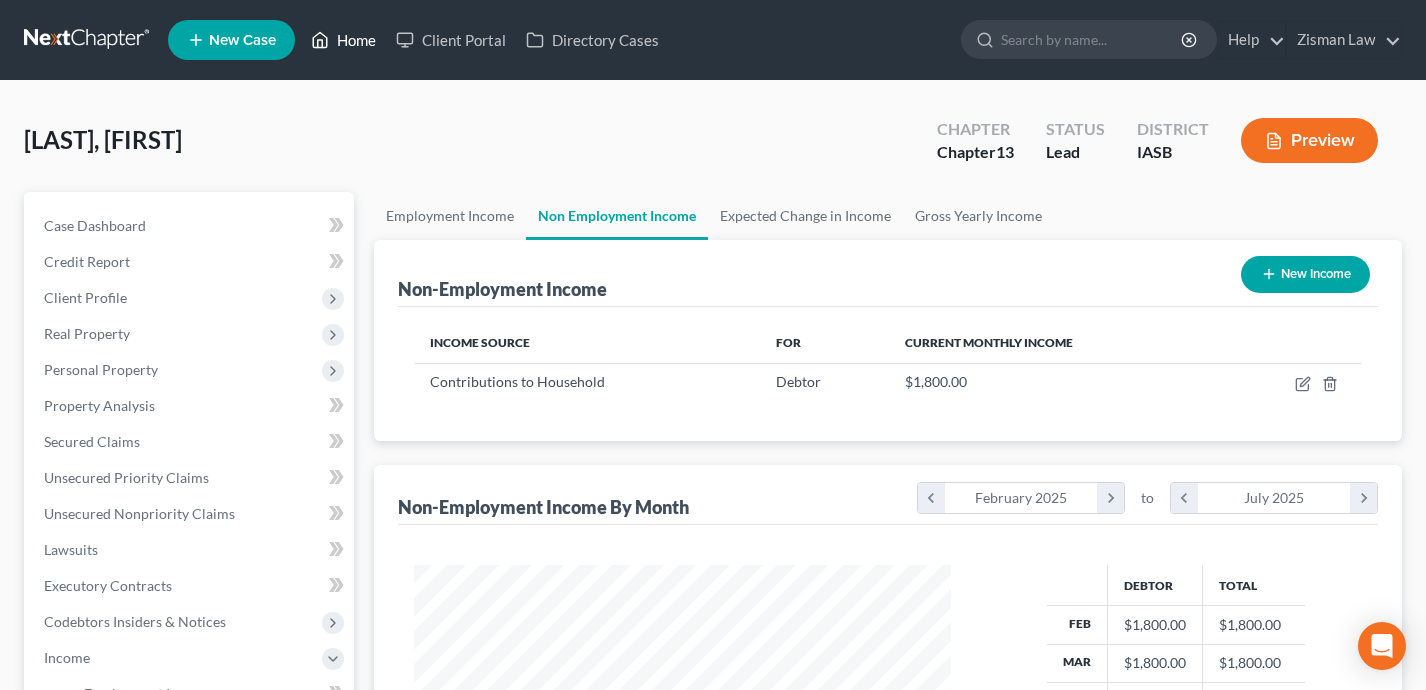 click 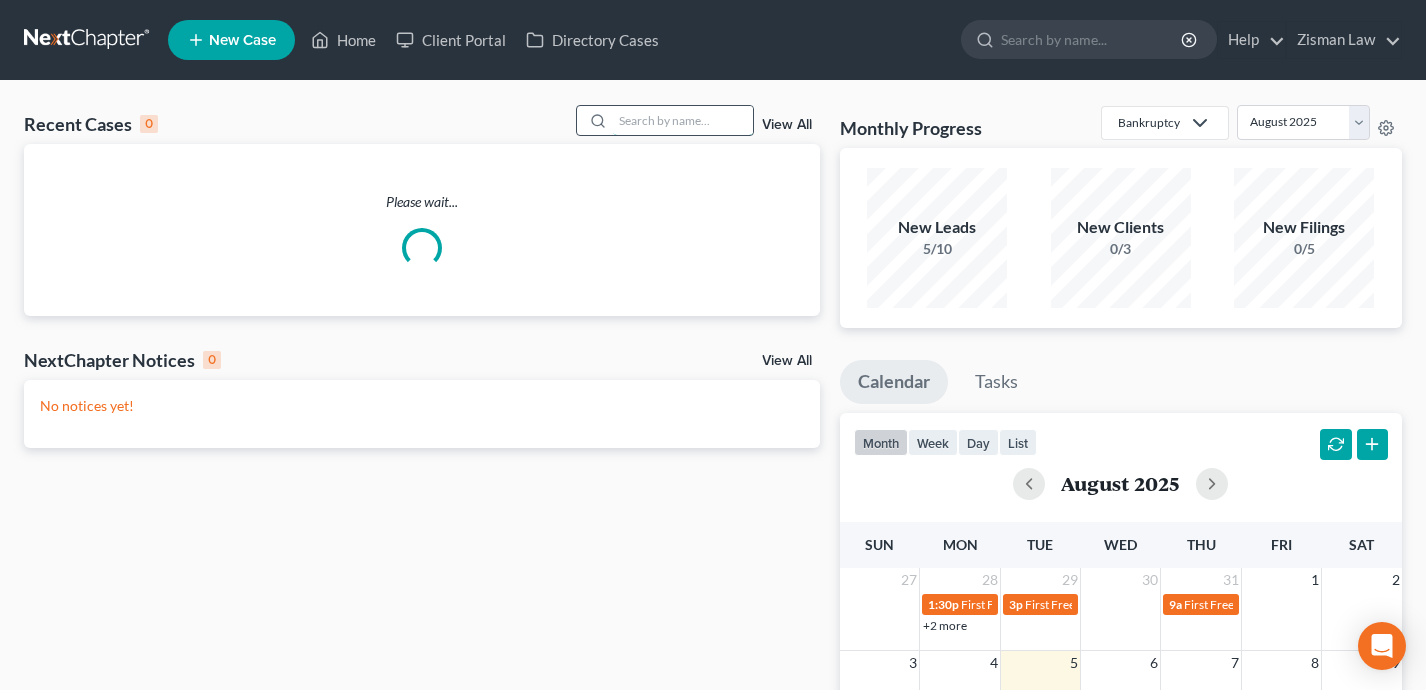 click at bounding box center (683, 120) 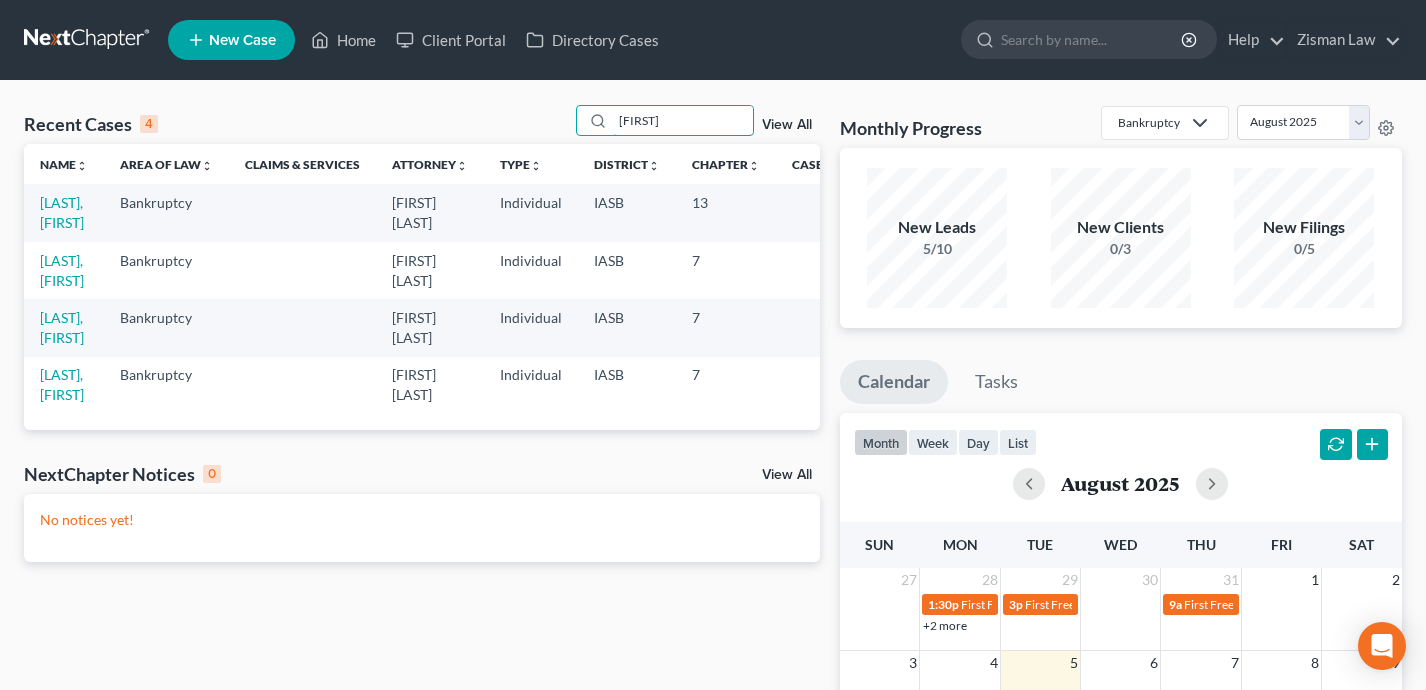 type on "[FIRST]" 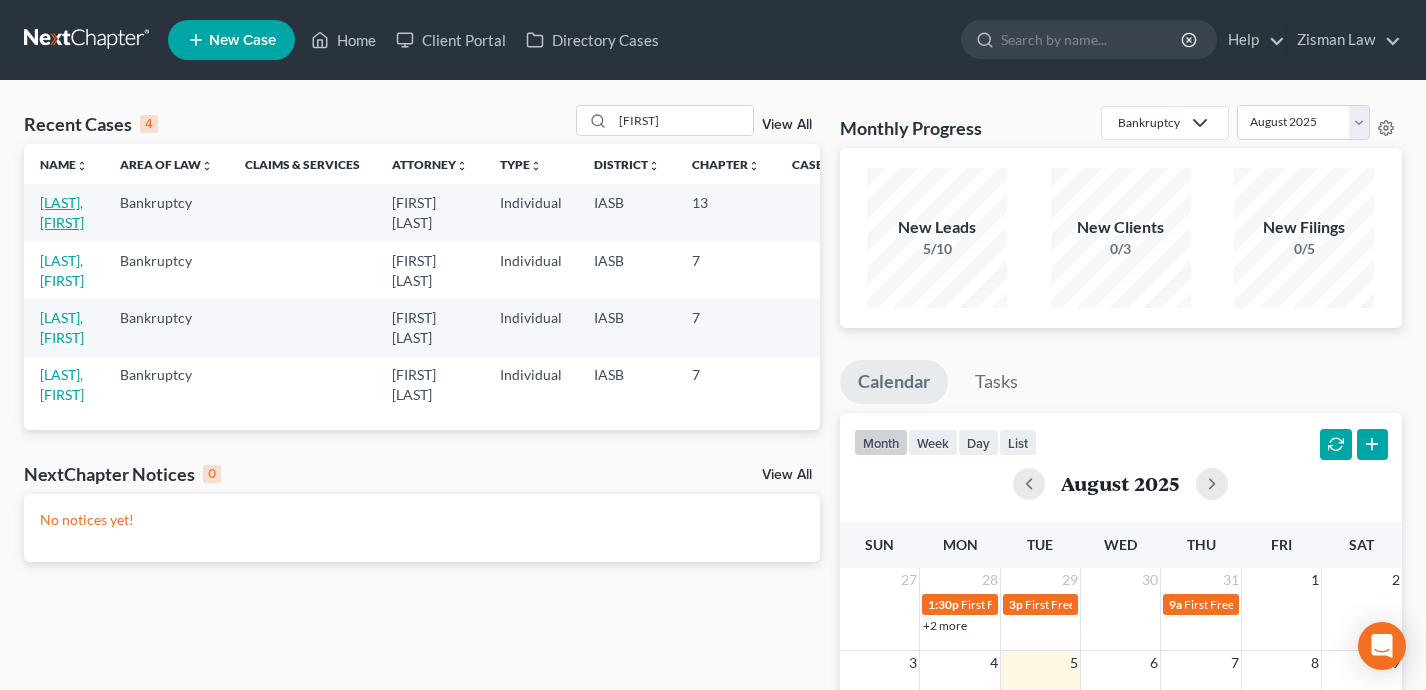 click on "[LAST], [FIRST]" at bounding box center [62, 212] 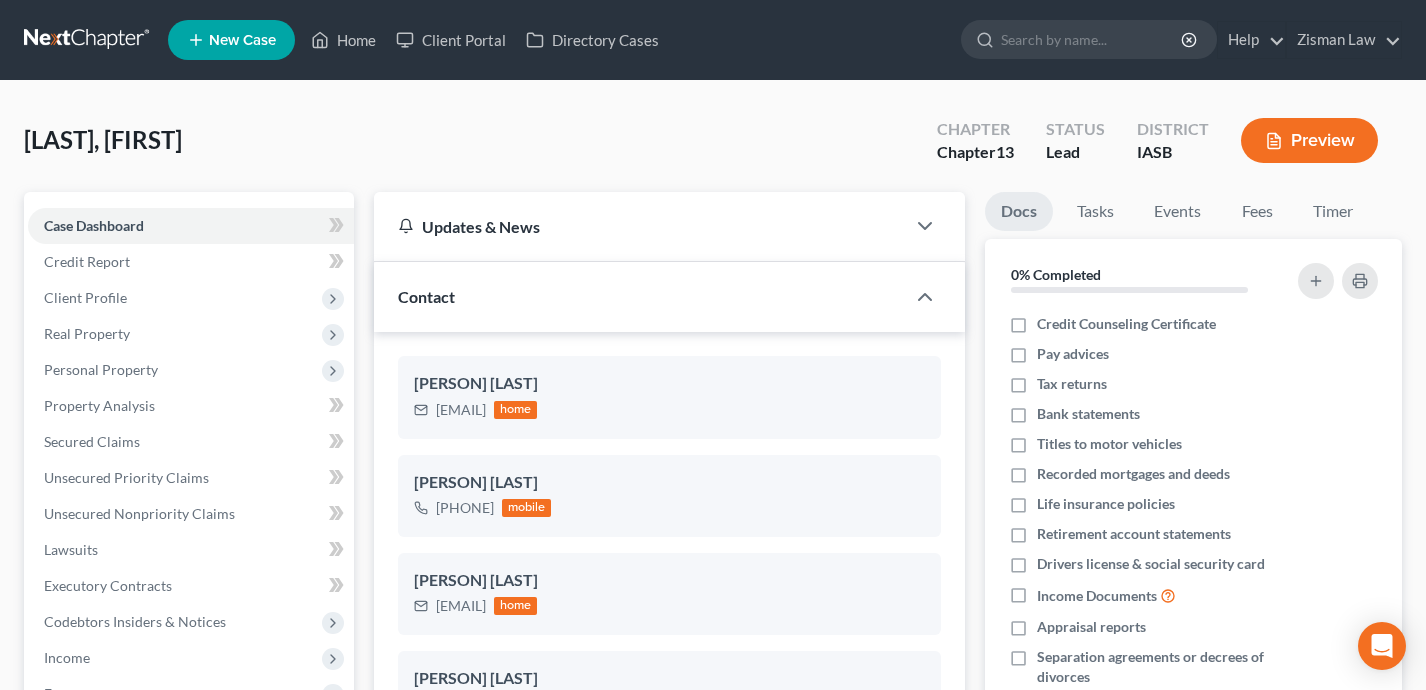 scroll, scrollTop: 322, scrollLeft: 0, axis: vertical 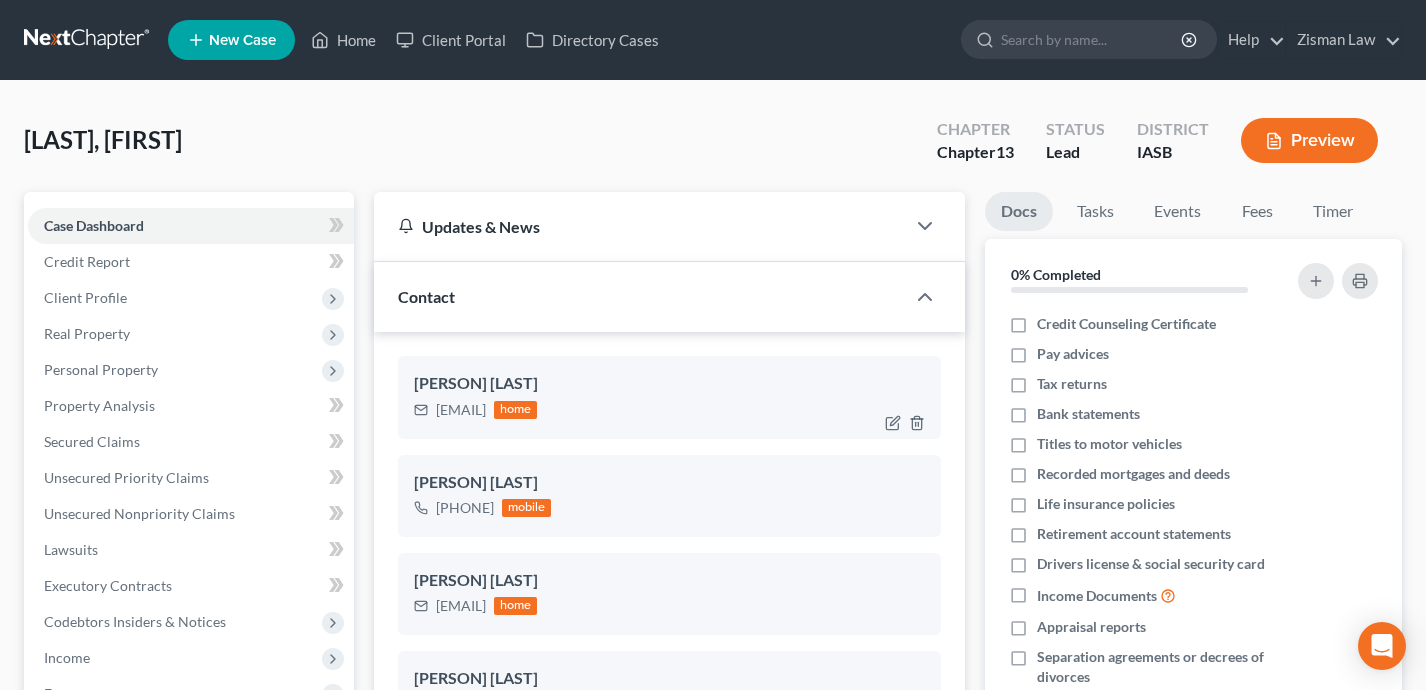 drag, startPoint x: 598, startPoint y: 414, endPoint x: 436, endPoint y: 416, distance: 162.01234 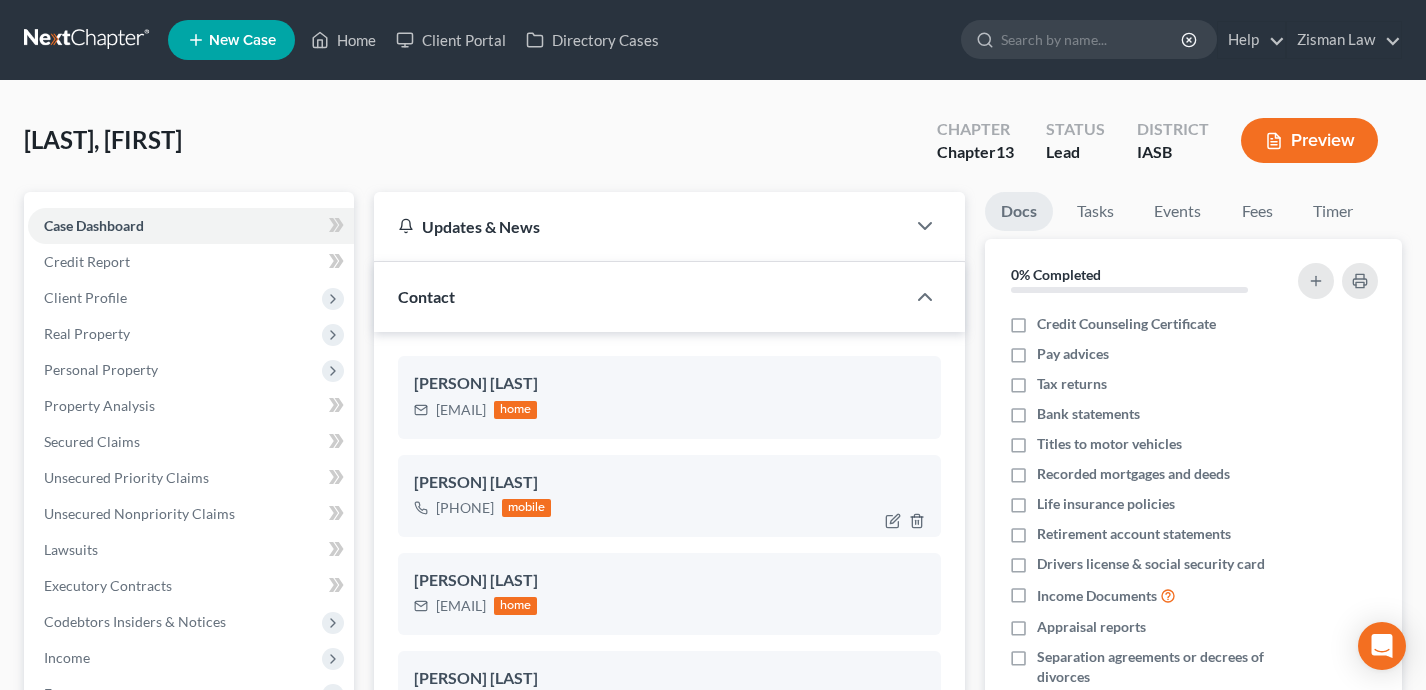 scroll, scrollTop: 1132, scrollLeft: 0, axis: vertical 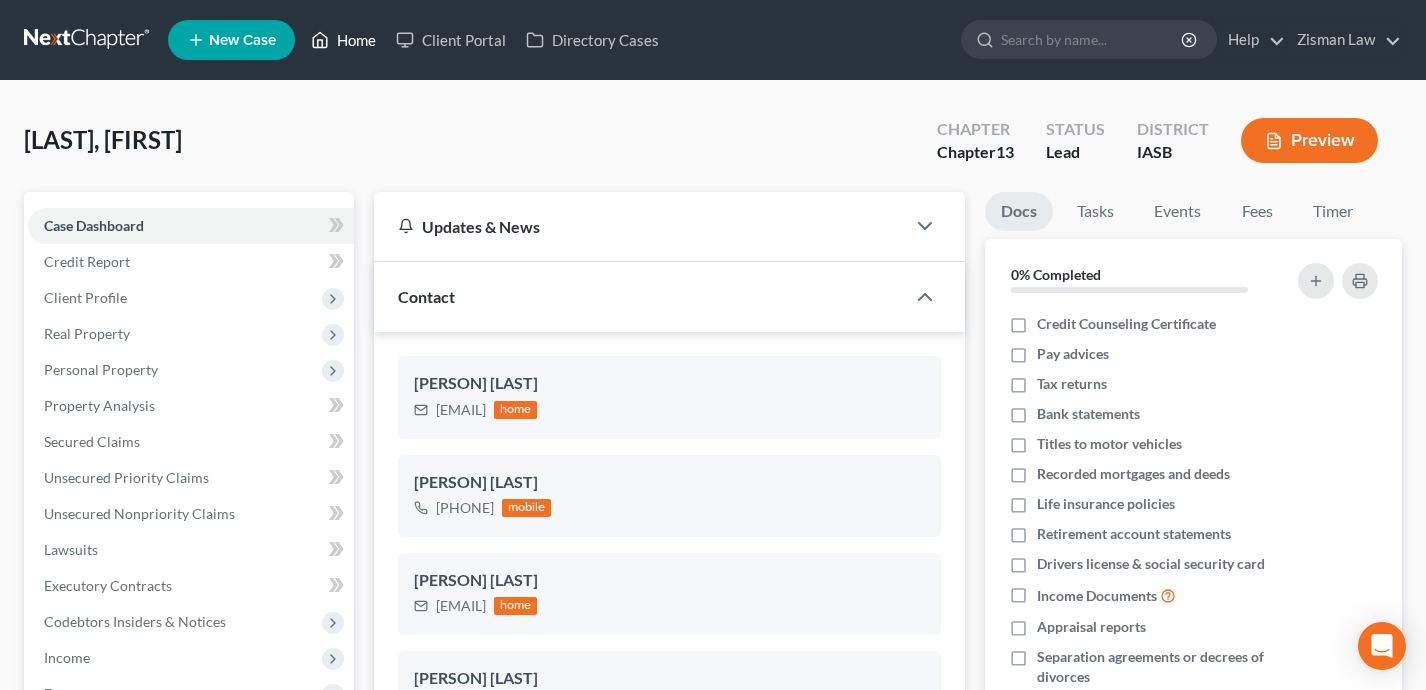 click on "Home" at bounding box center [343, 40] 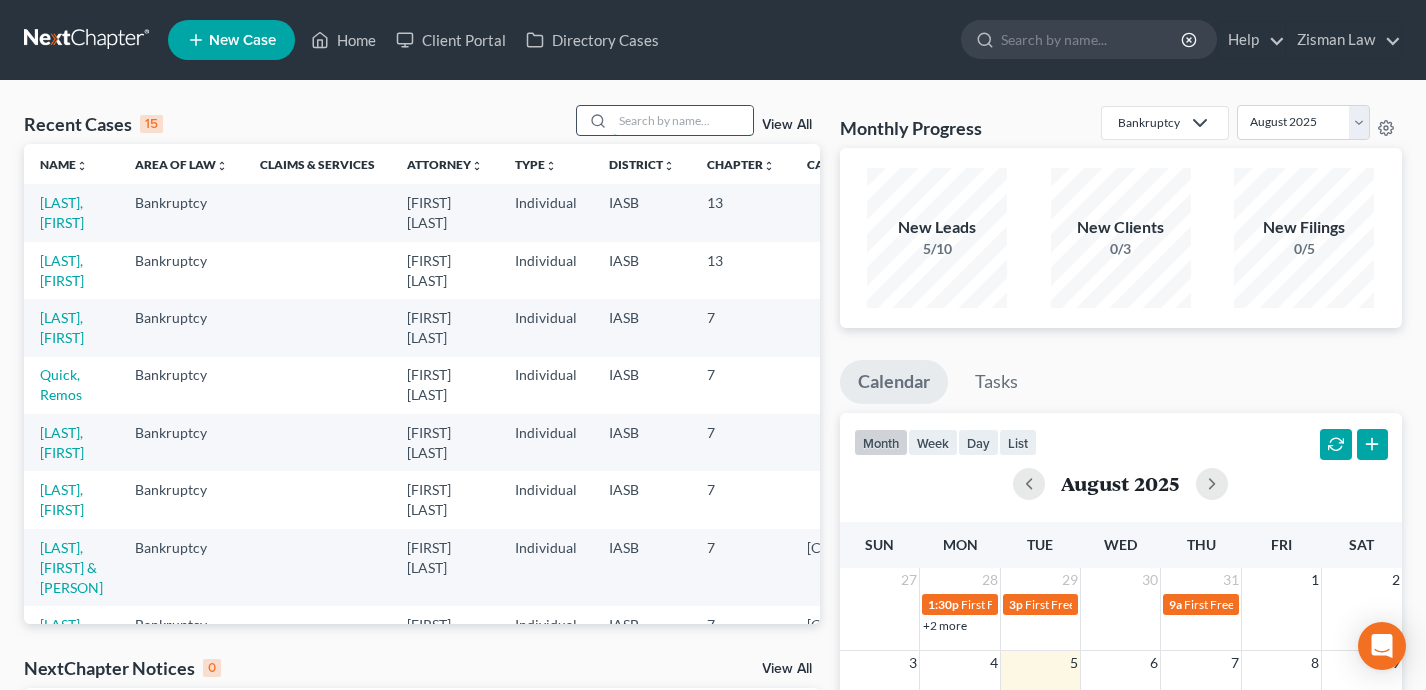click at bounding box center [683, 120] 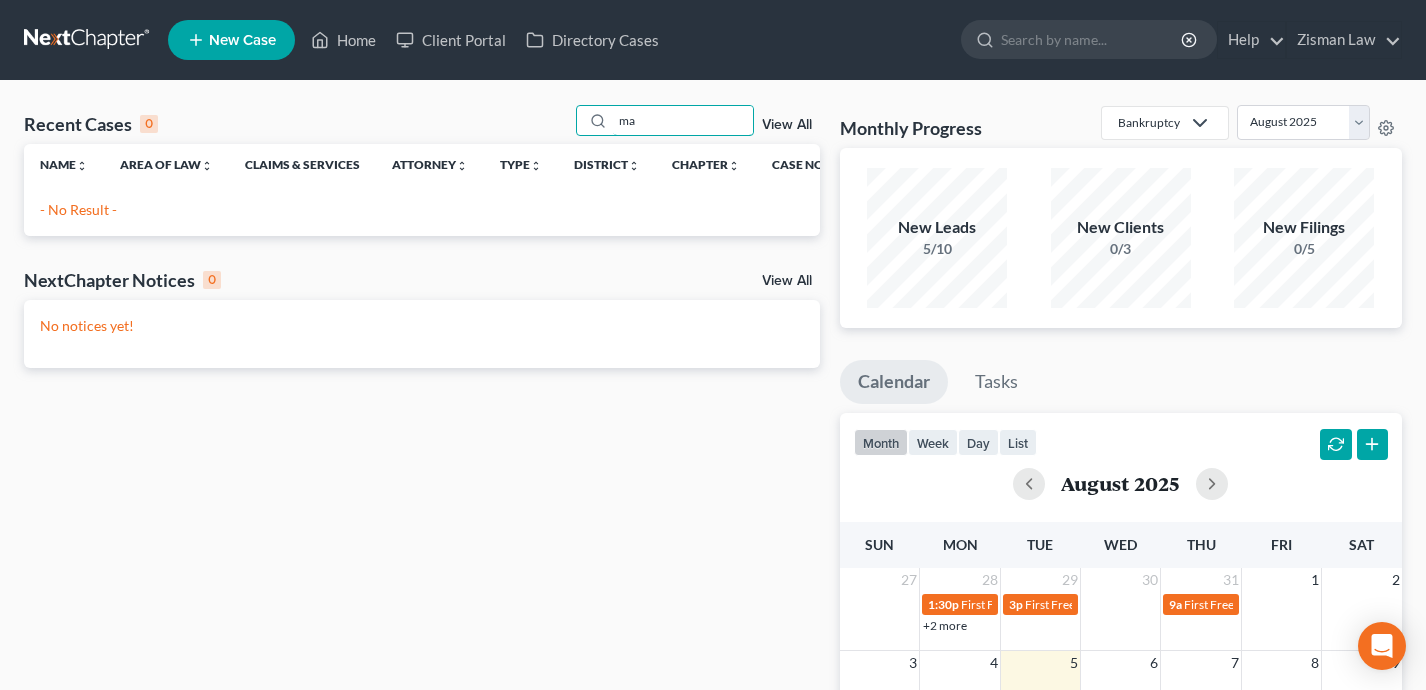 type on "m" 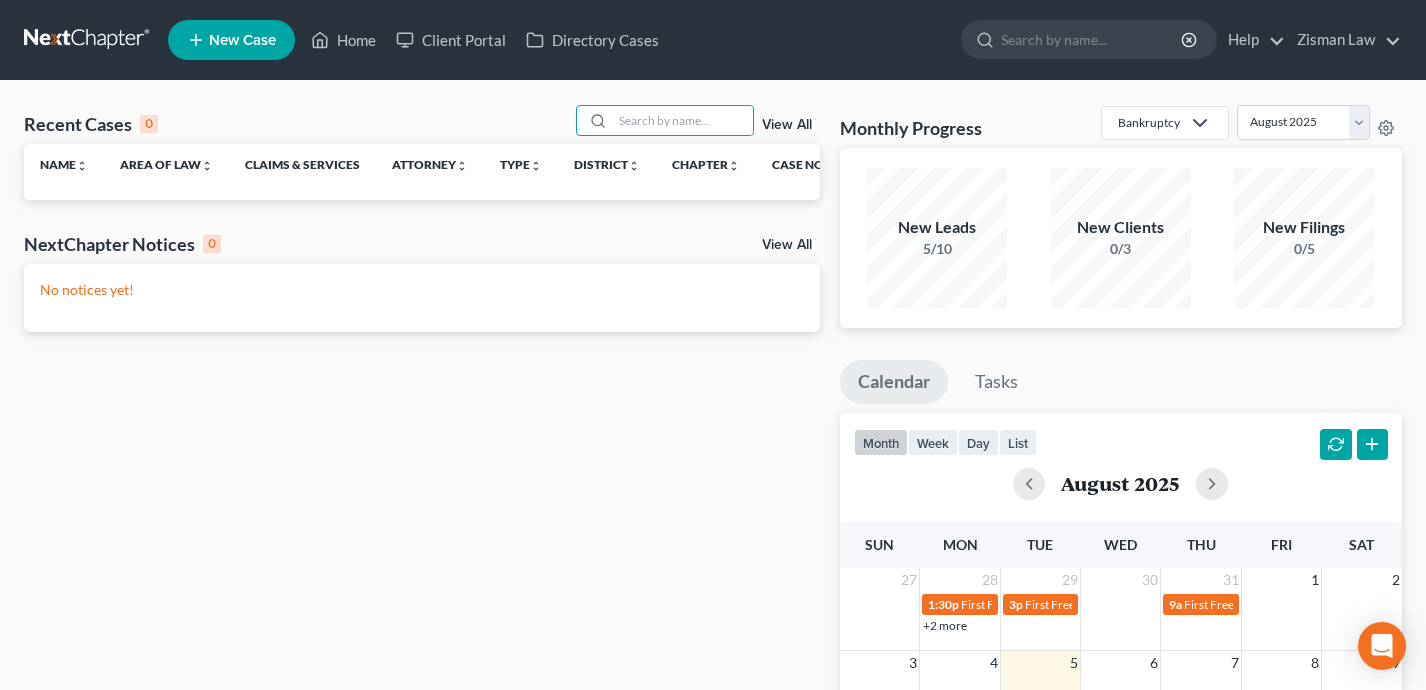 click on "New Case" at bounding box center [242, 40] 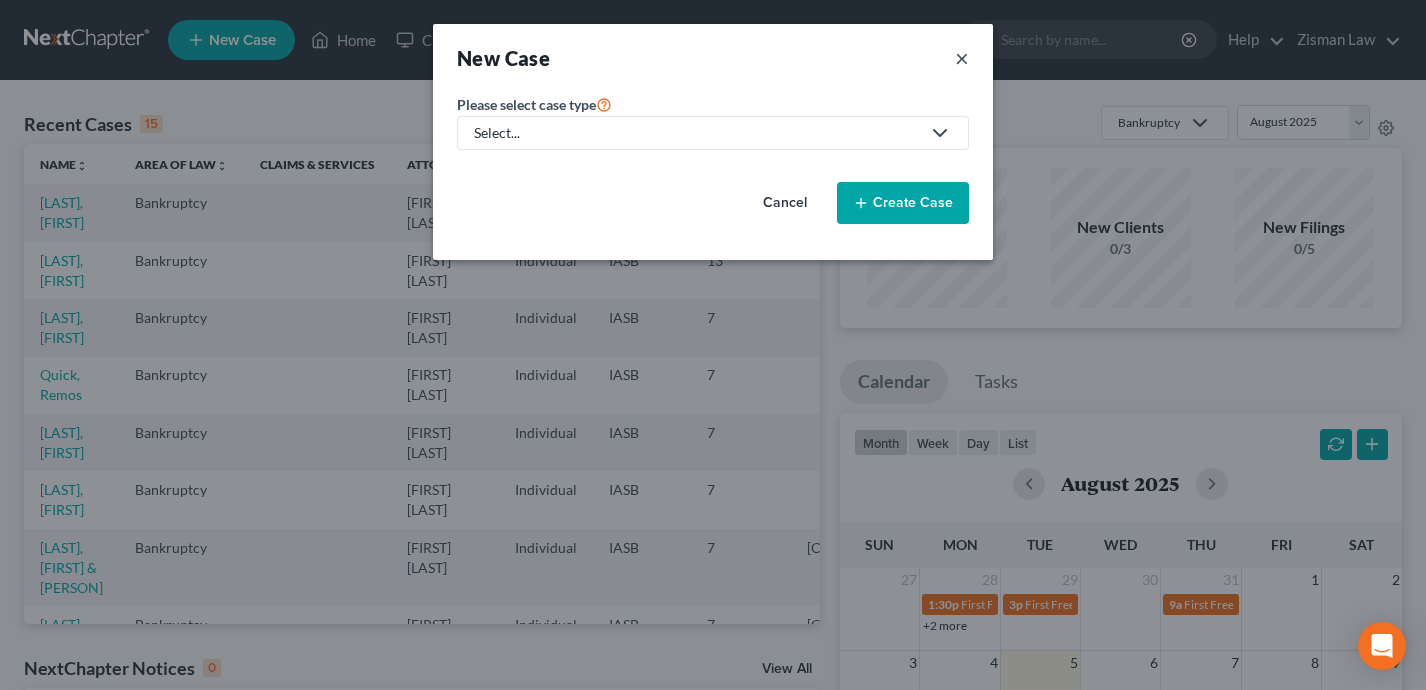 click on "×" at bounding box center [962, 58] 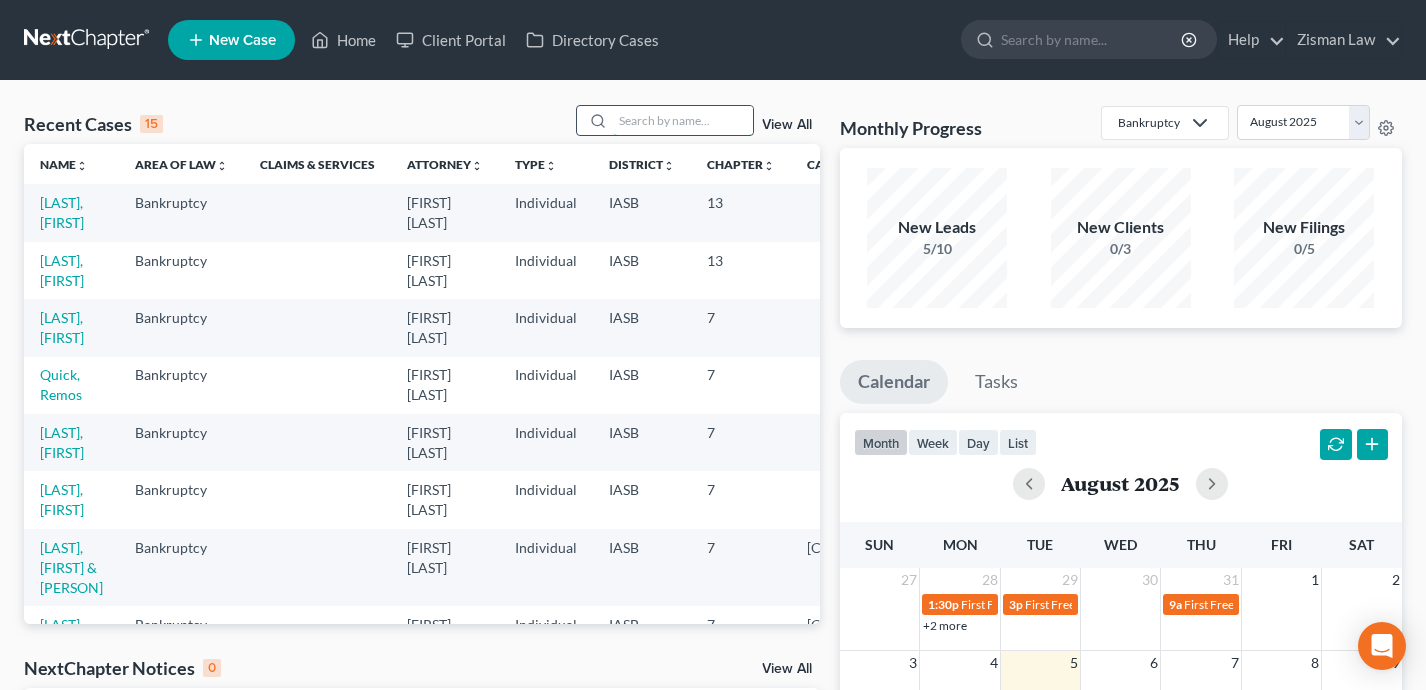 click at bounding box center [683, 120] 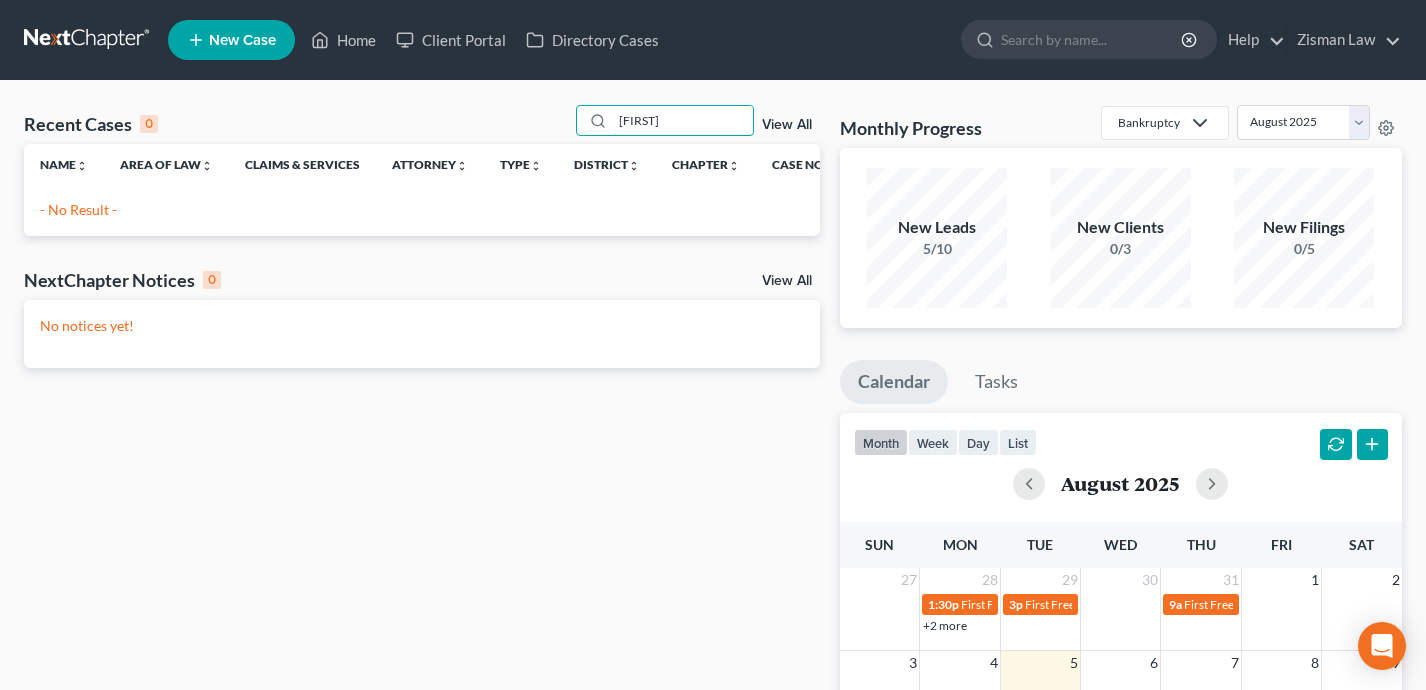 type on "[FIRST]" 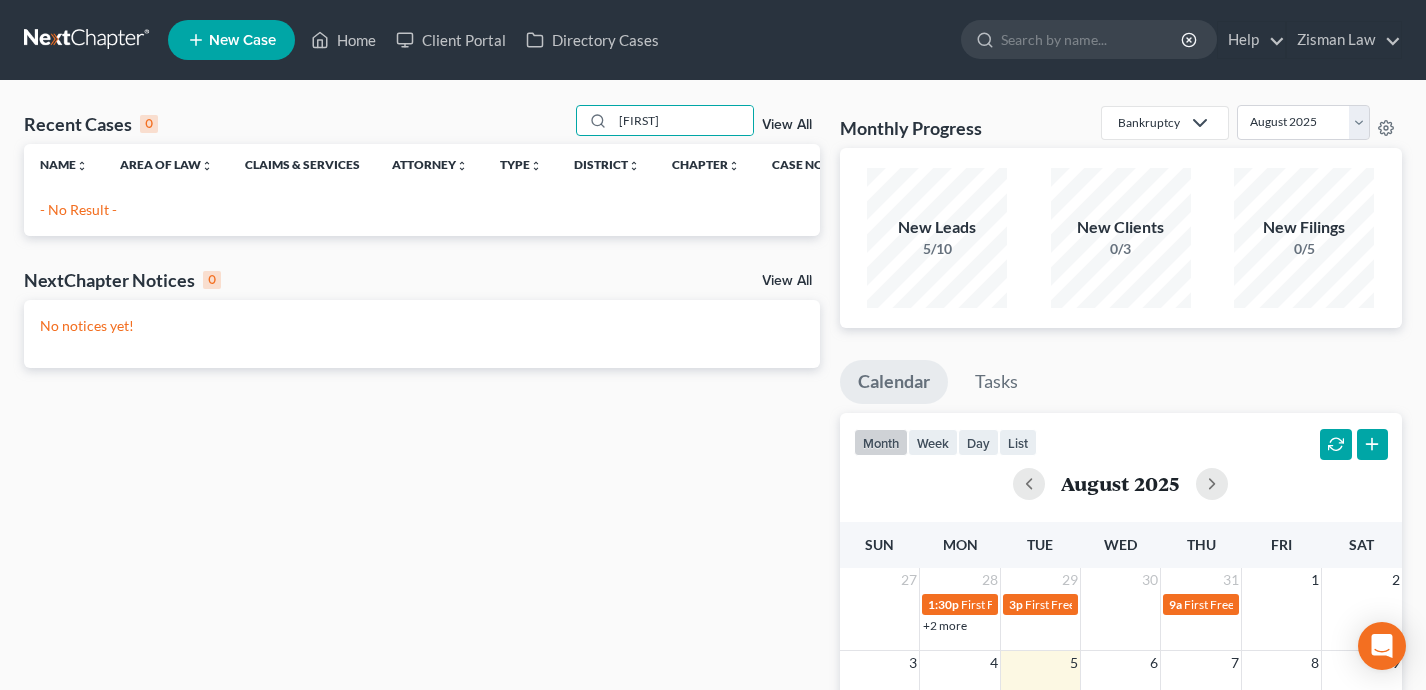click on "New Case" at bounding box center (242, 40) 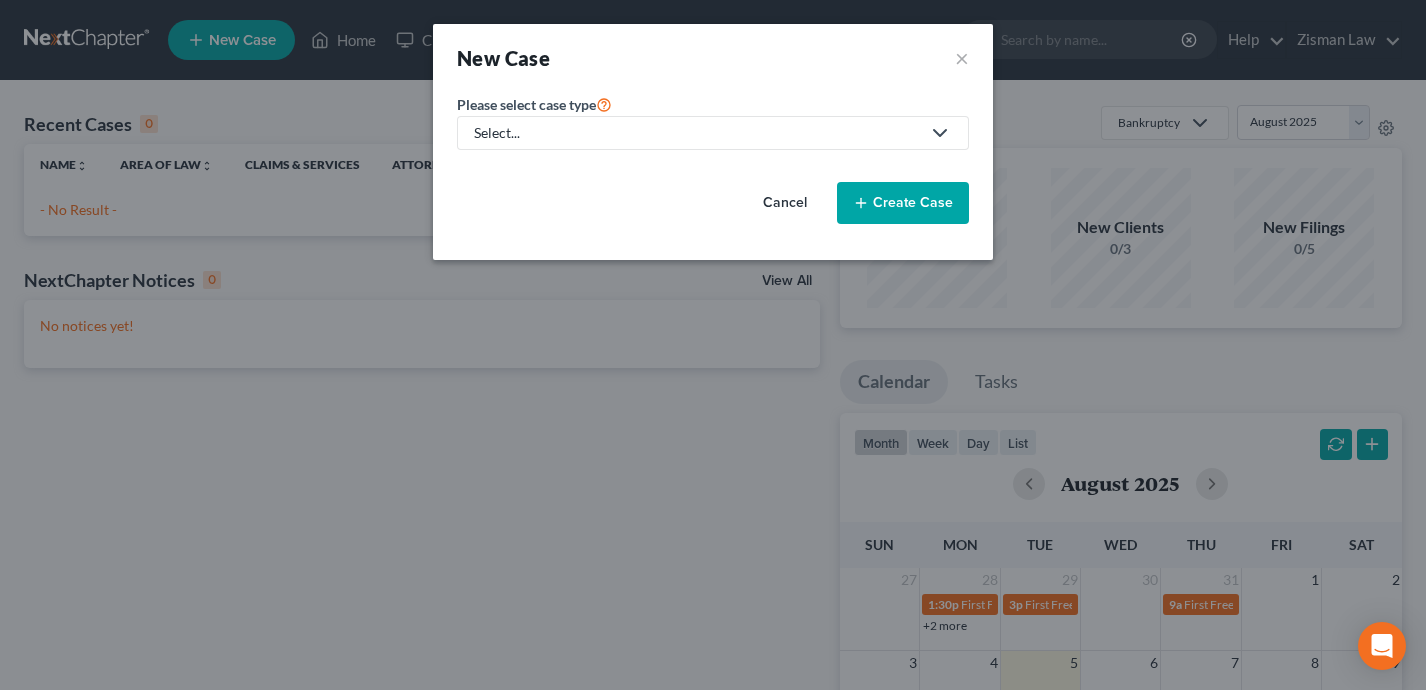 click on "Select..." at bounding box center [697, 133] 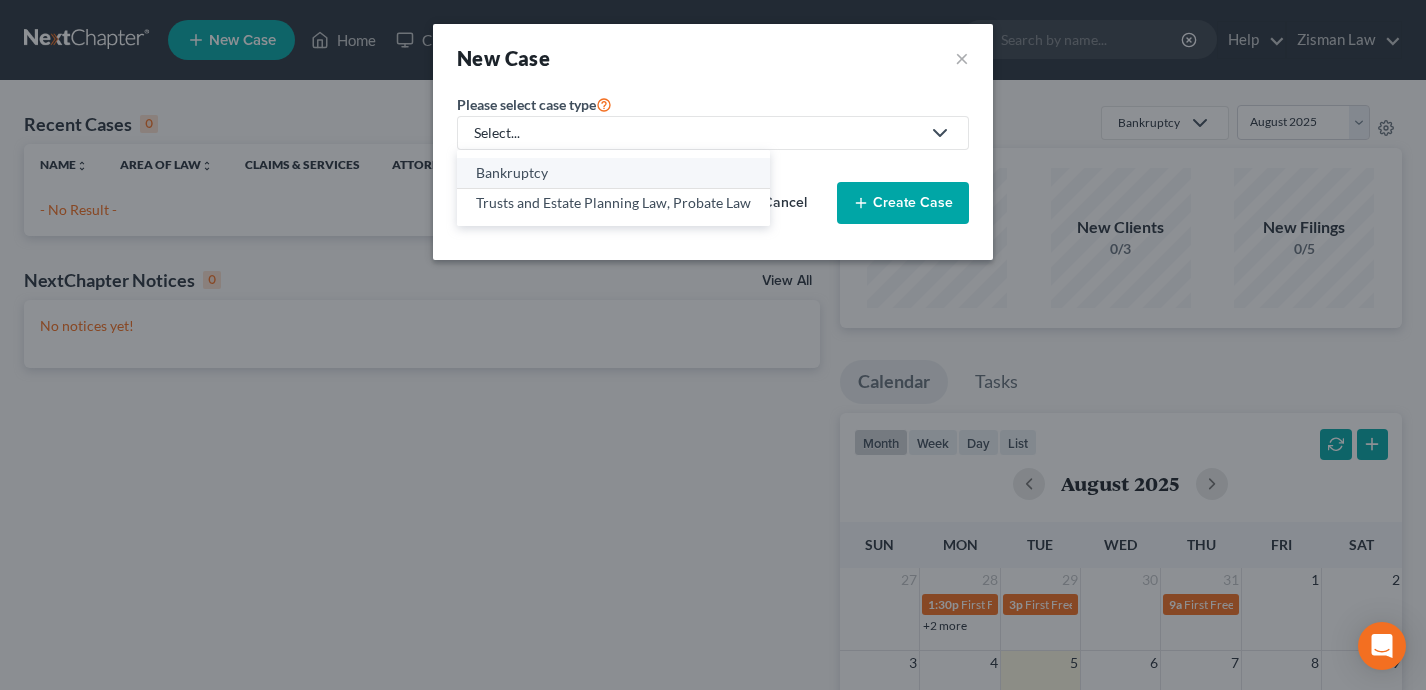 click on "Bankruptcy" at bounding box center (613, 173) 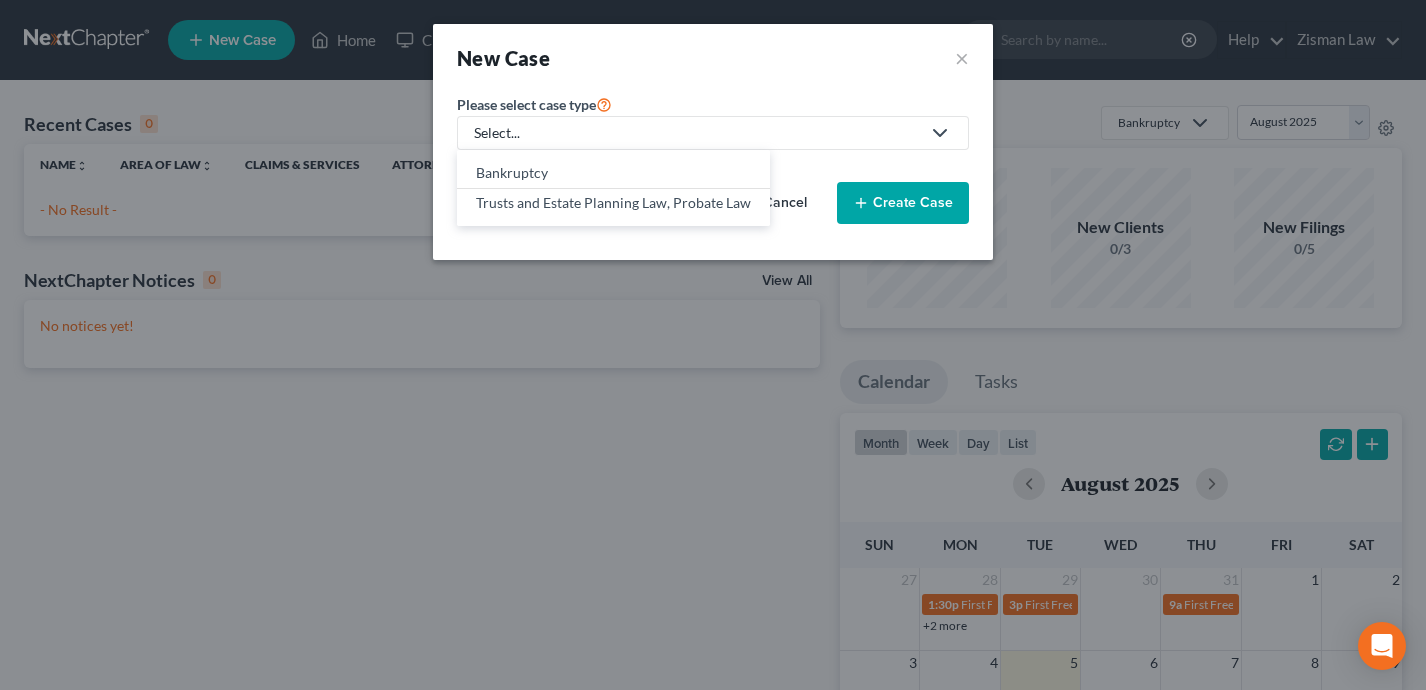 select on "30" 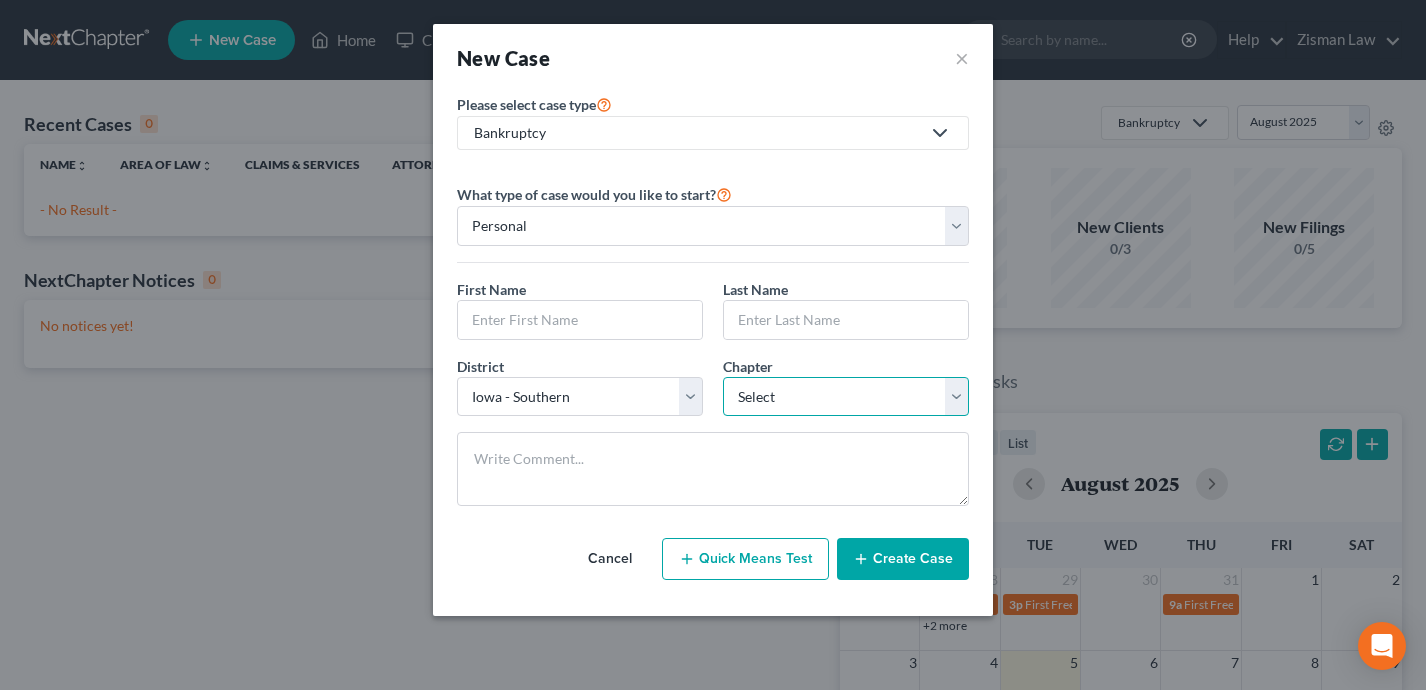 click on "Select 7 11 12 13" at bounding box center (846, 397) 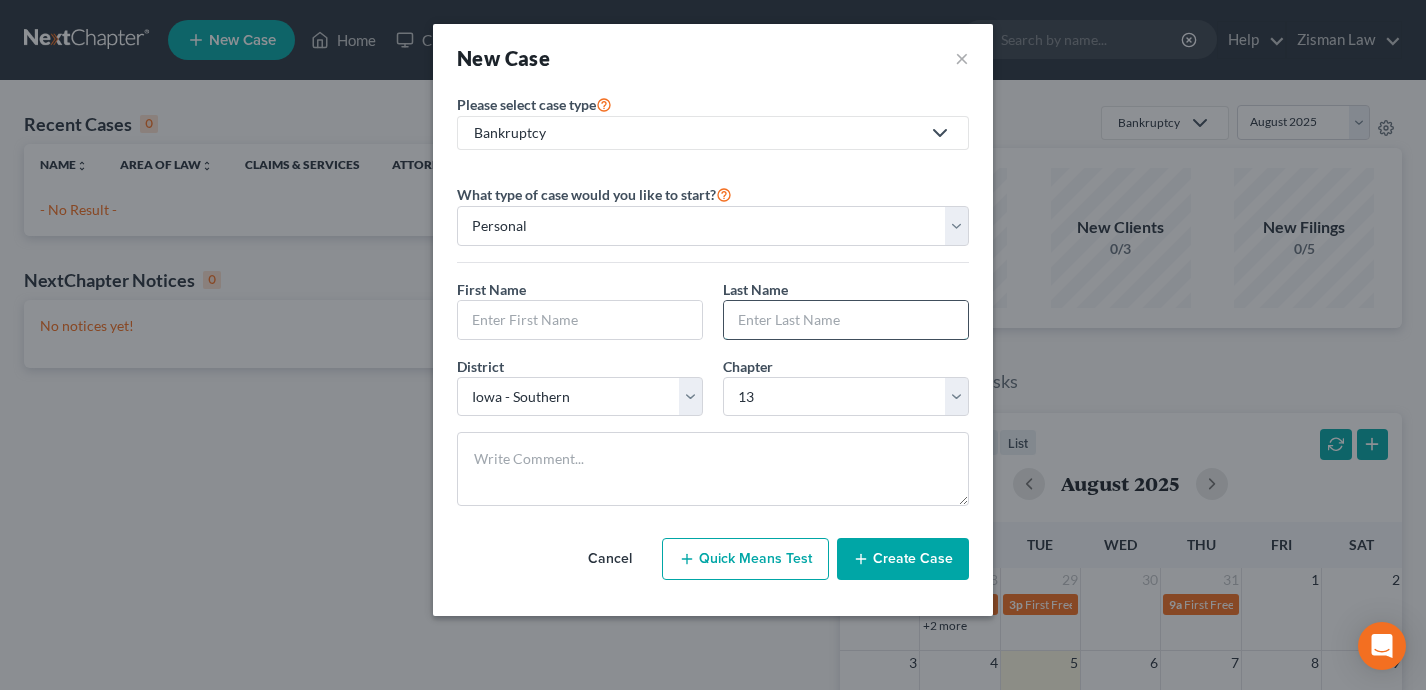 click at bounding box center (846, 320) 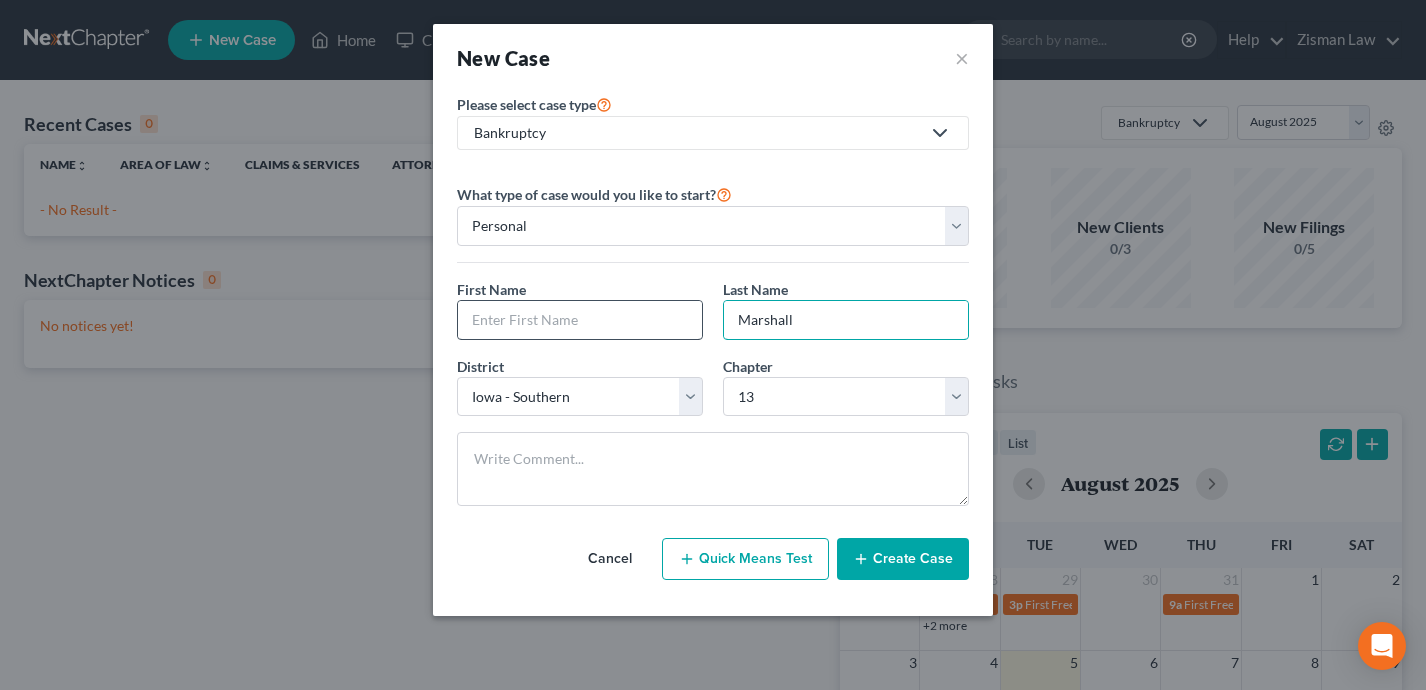 type on "Marshall" 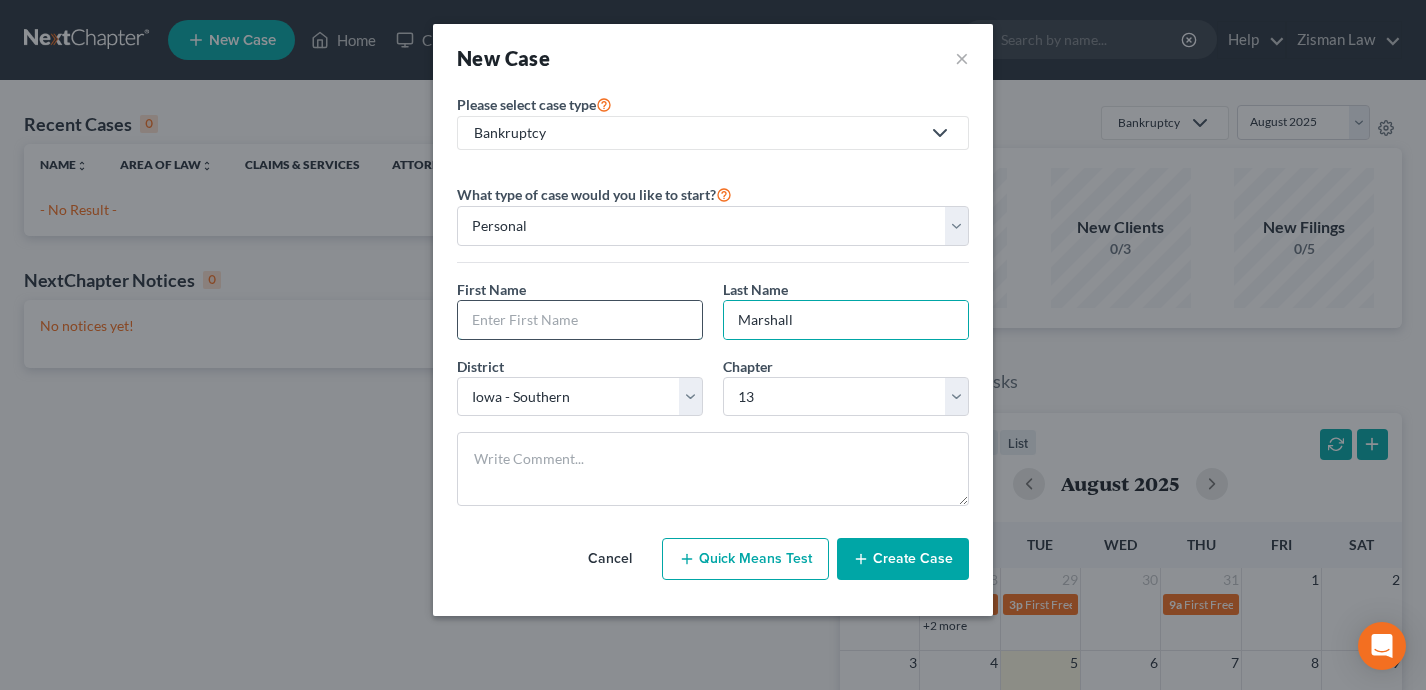 click at bounding box center (580, 320) 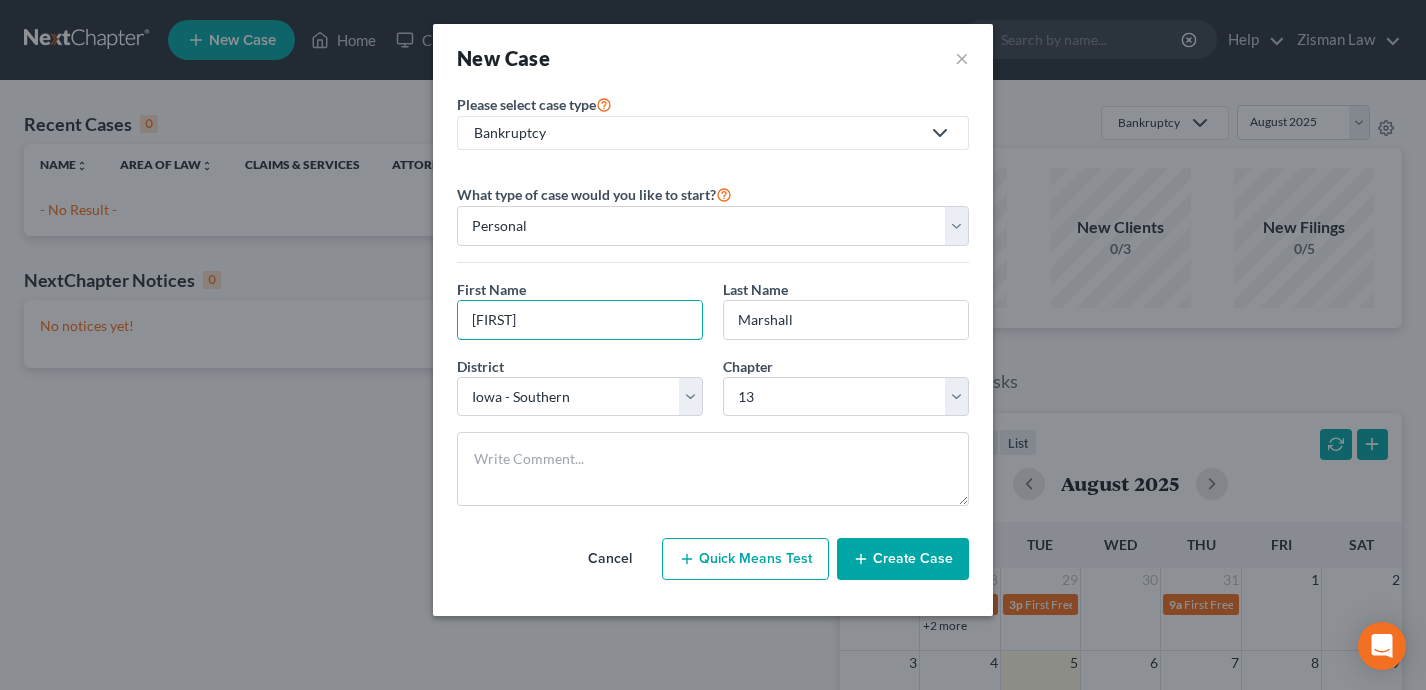 type on "[FIRST]" 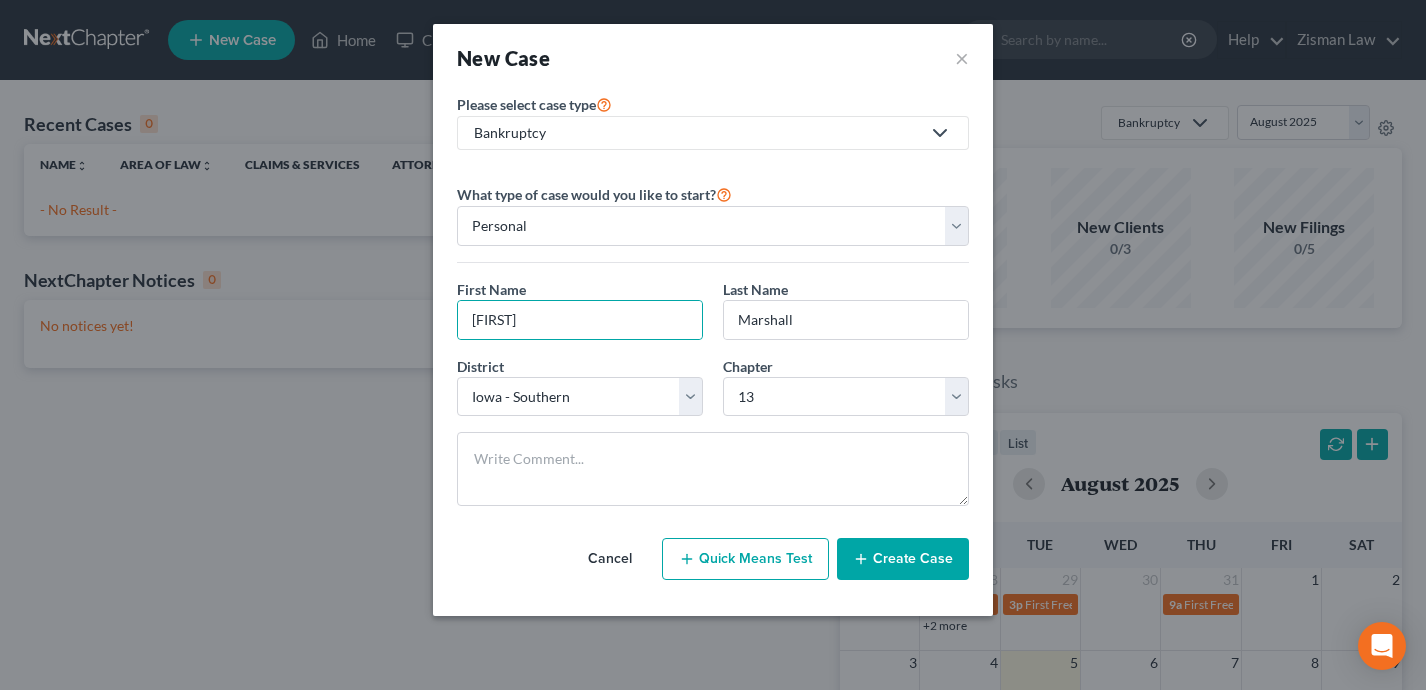 click on "Create Case" at bounding box center [903, 559] 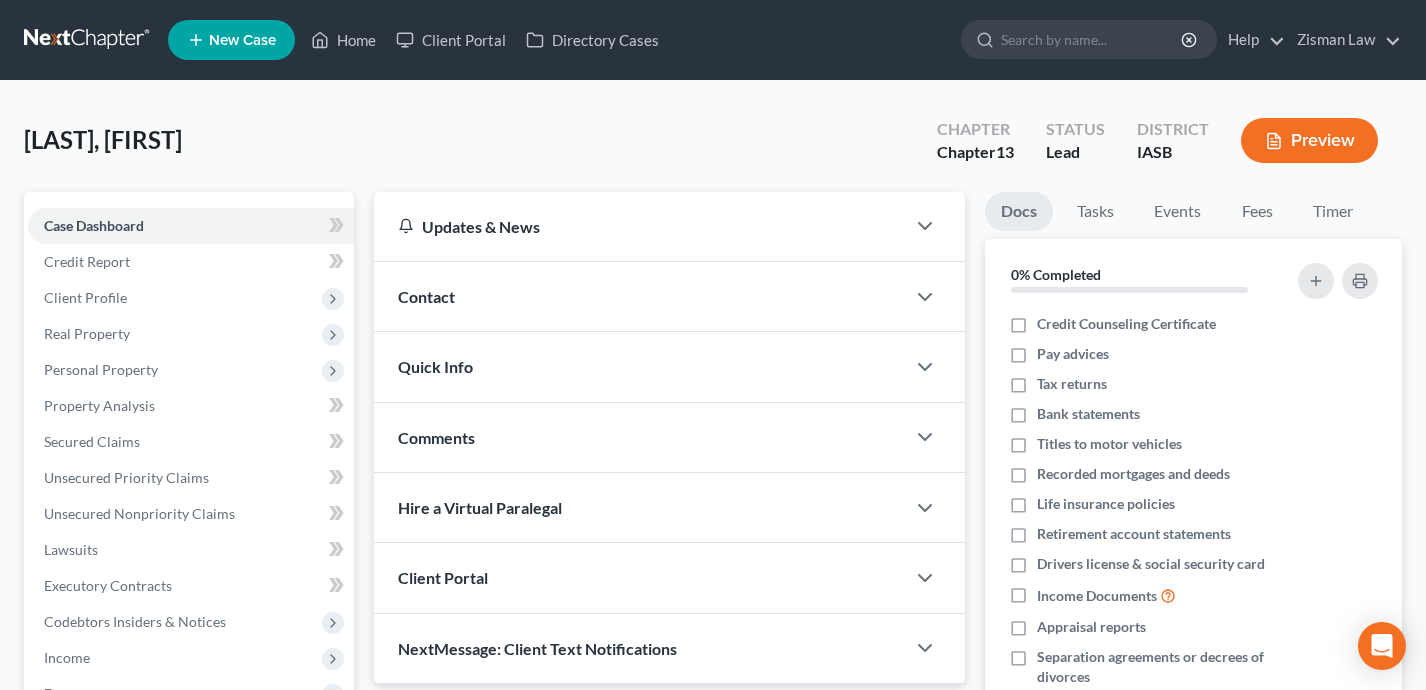 click on "Contact" at bounding box center (640, 296) 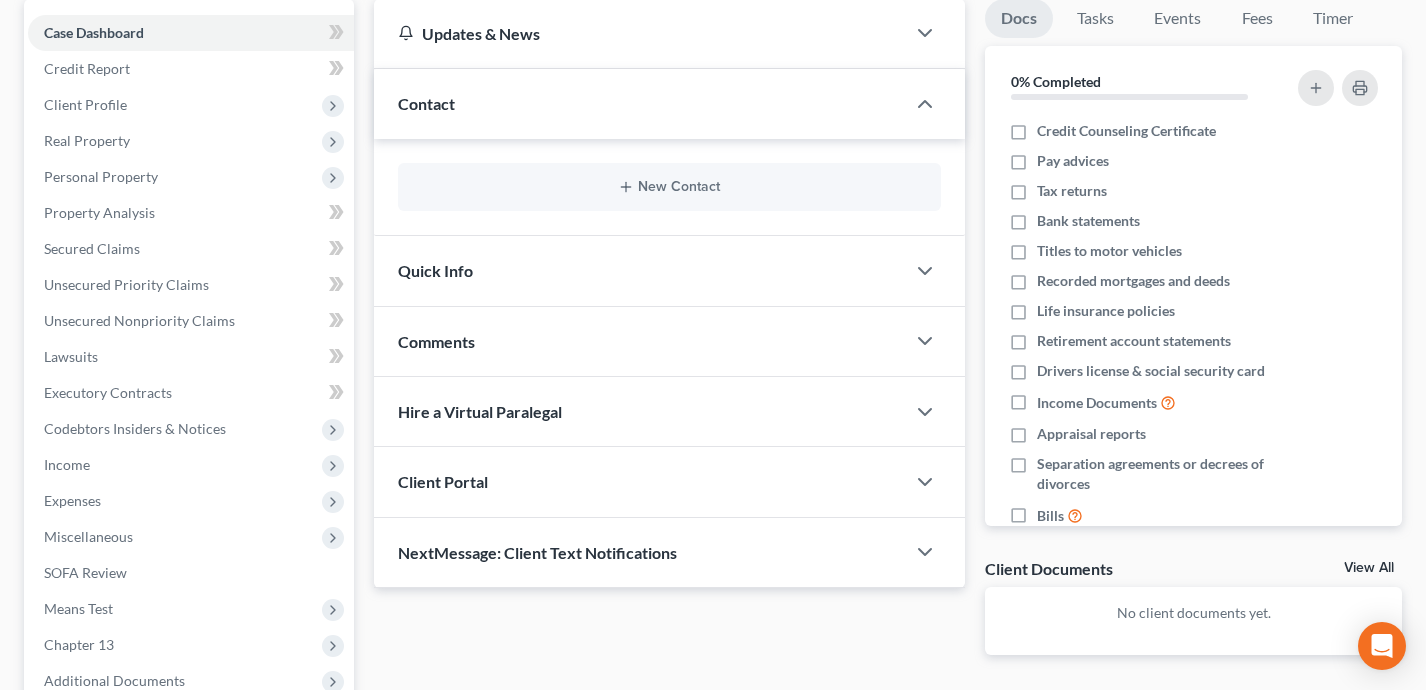scroll, scrollTop: 237, scrollLeft: 0, axis: vertical 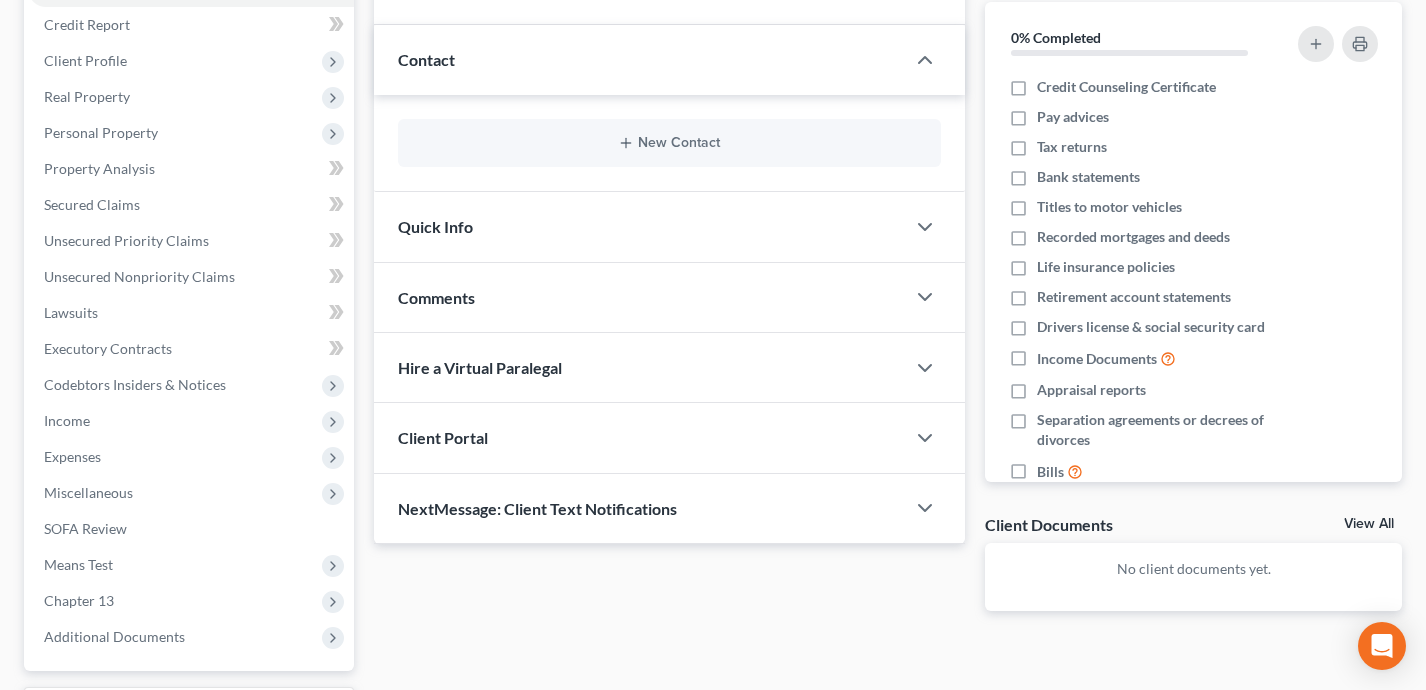 click on "Client Portal" at bounding box center [640, 437] 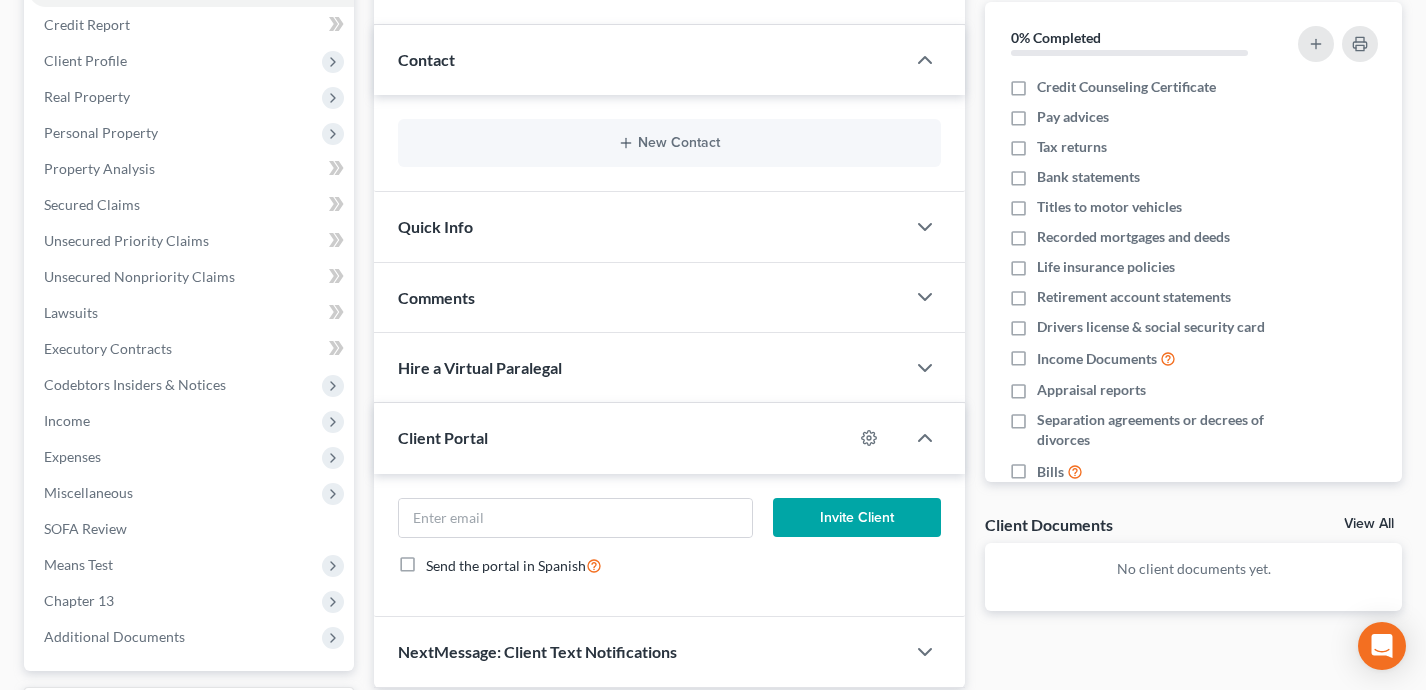 scroll, scrollTop: 0, scrollLeft: 0, axis: both 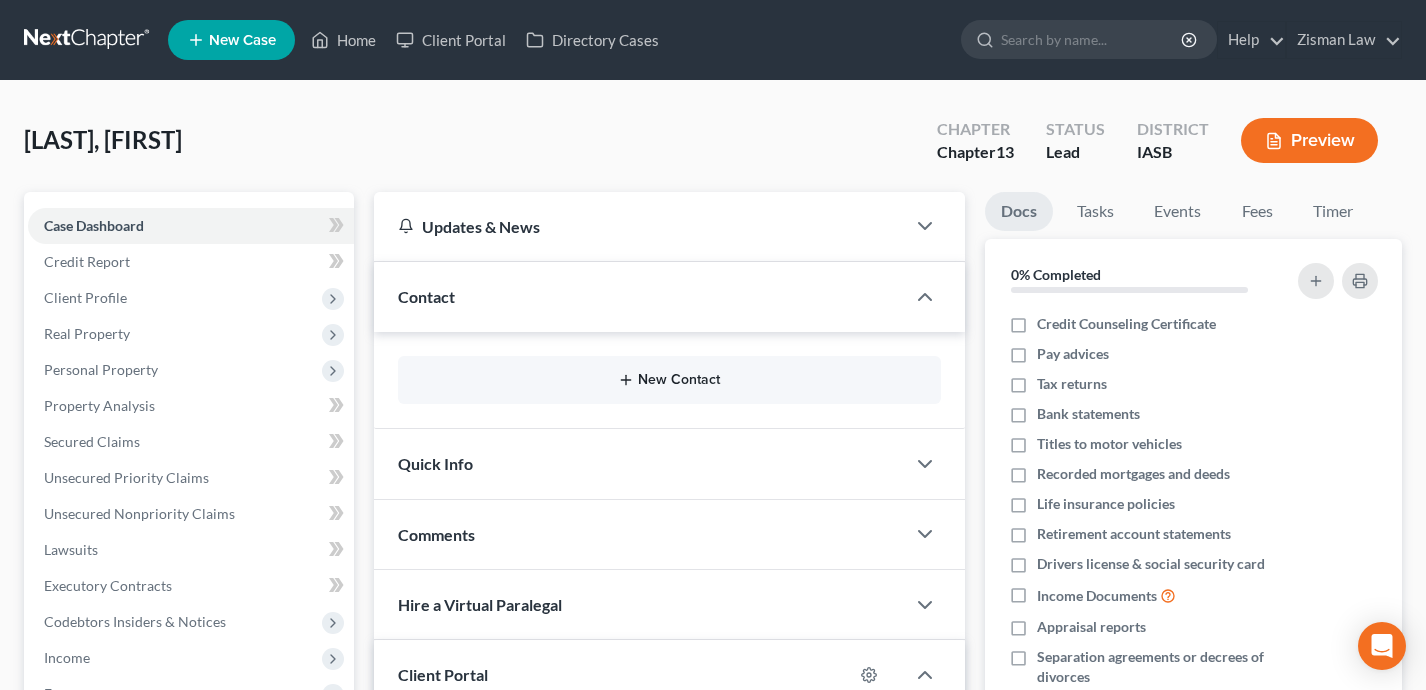 click on "New Contact" at bounding box center (670, 380) 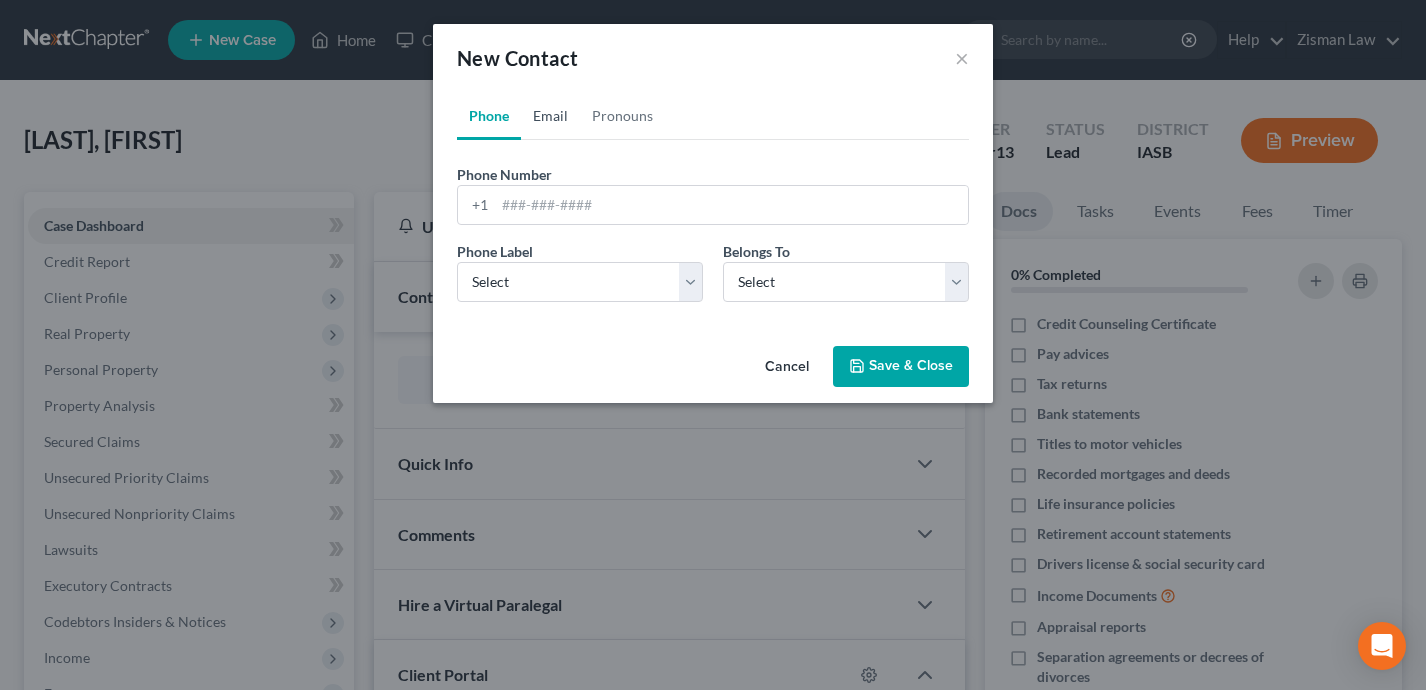 click on "Email" at bounding box center (550, 116) 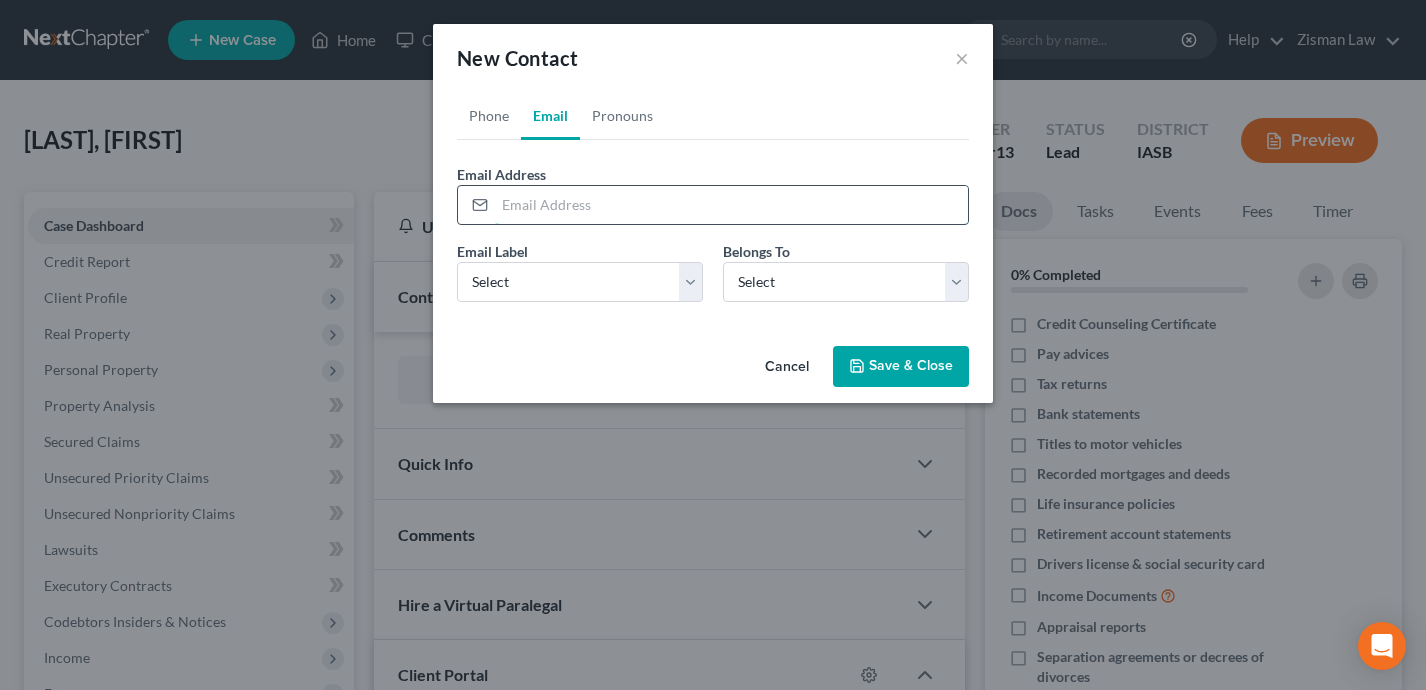 click at bounding box center (731, 205) 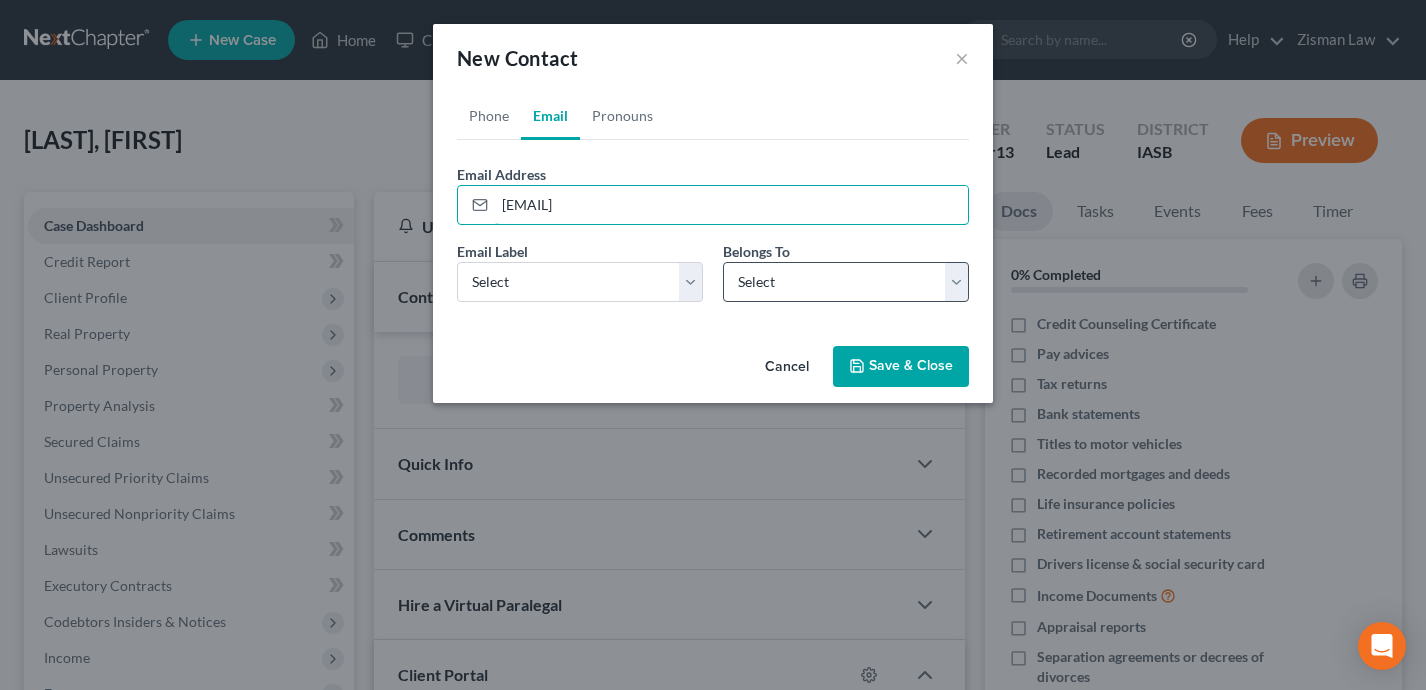type on "[EMAIL]" 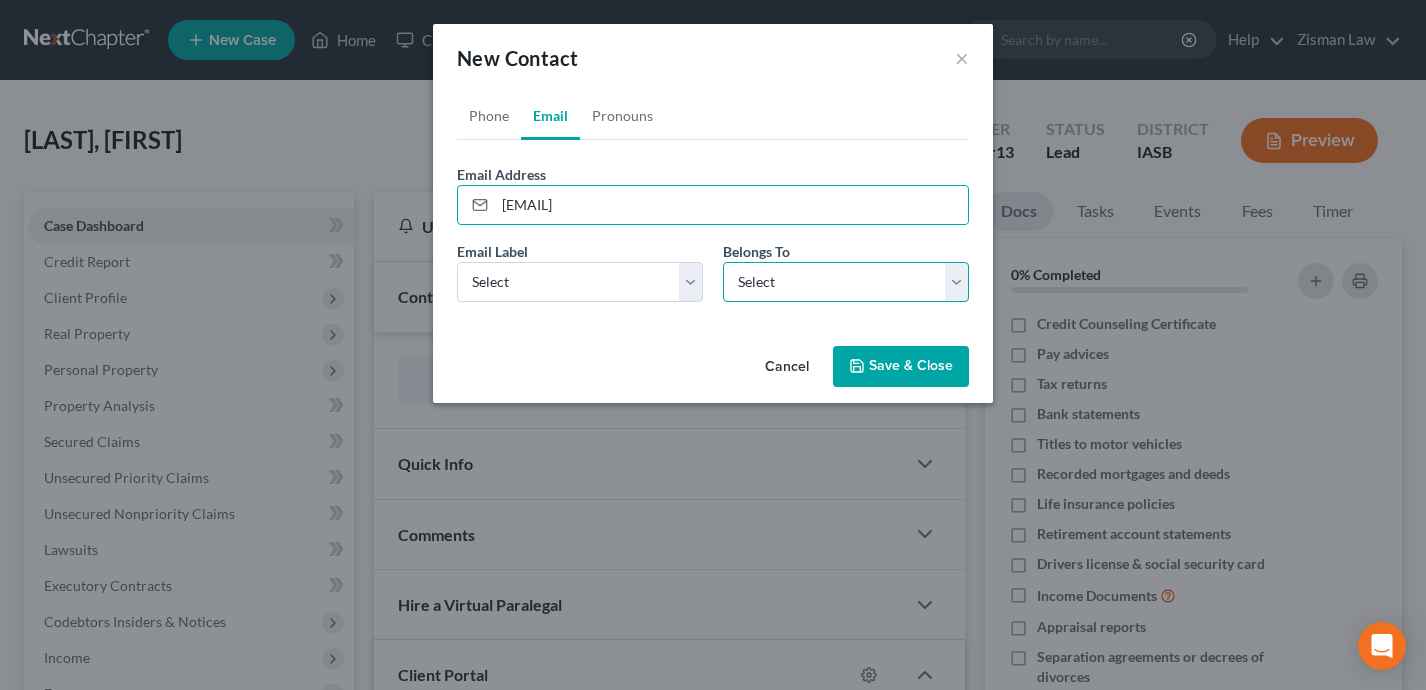 click on "Select Client Other" at bounding box center [846, 282] 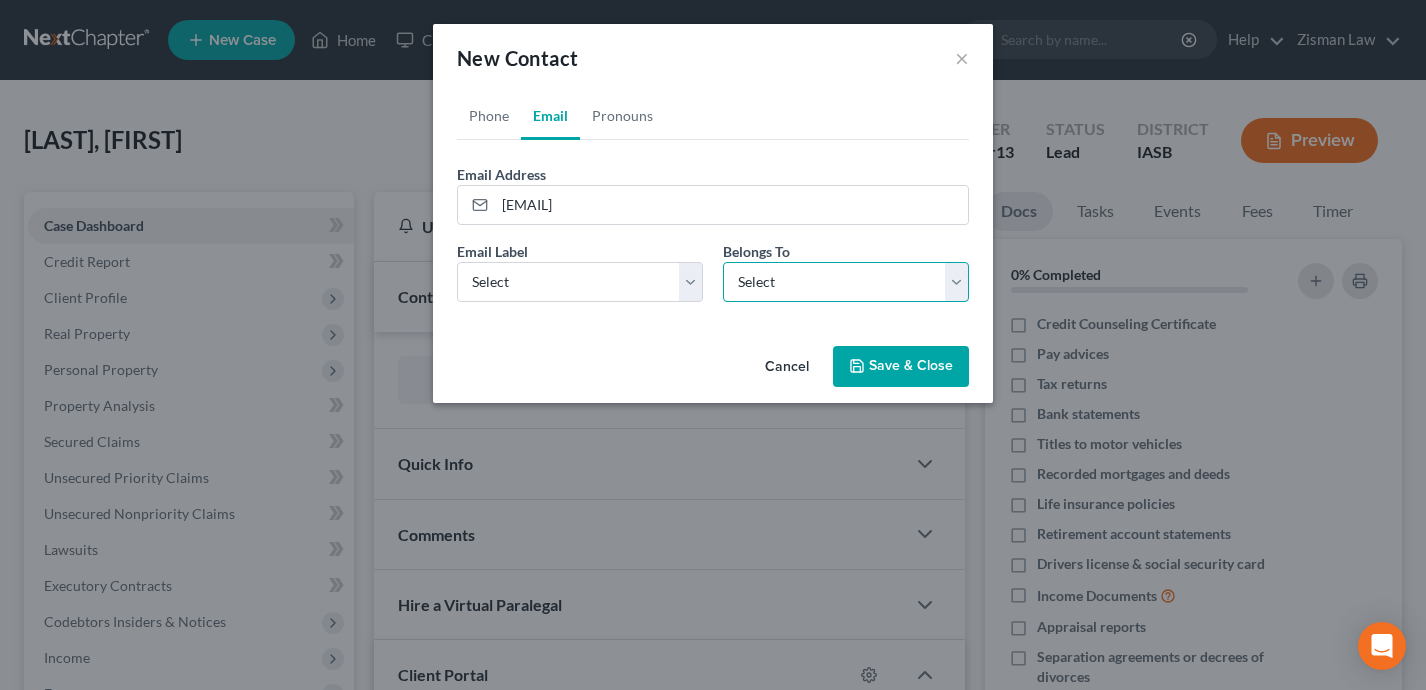 click on "Select Client Other" at bounding box center (846, 282) 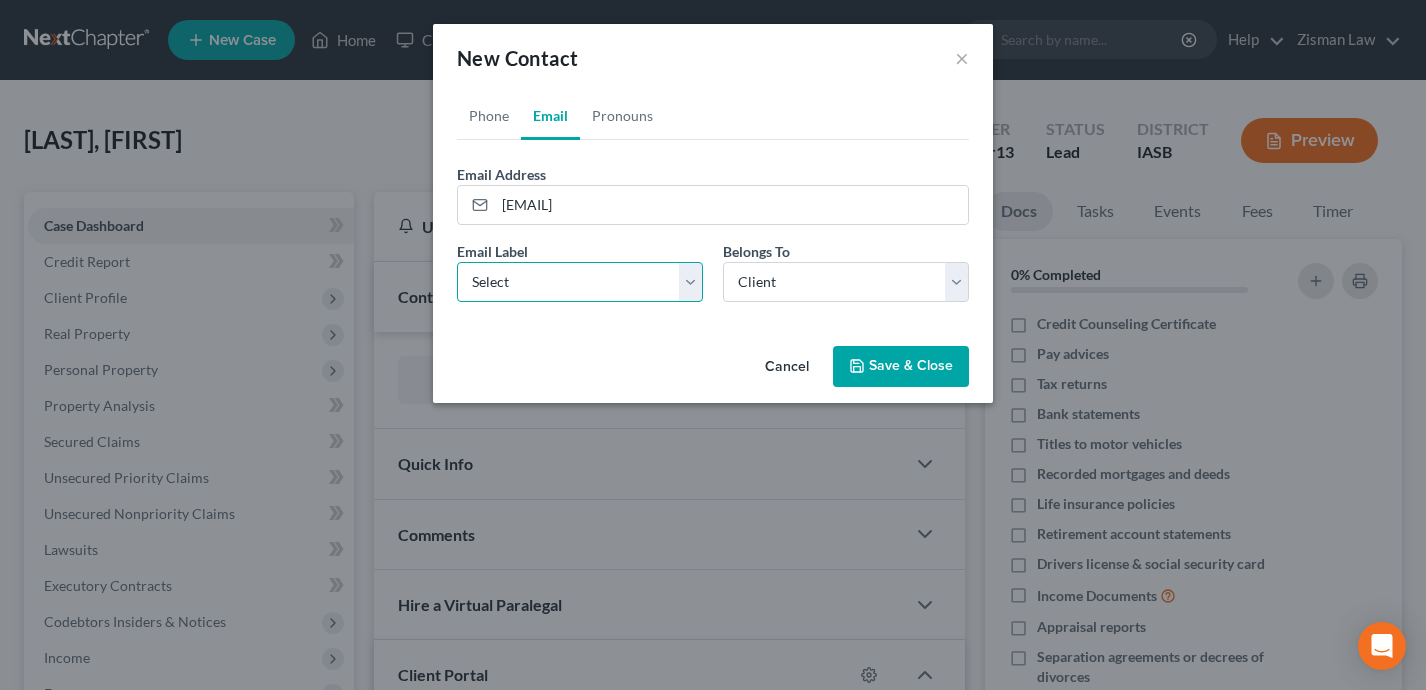click on "Select Home Work Other" at bounding box center [580, 282] 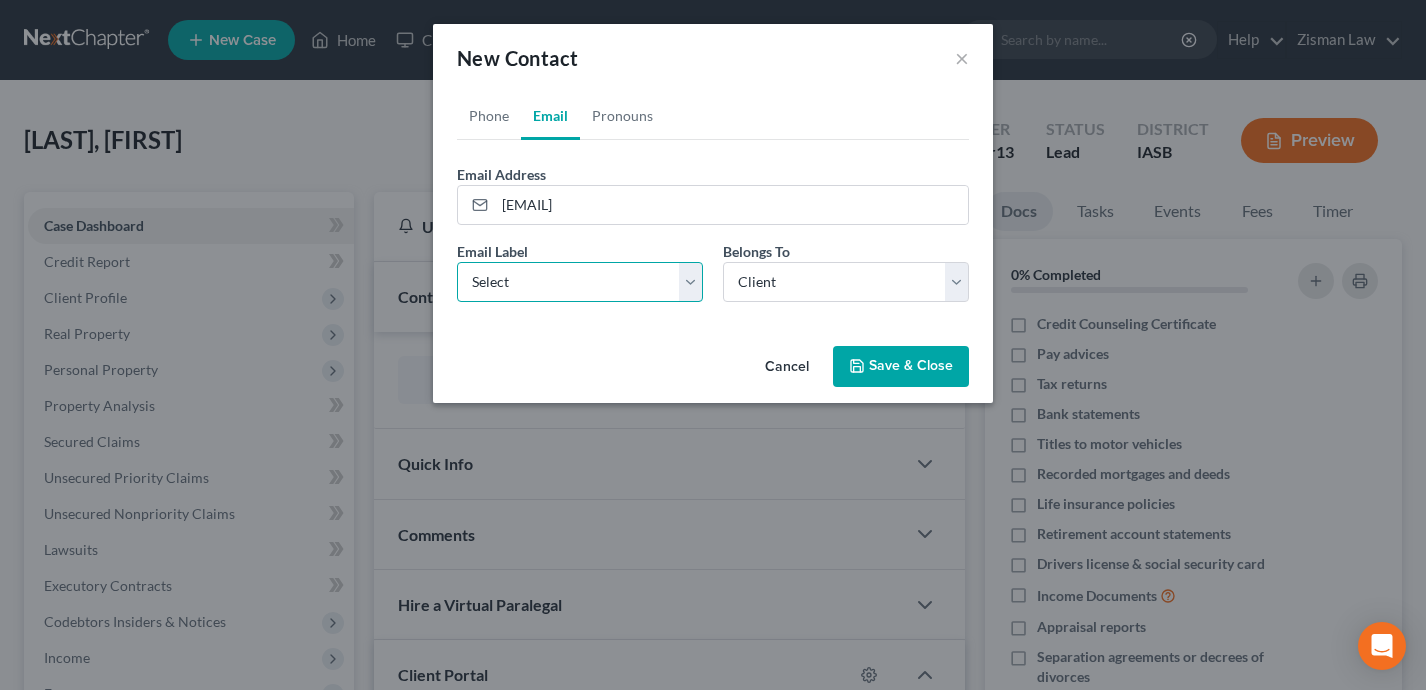select on "0" 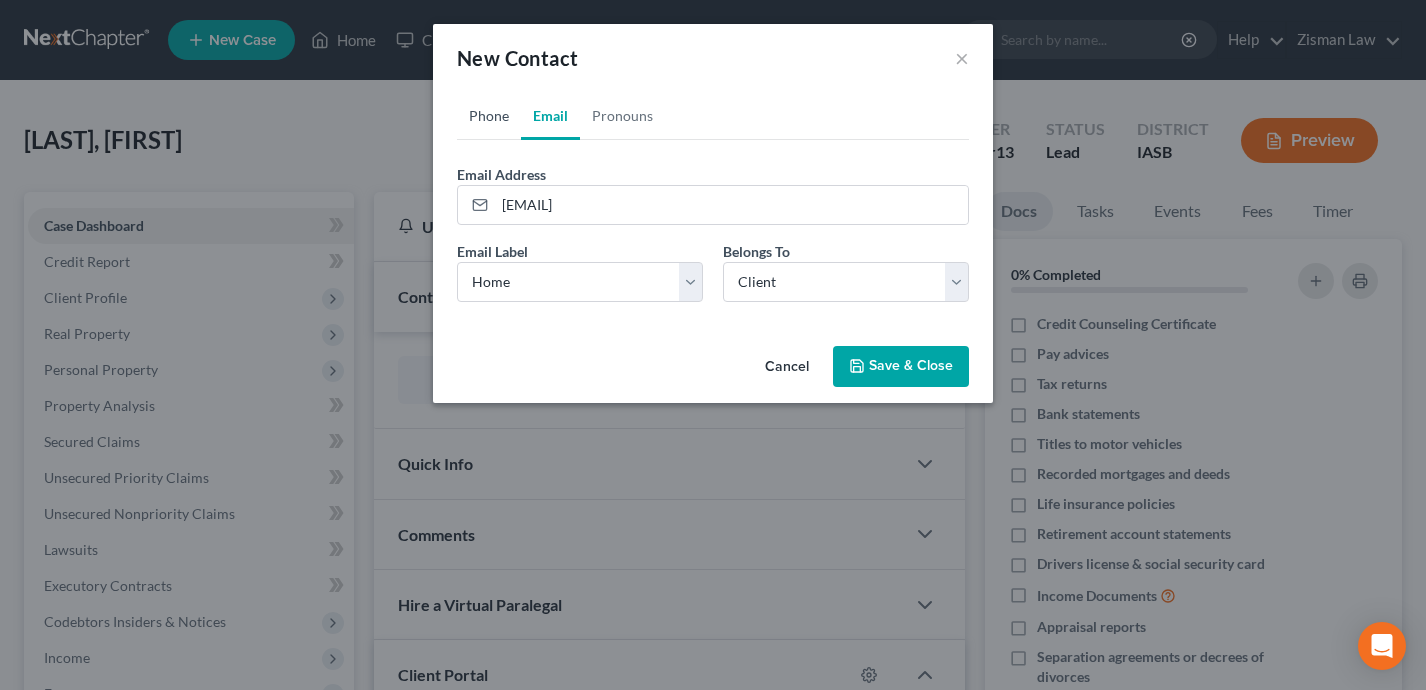 click on "Phone" at bounding box center [489, 116] 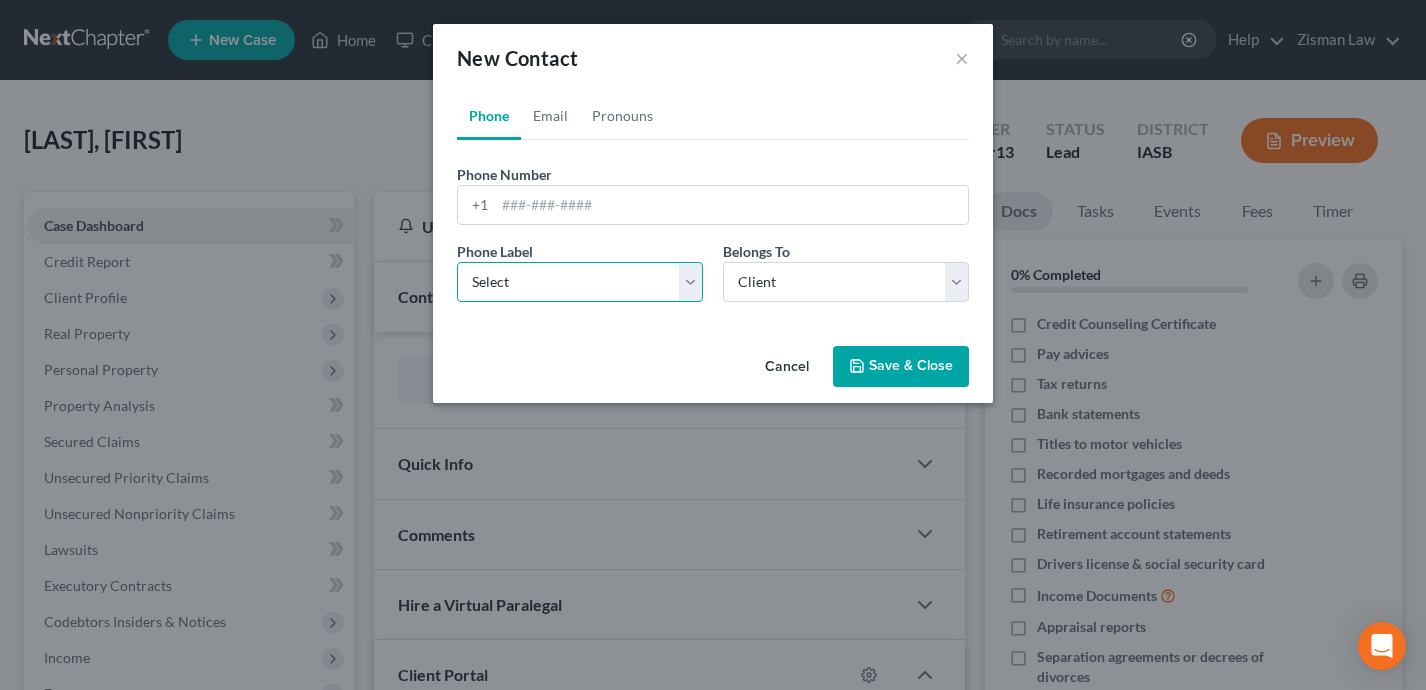 click on "Select Mobile Home Work Other" at bounding box center (580, 282) 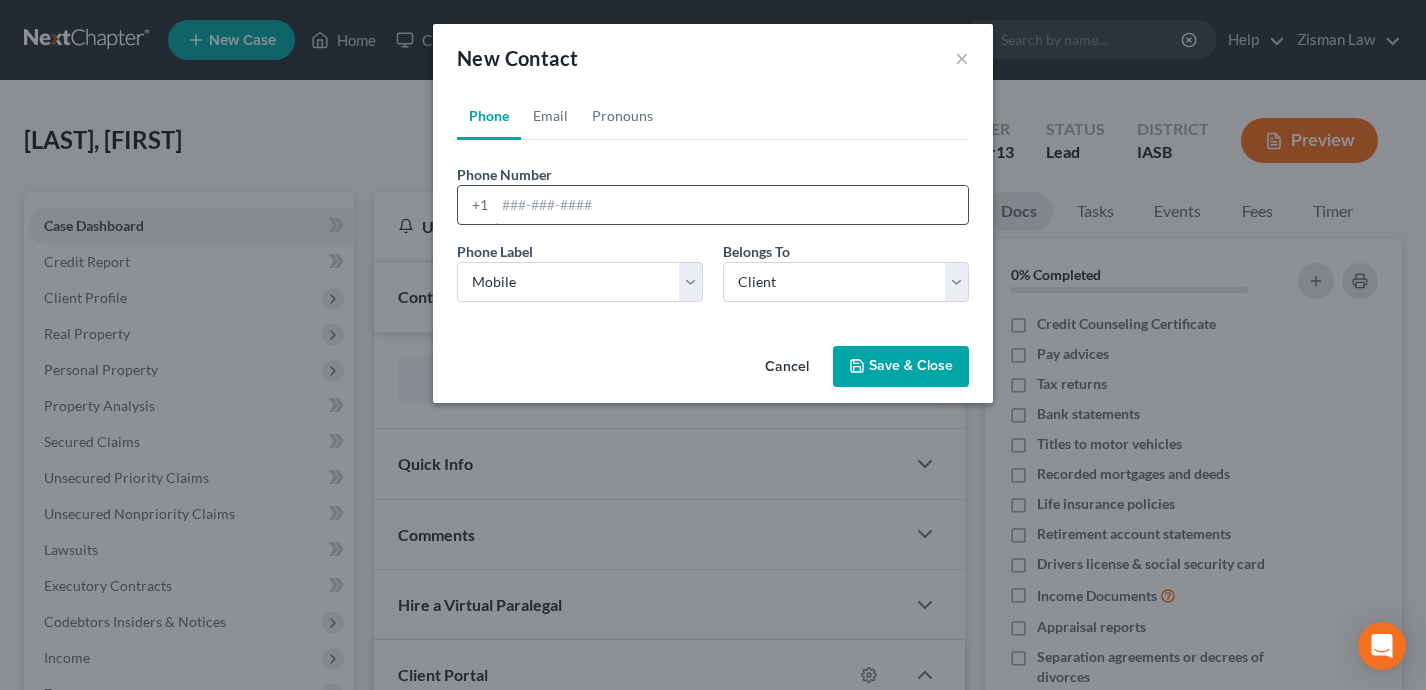 click at bounding box center [731, 205] 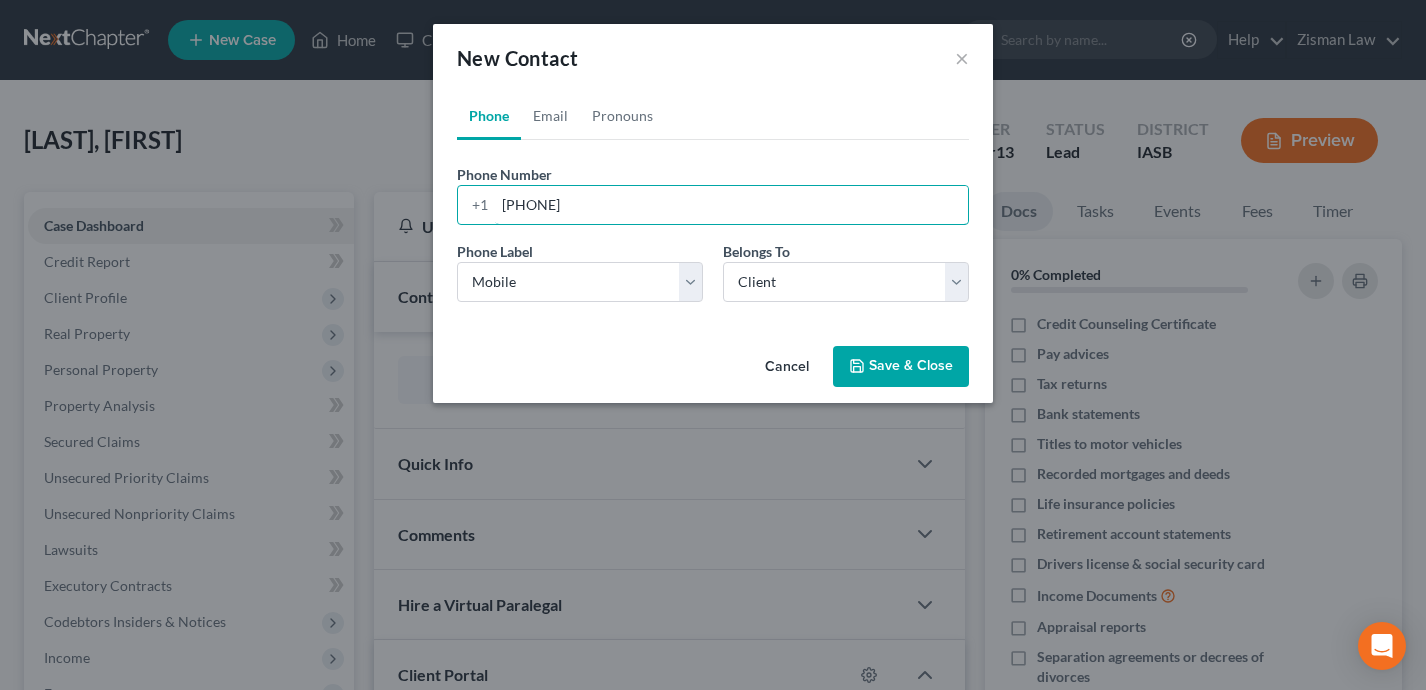 type on "[PHONE]" 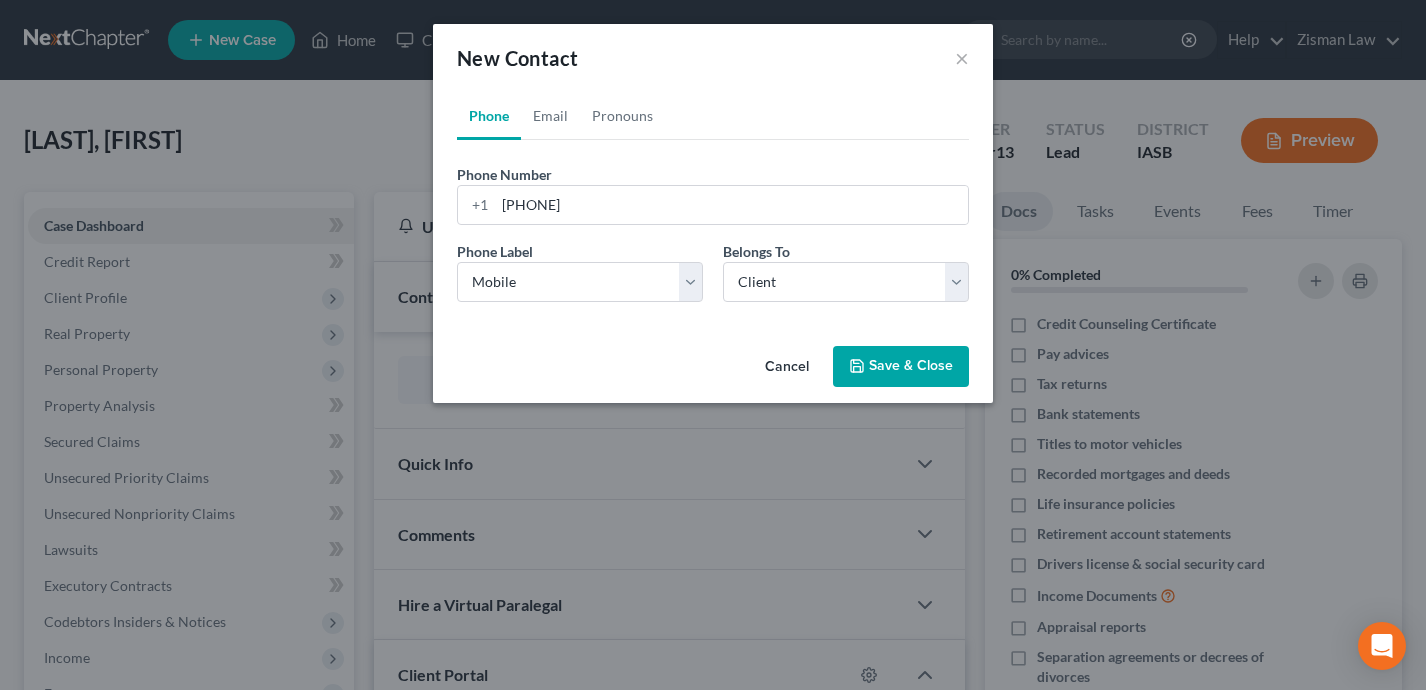 click 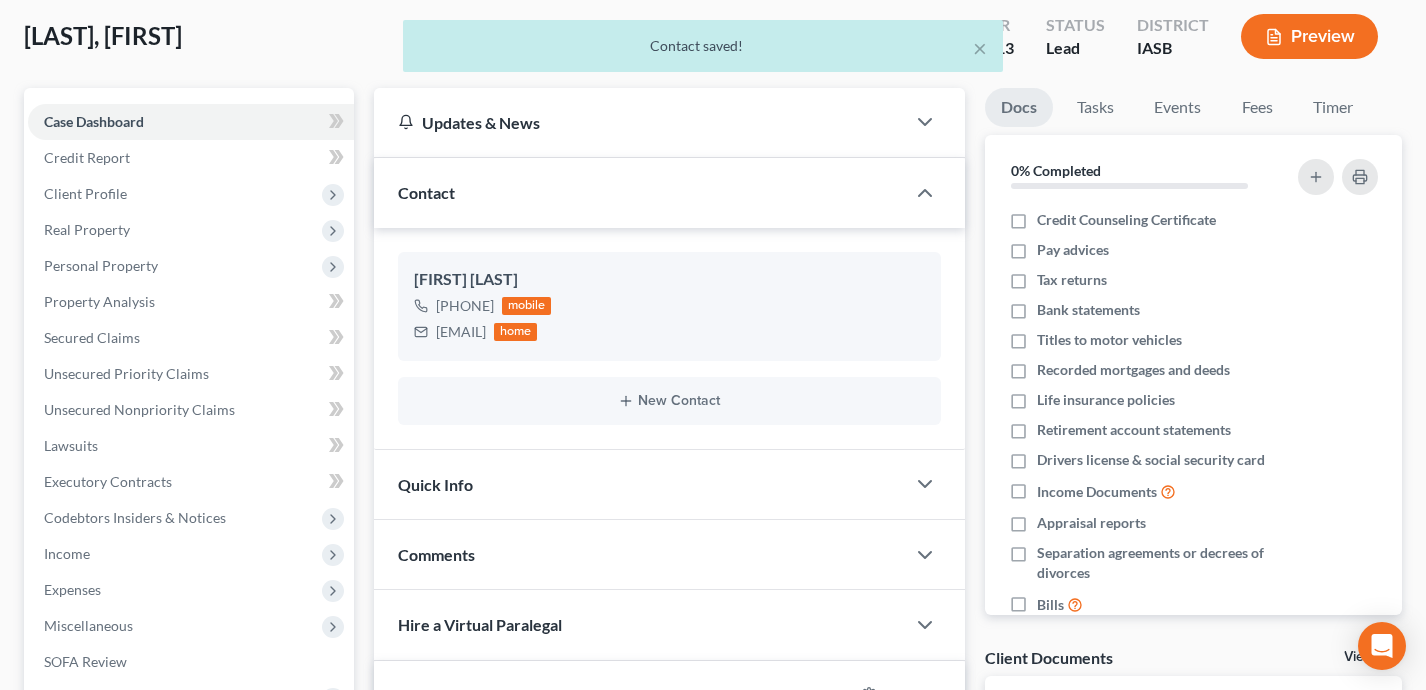 scroll, scrollTop: 94, scrollLeft: 0, axis: vertical 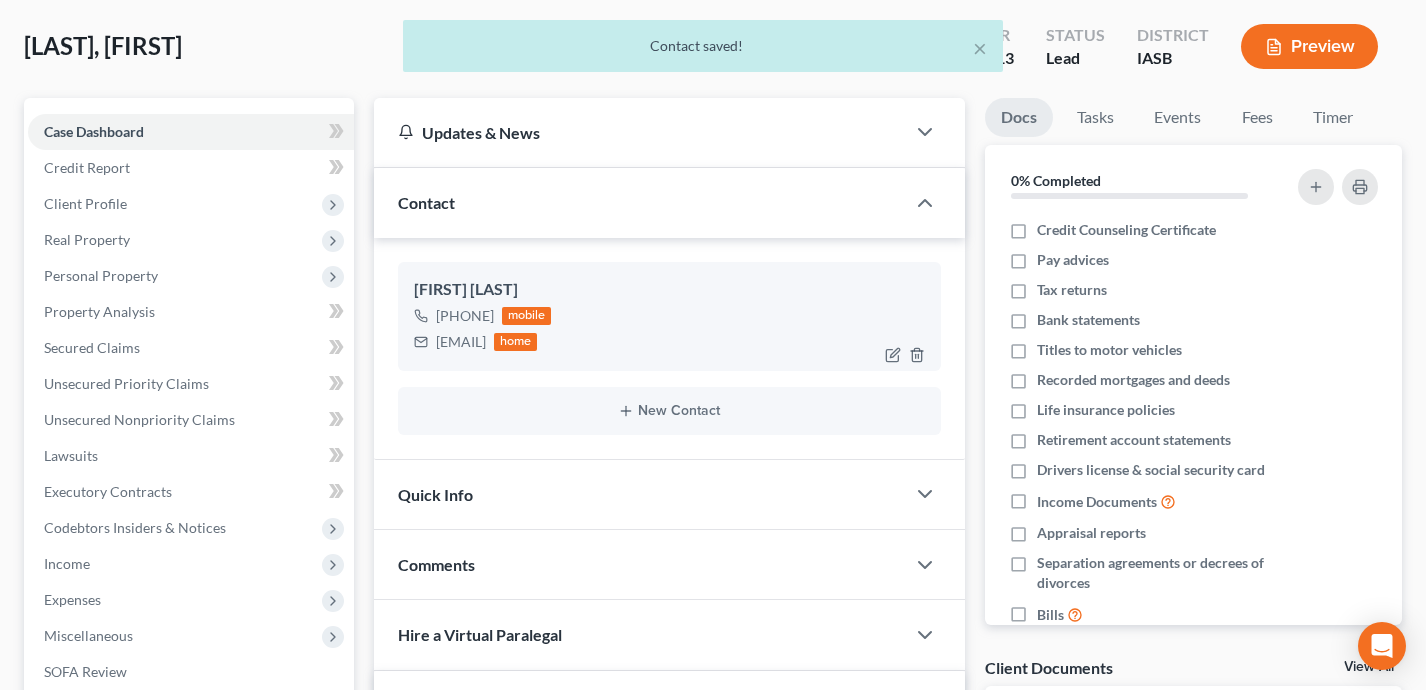 drag, startPoint x: 596, startPoint y: 345, endPoint x: 399, endPoint y: 349, distance: 197.0406 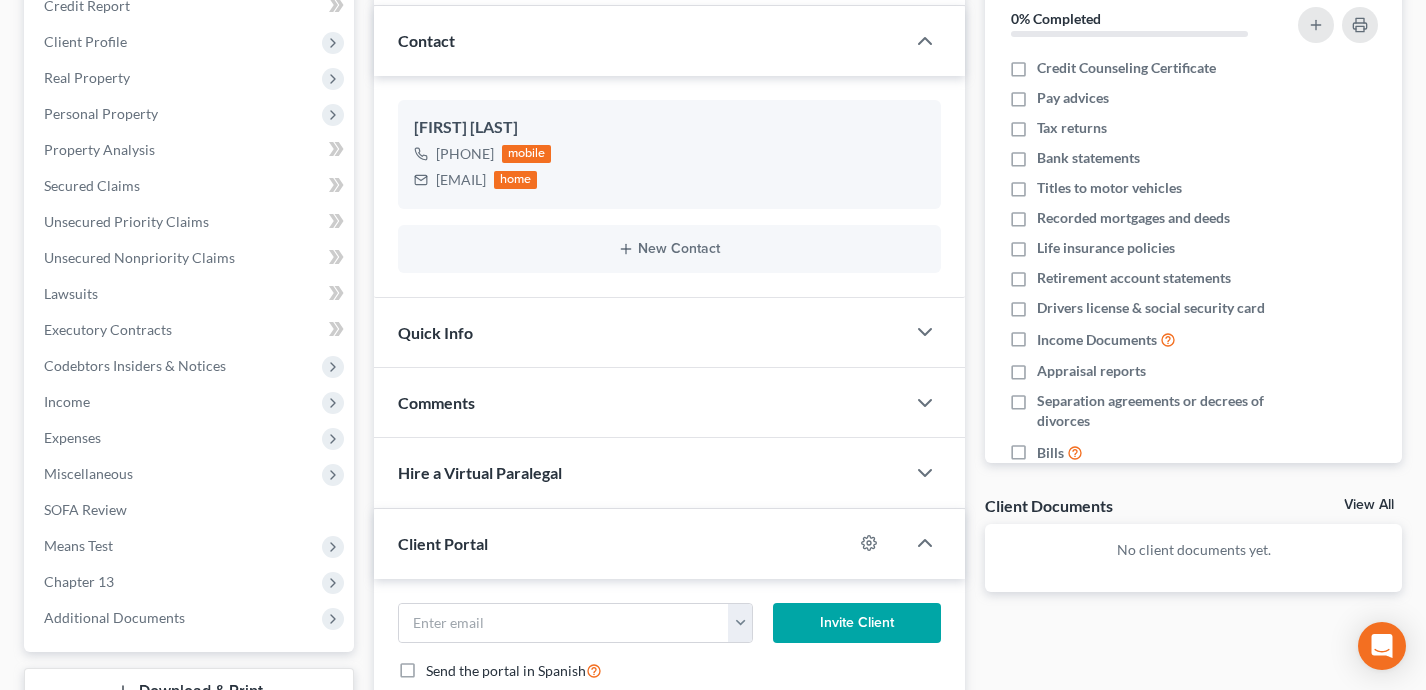 scroll, scrollTop: 303, scrollLeft: 0, axis: vertical 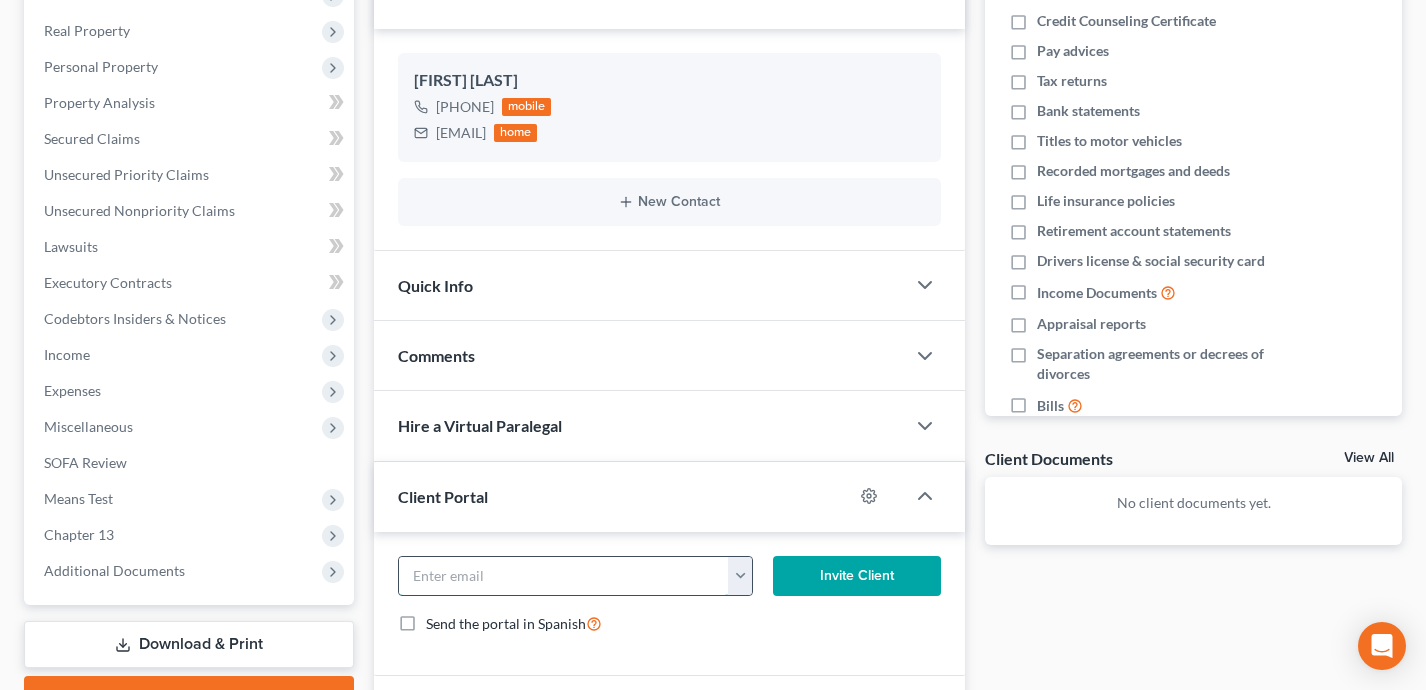 click at bounding box center (564, 576) 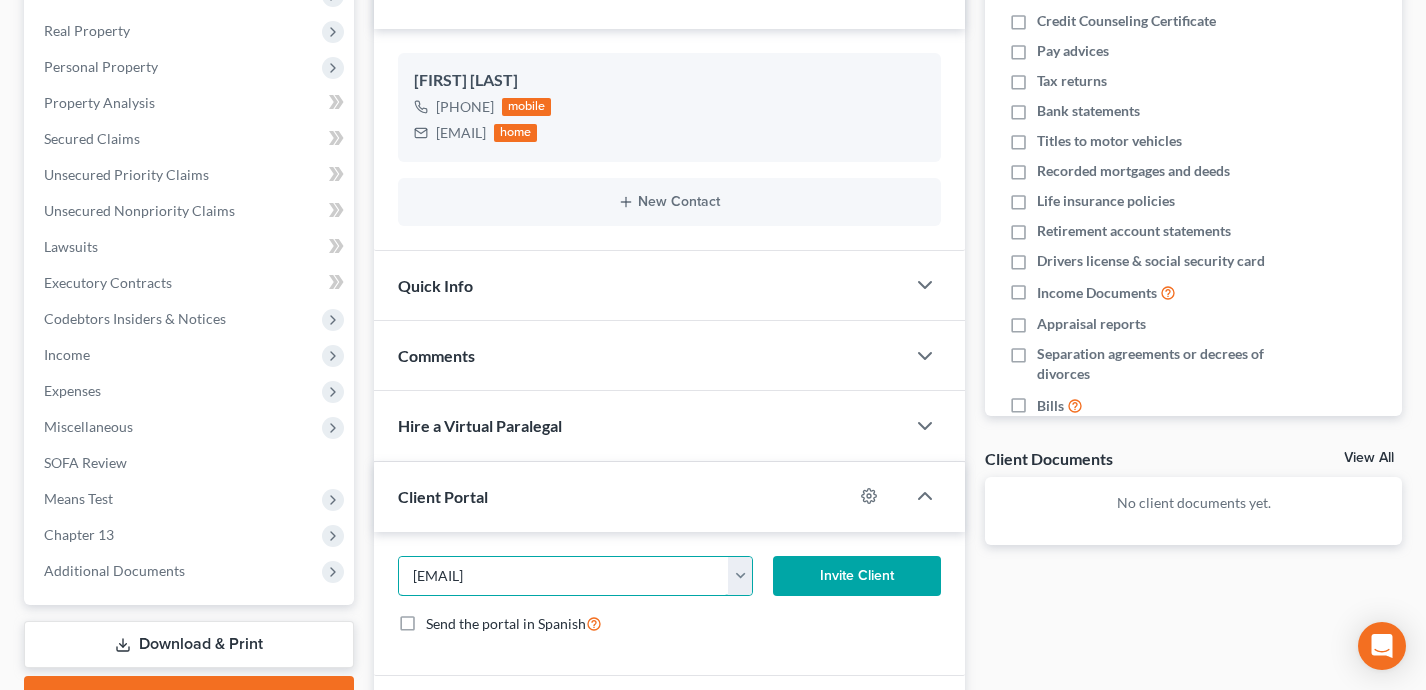 type on "[EMAIL]" 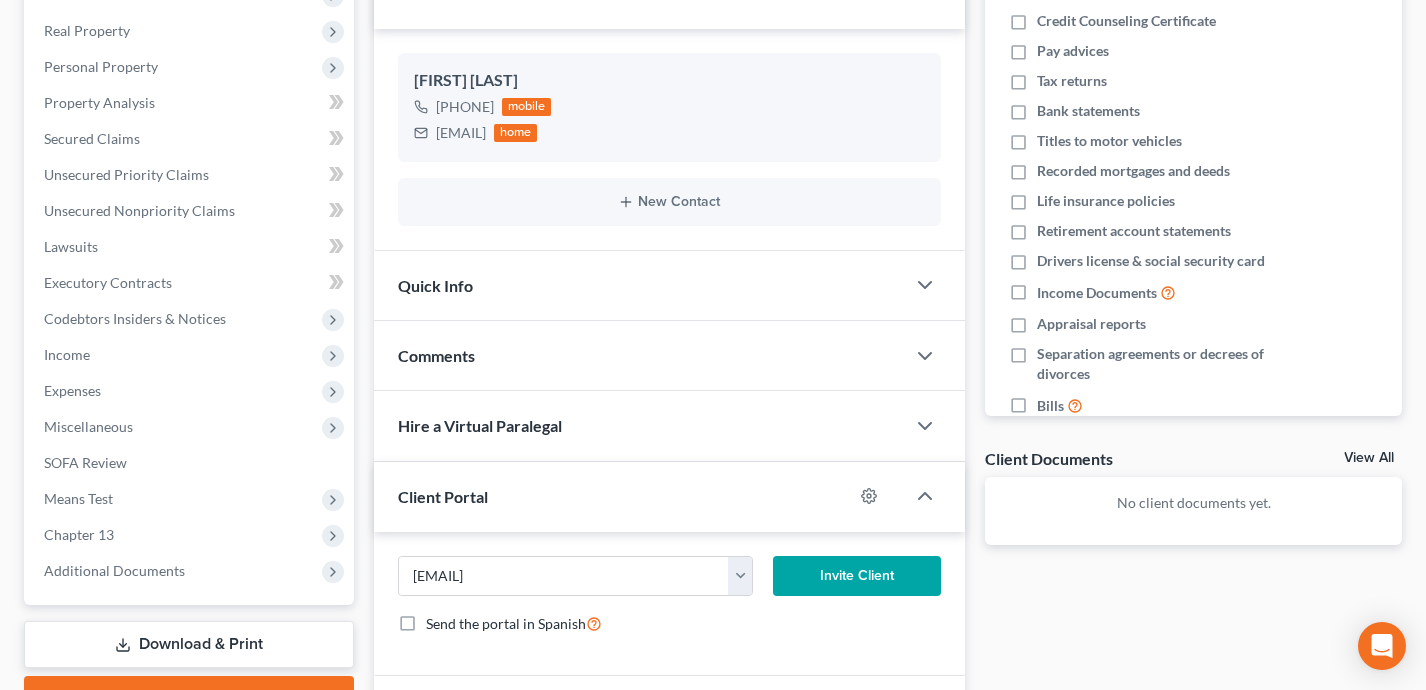 click on "Invite Client" at bounding box center (857, 576) 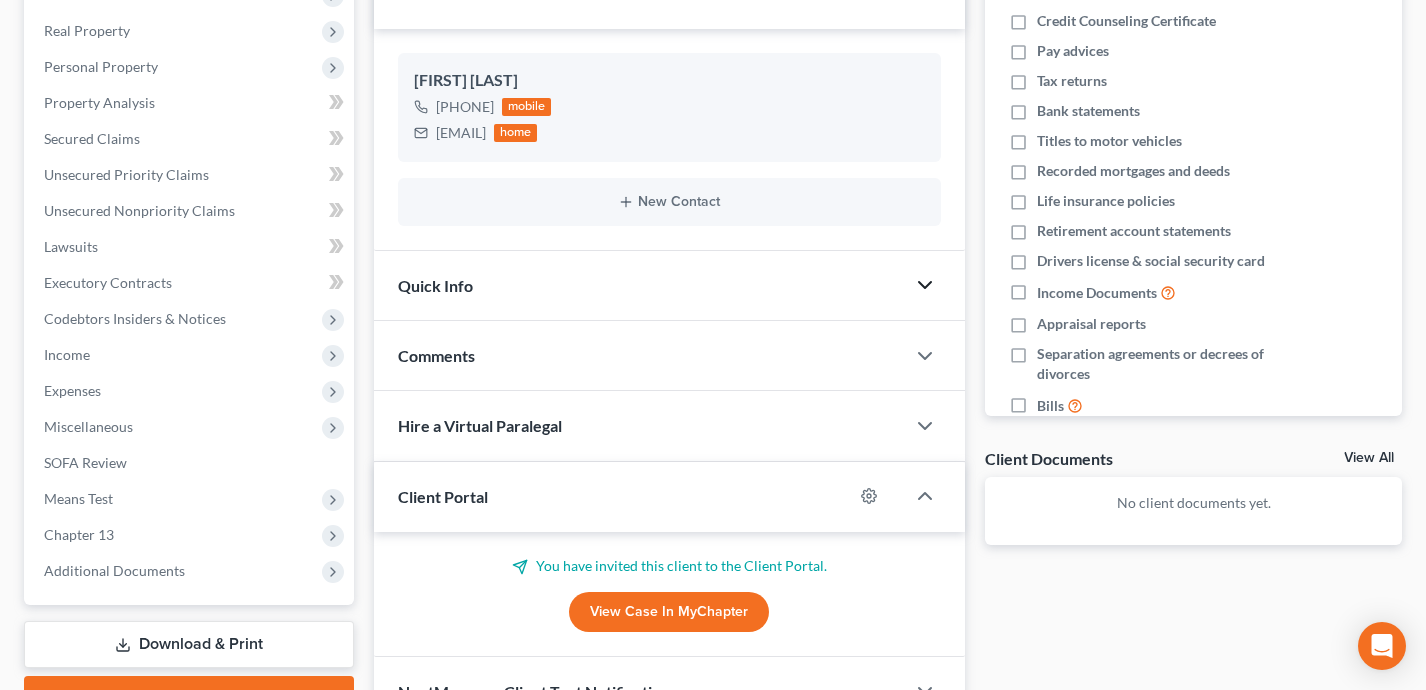 scroll, scrollTop: 415, scrollLeft: 0, axis: vertical 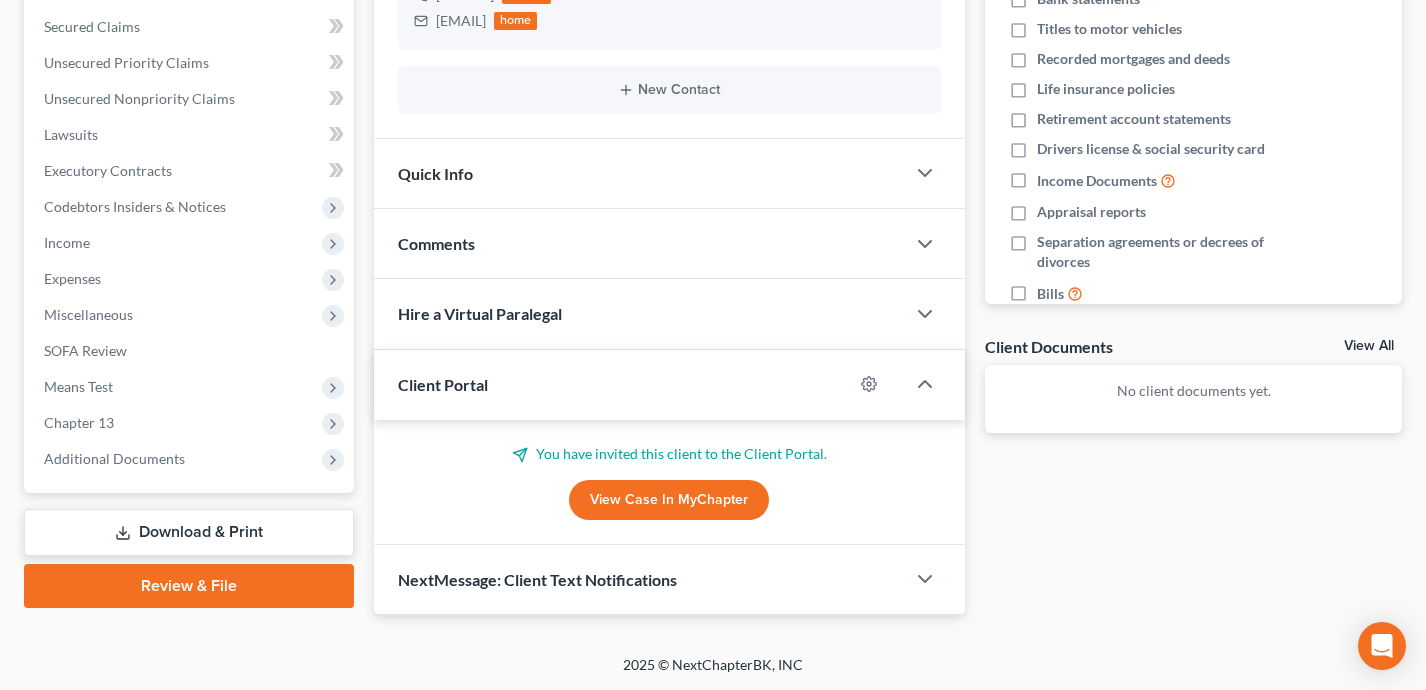 click on "NextMessage: Client Text Notifications" at bounding box center (640, 579) 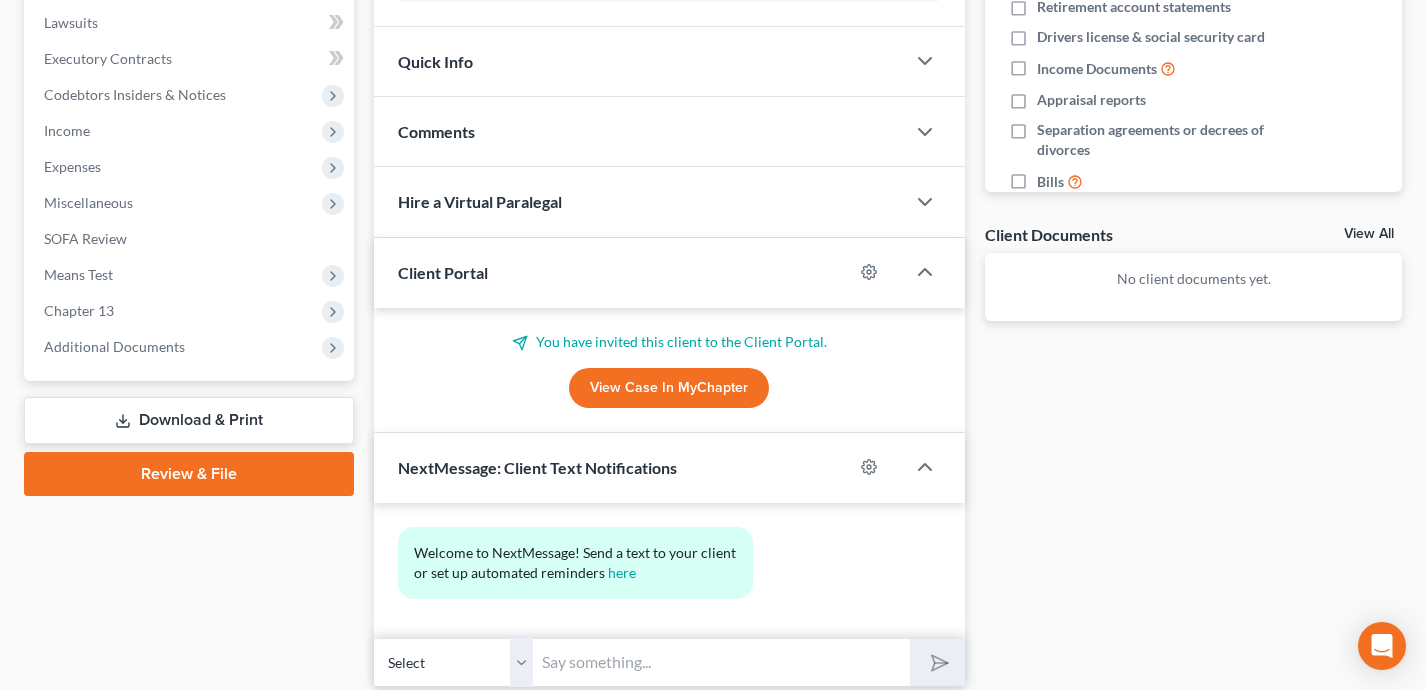 scroll, scrollTop: 599, scrollLeft: 0, axis: vertical 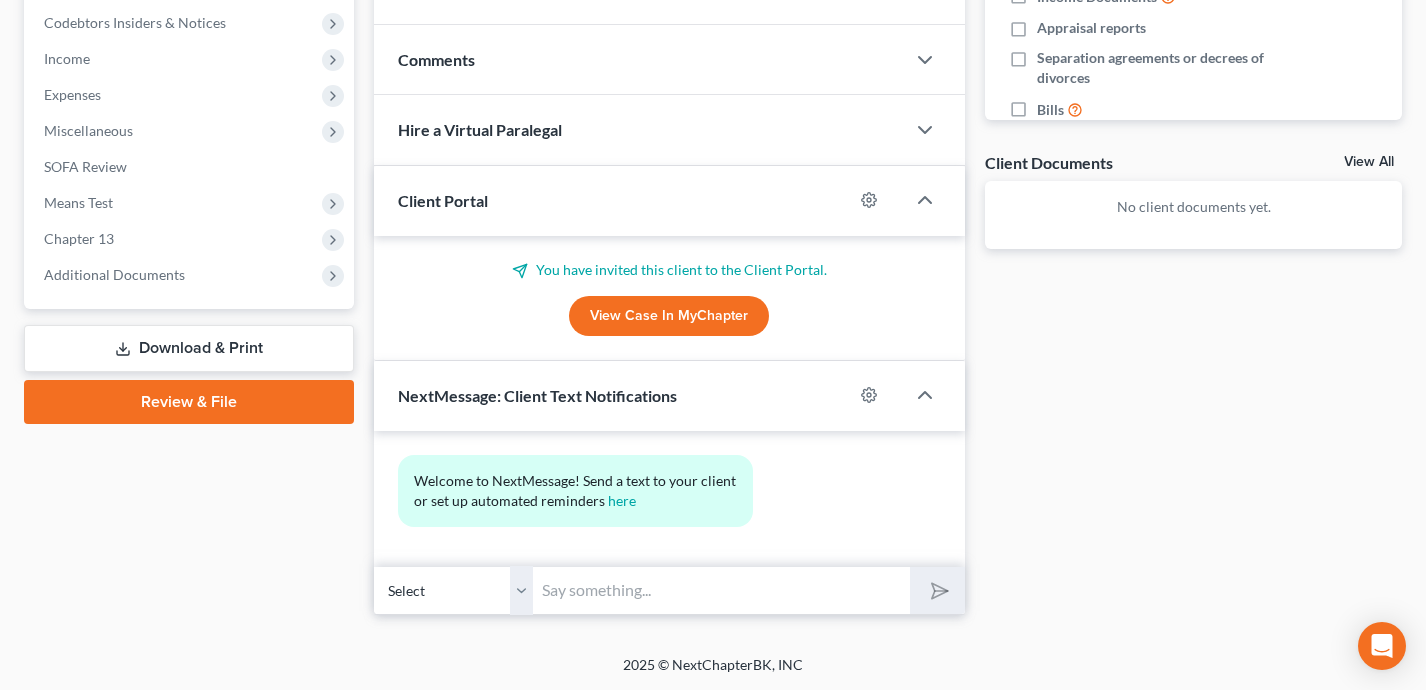 click at bounding box center [722, 590] 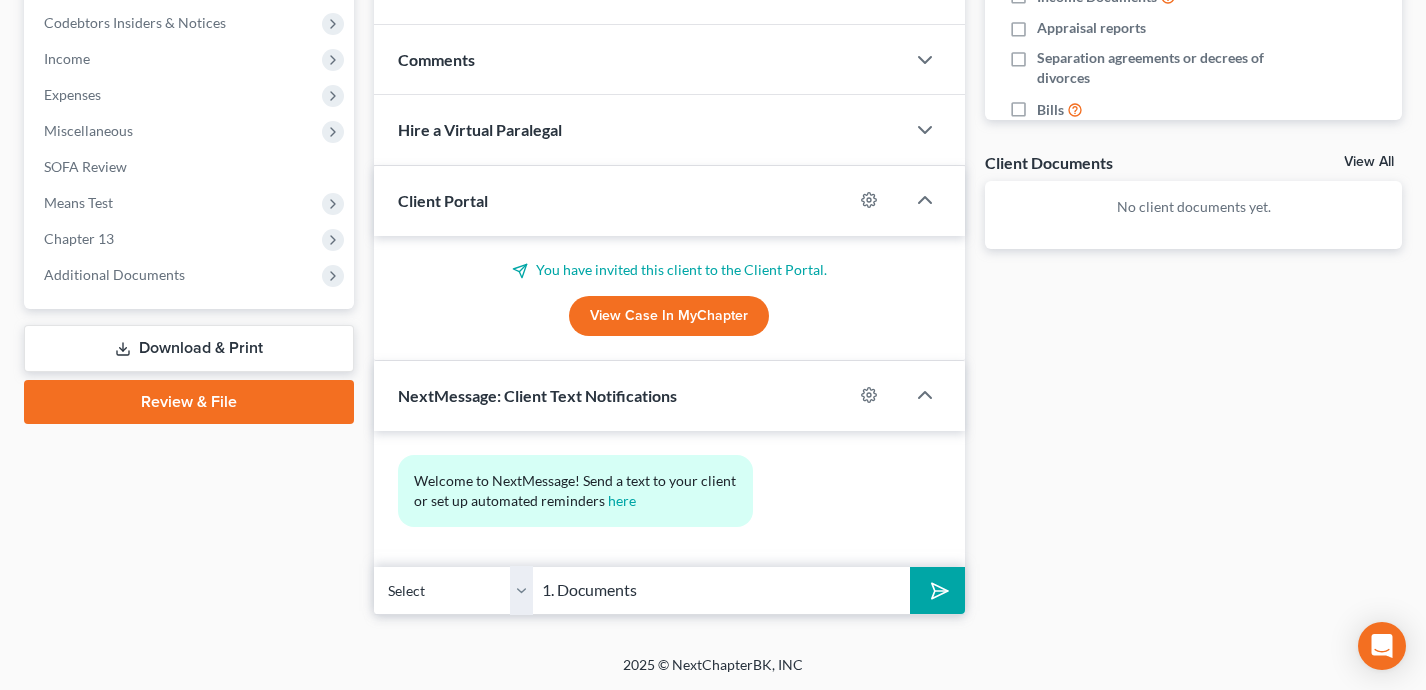 type on "1. Documents 2. Creditors" 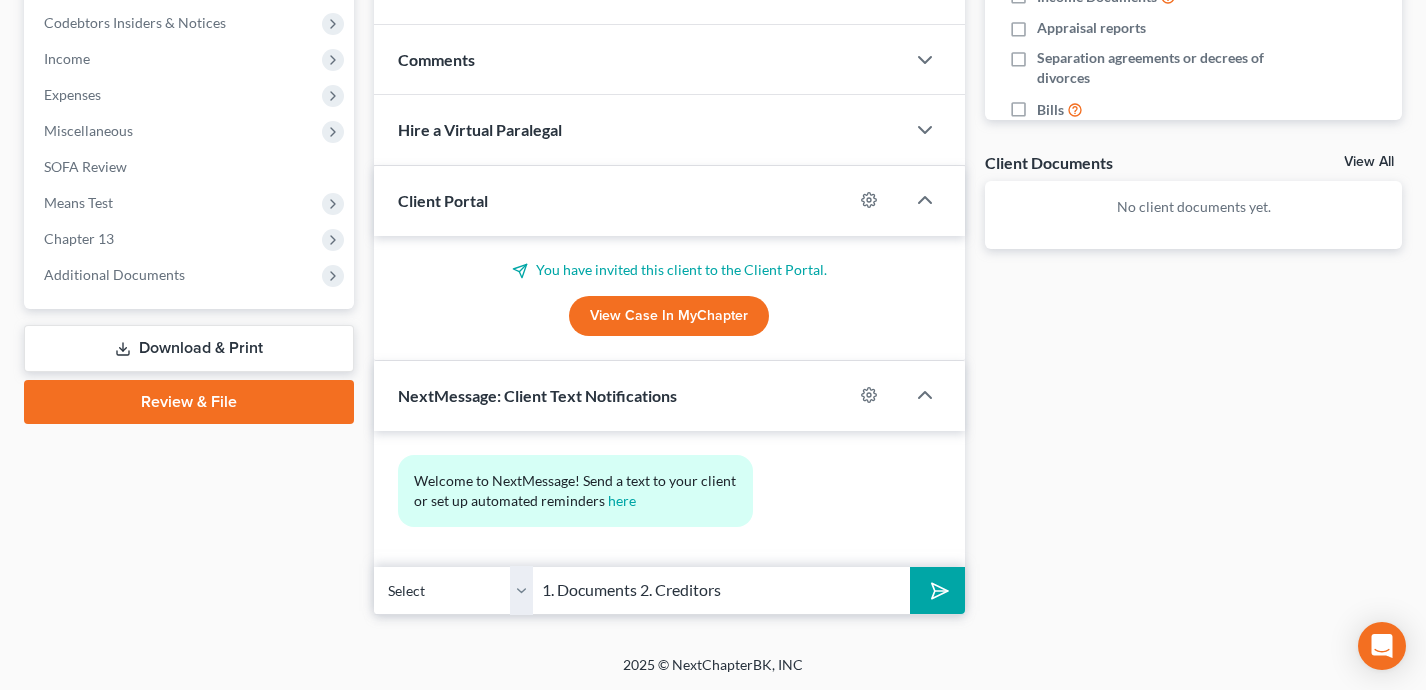 click at bounding box center [937, 590] 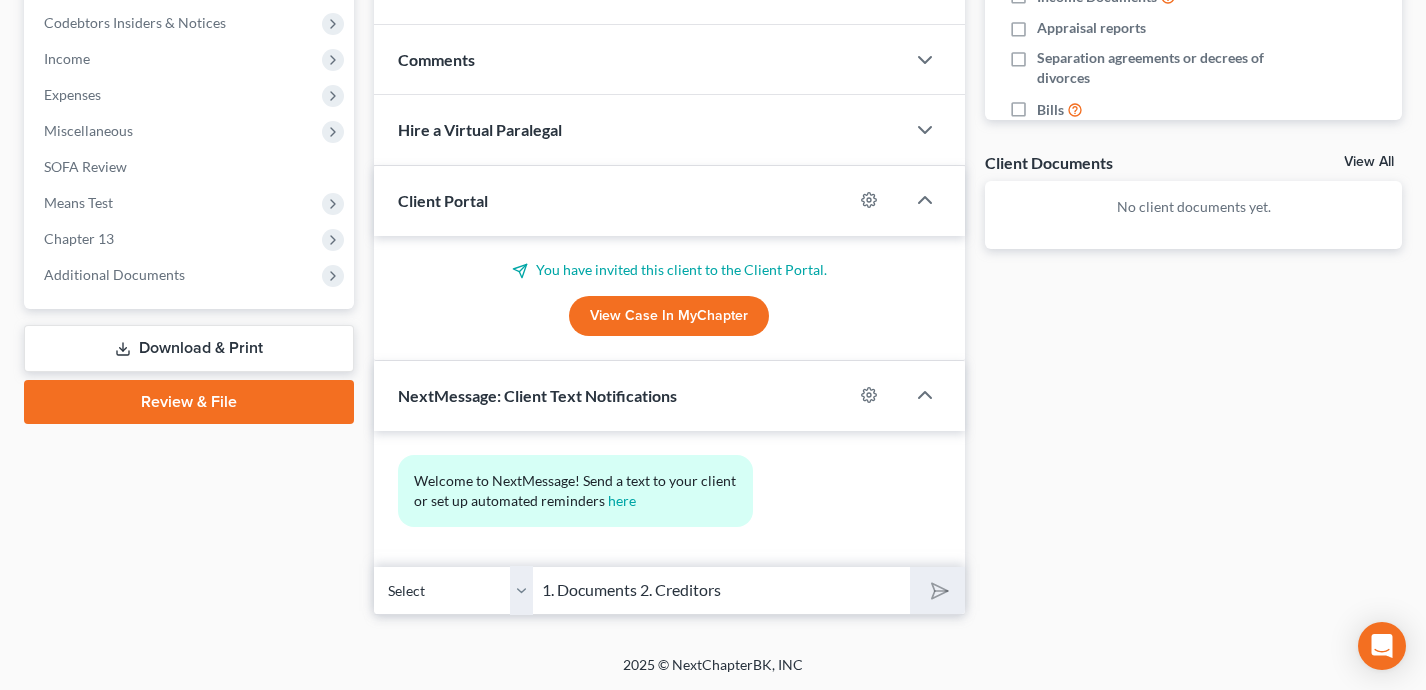 type 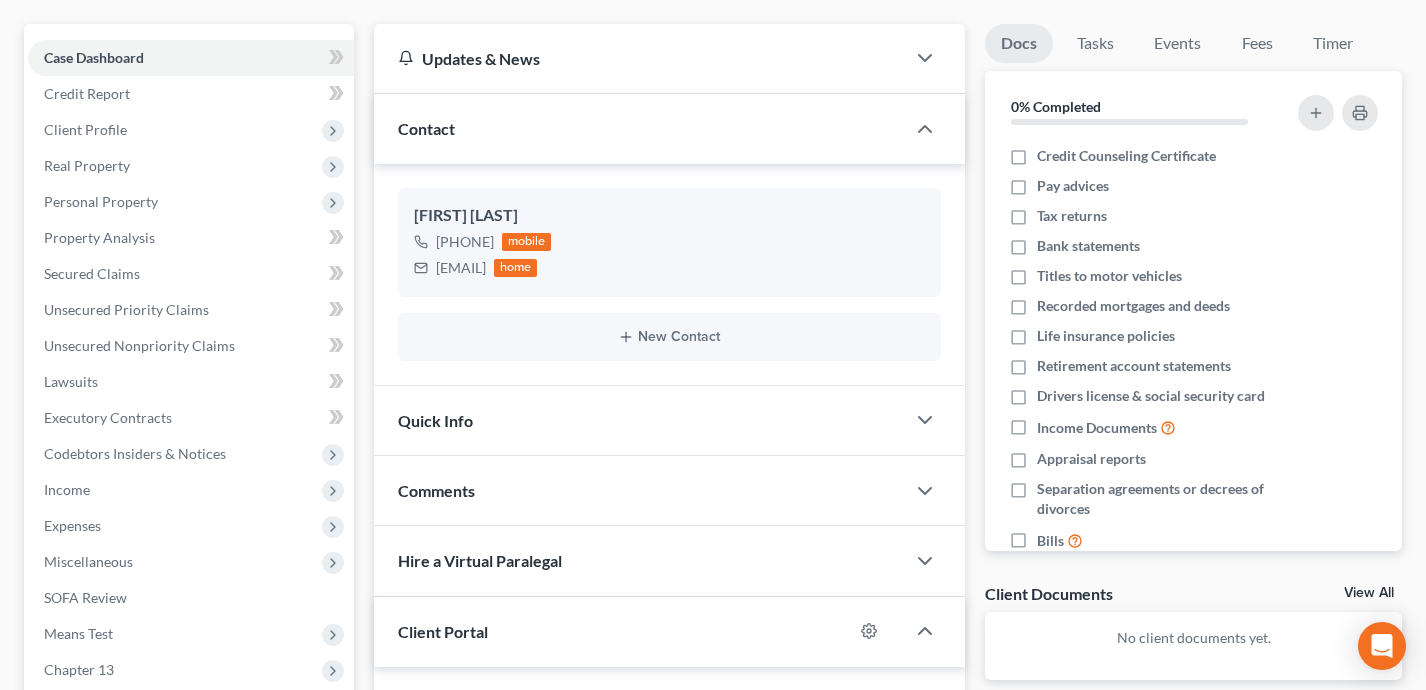 scroll, scrollTop: 159, scrollLeft: 0, axis: vertical 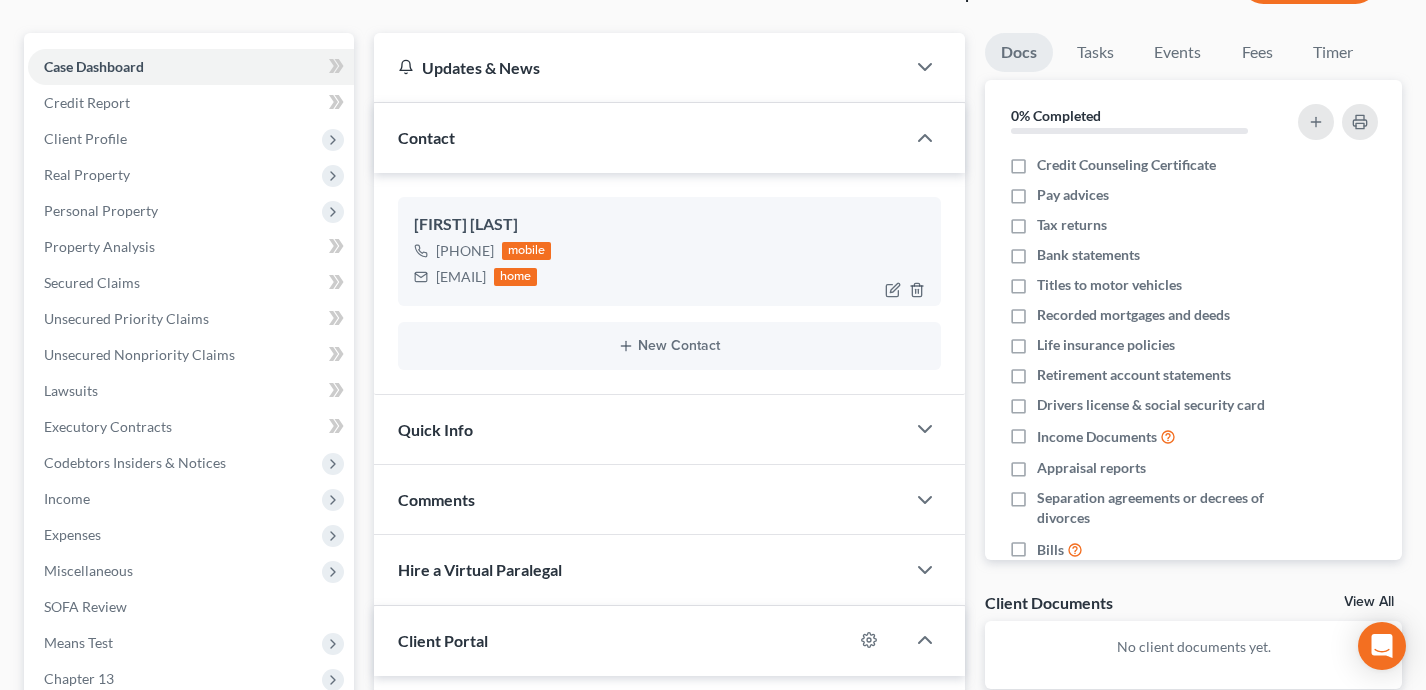 drag, startPoint x: 596, startPoint y: 277, endPoint x: 436, endPoint y: 284, distance: 160.15305 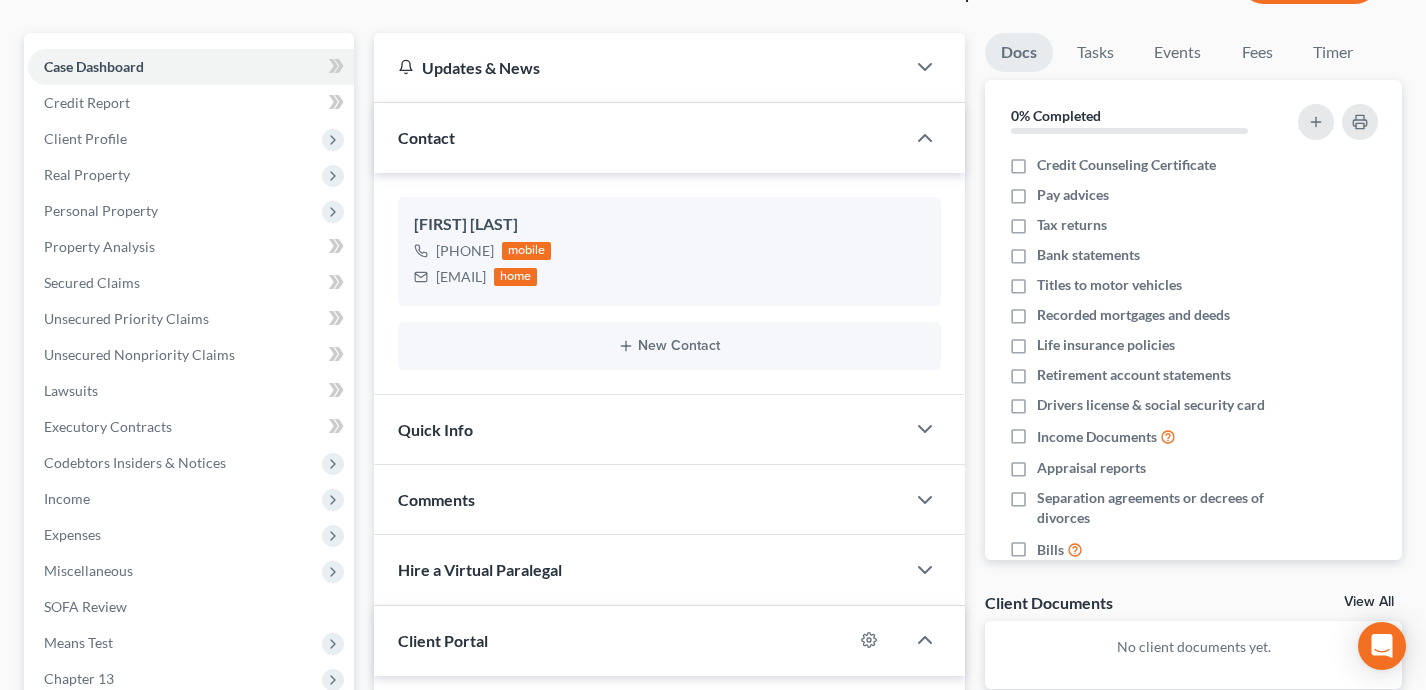 copy on "[EMAIL]" 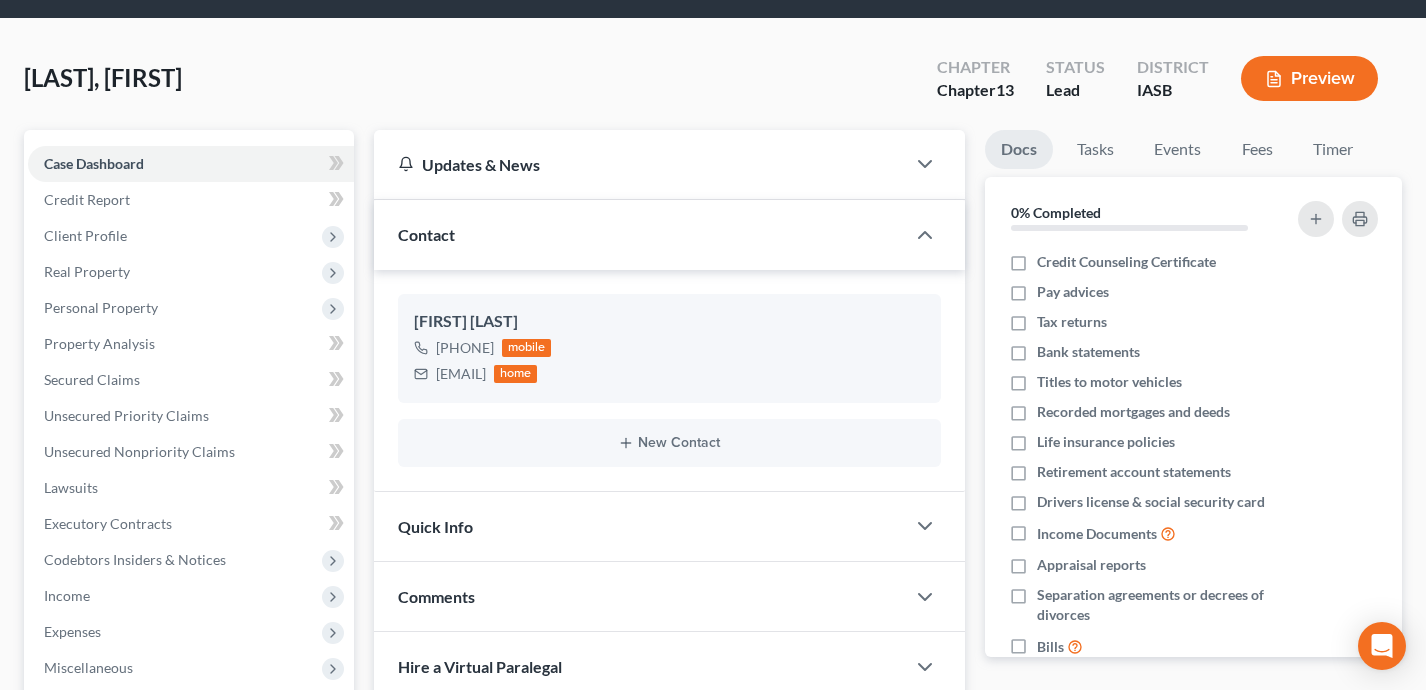 scroll, scrollTop: 53, scrollLeft: 0, axis: vertical 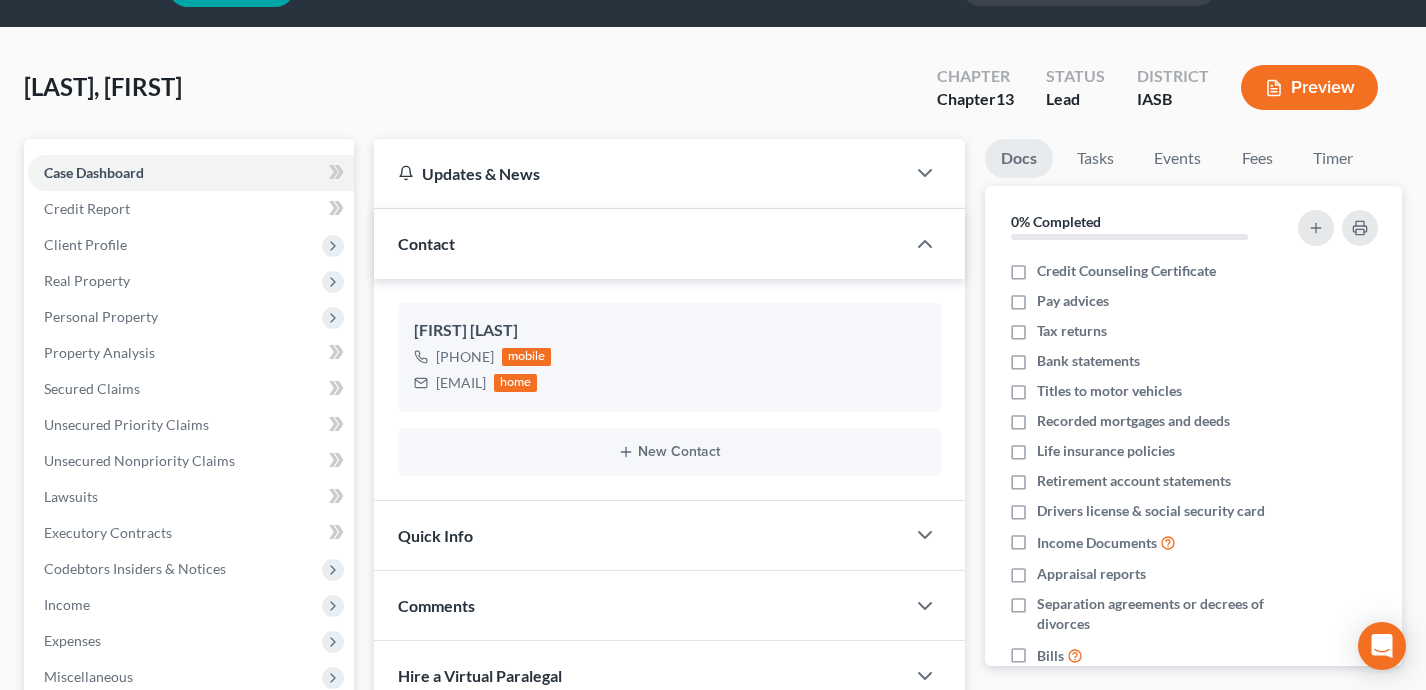 click on "[LAST], [FIRST] Upgraded Chapter Chapter 13 Status Lead District [STATE] Preview" at bounding box center (713, 95) 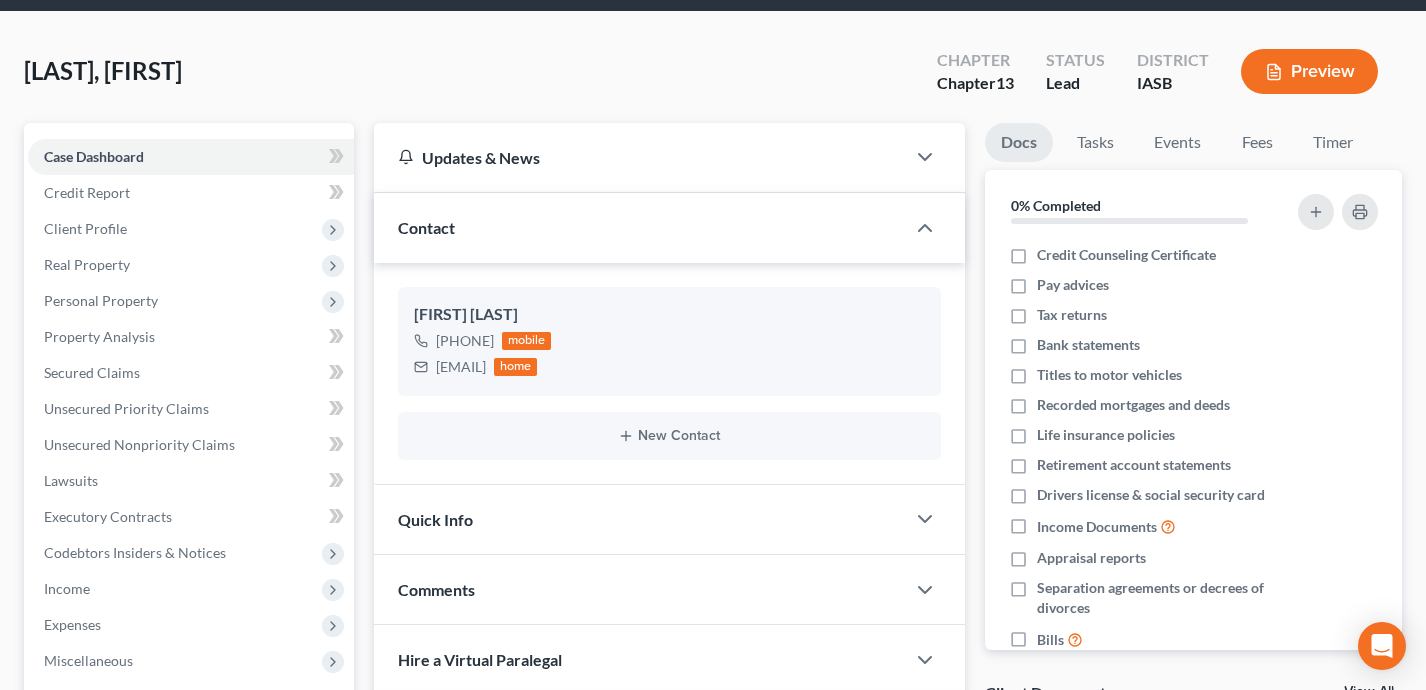 scroll, scrollTop: 0, scrollLeft: 0, axis: both 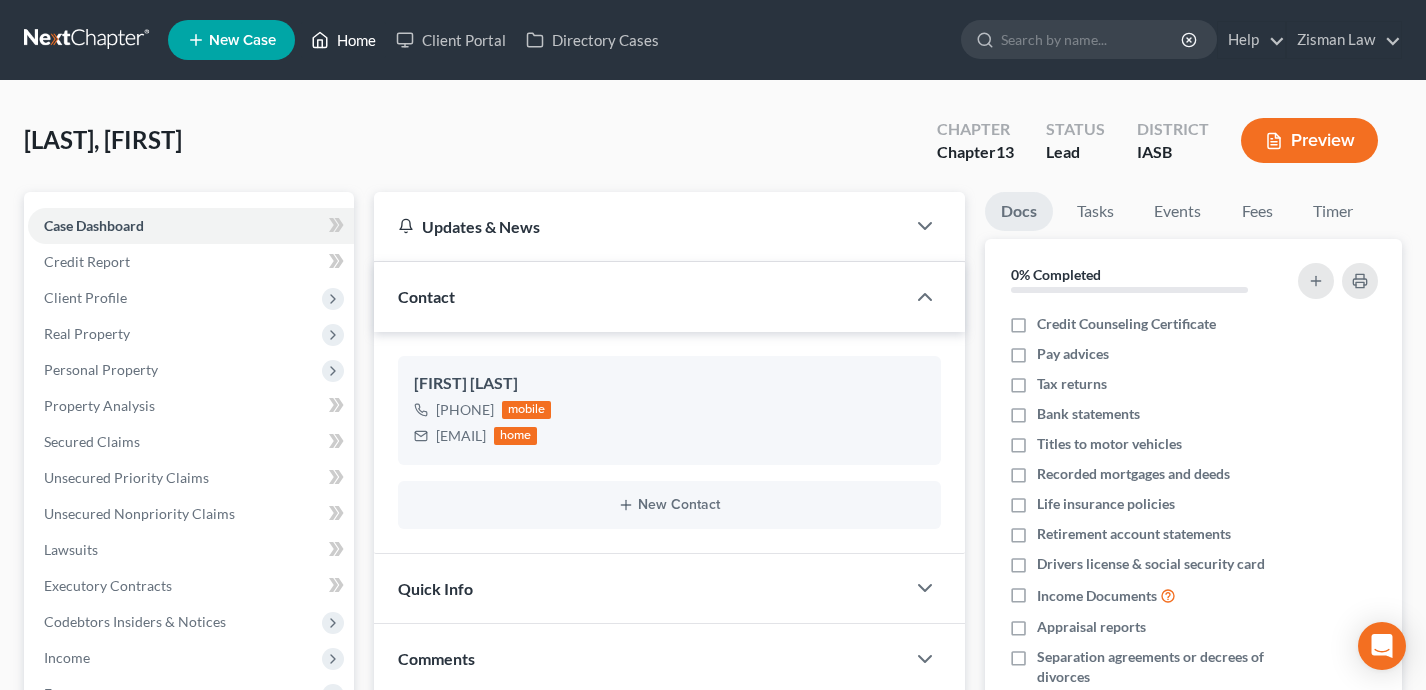 click on "Home" at bounding box center [343, 40] 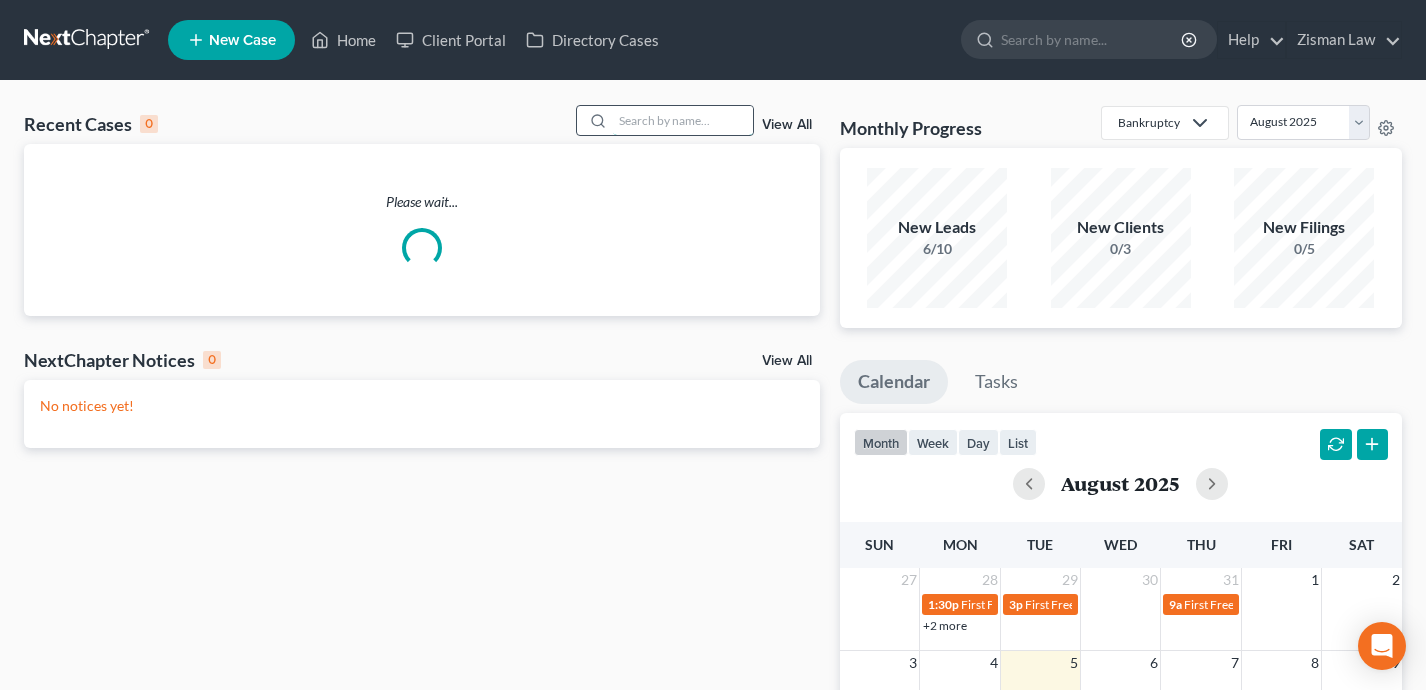 click at bounding box center (683, 120) 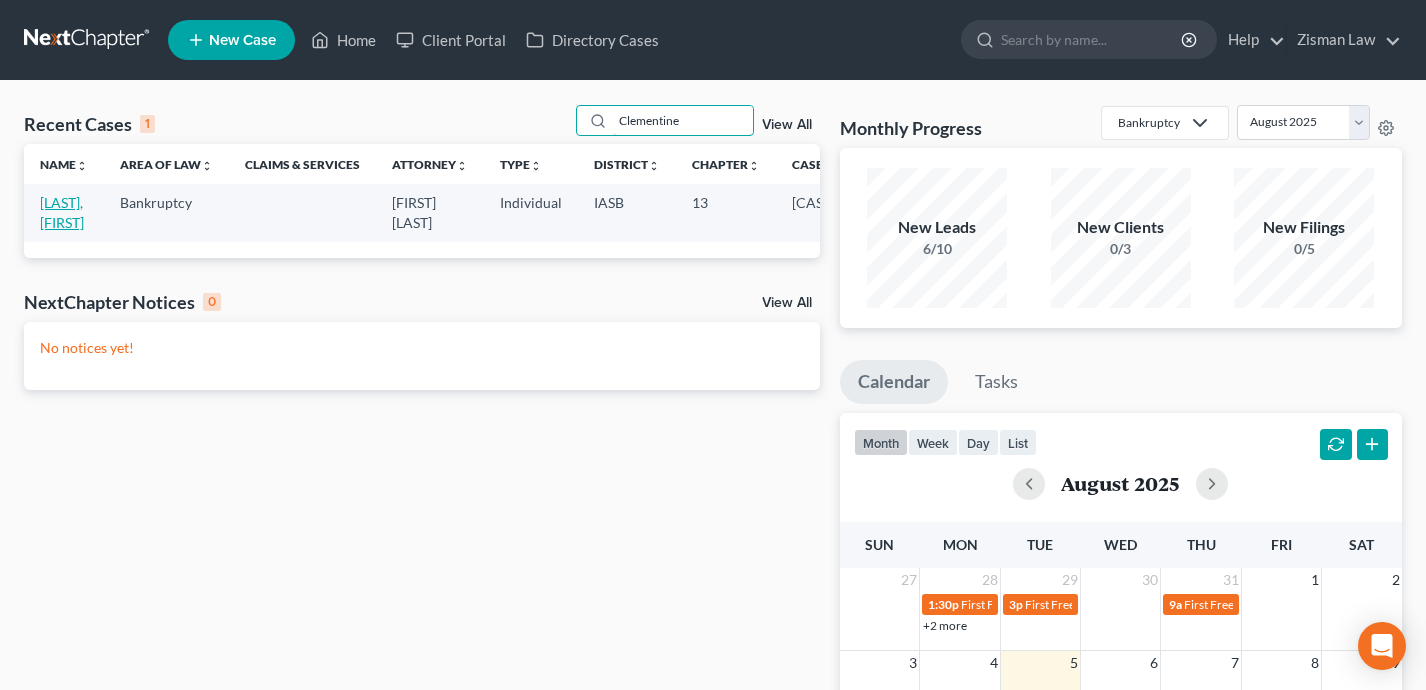 type on "Clementine" 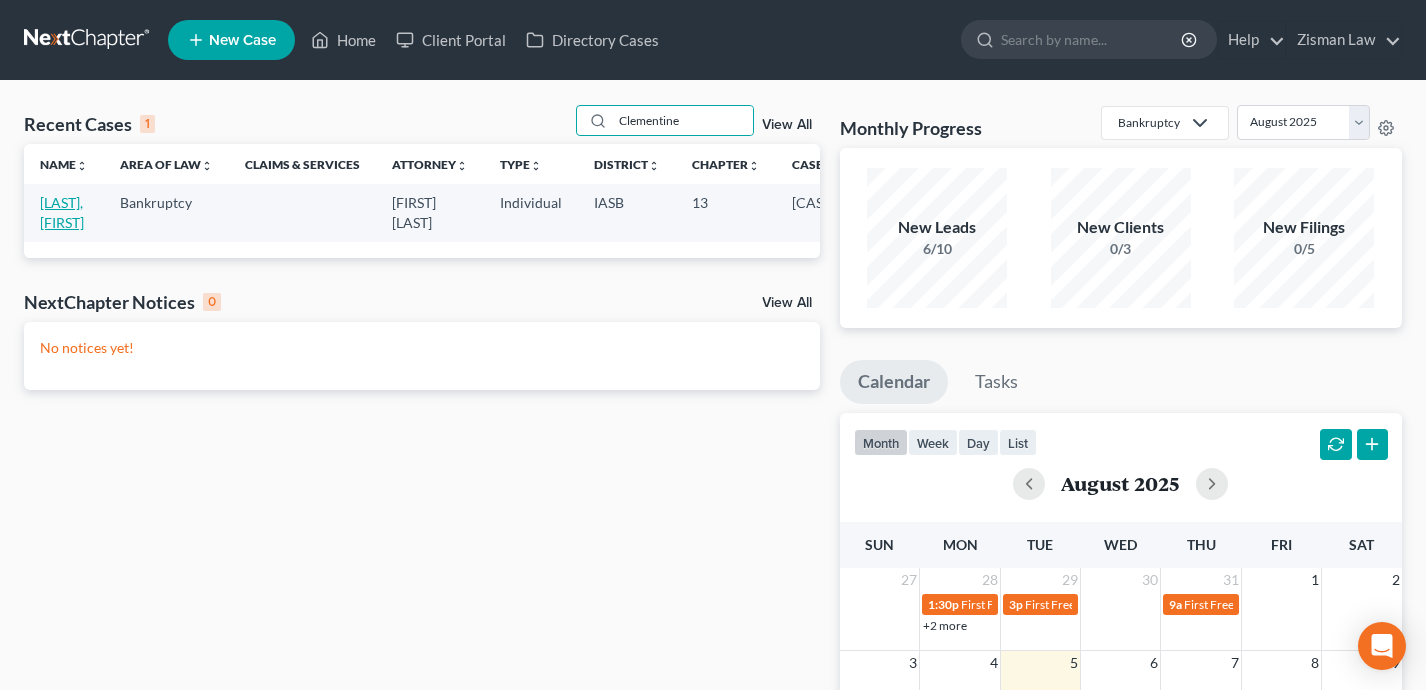 click on "[LAST], [FIRST]" at bounding box center (62, 212) 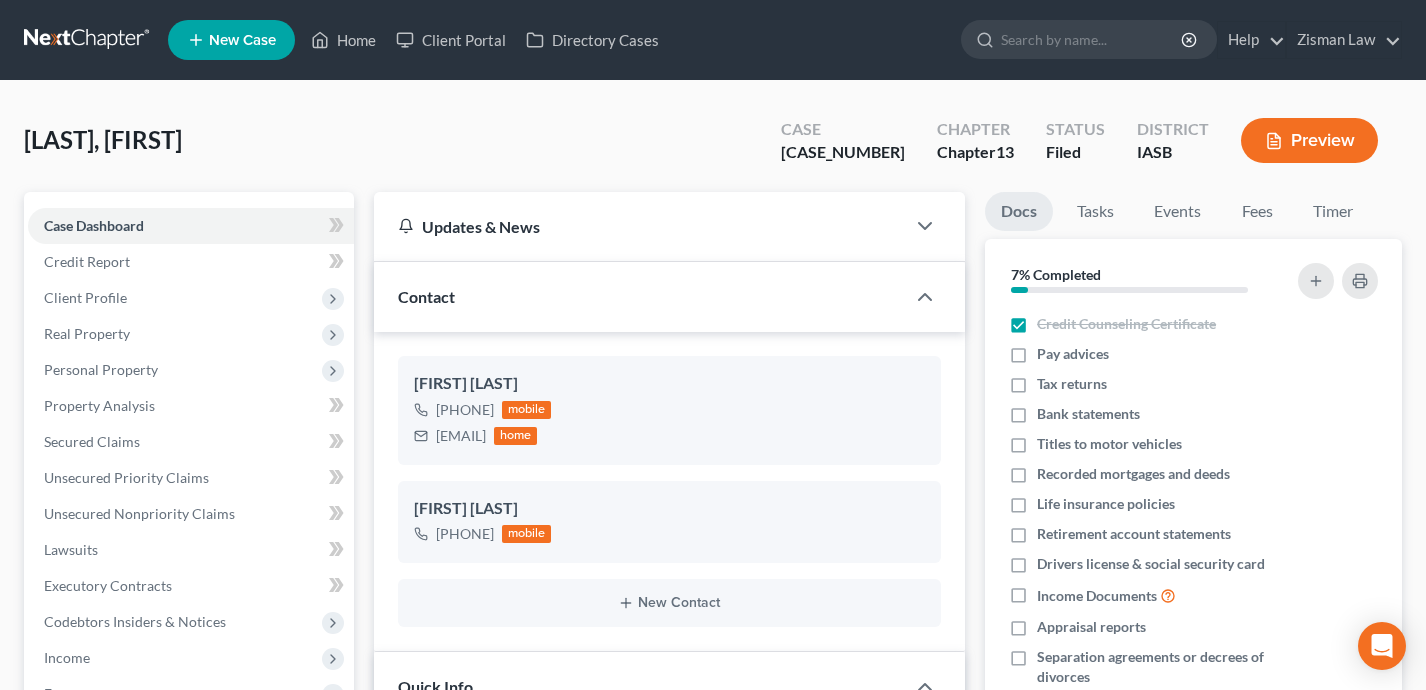scroll, scrollTop: 240, scrollLeft: 0, axis: vertical 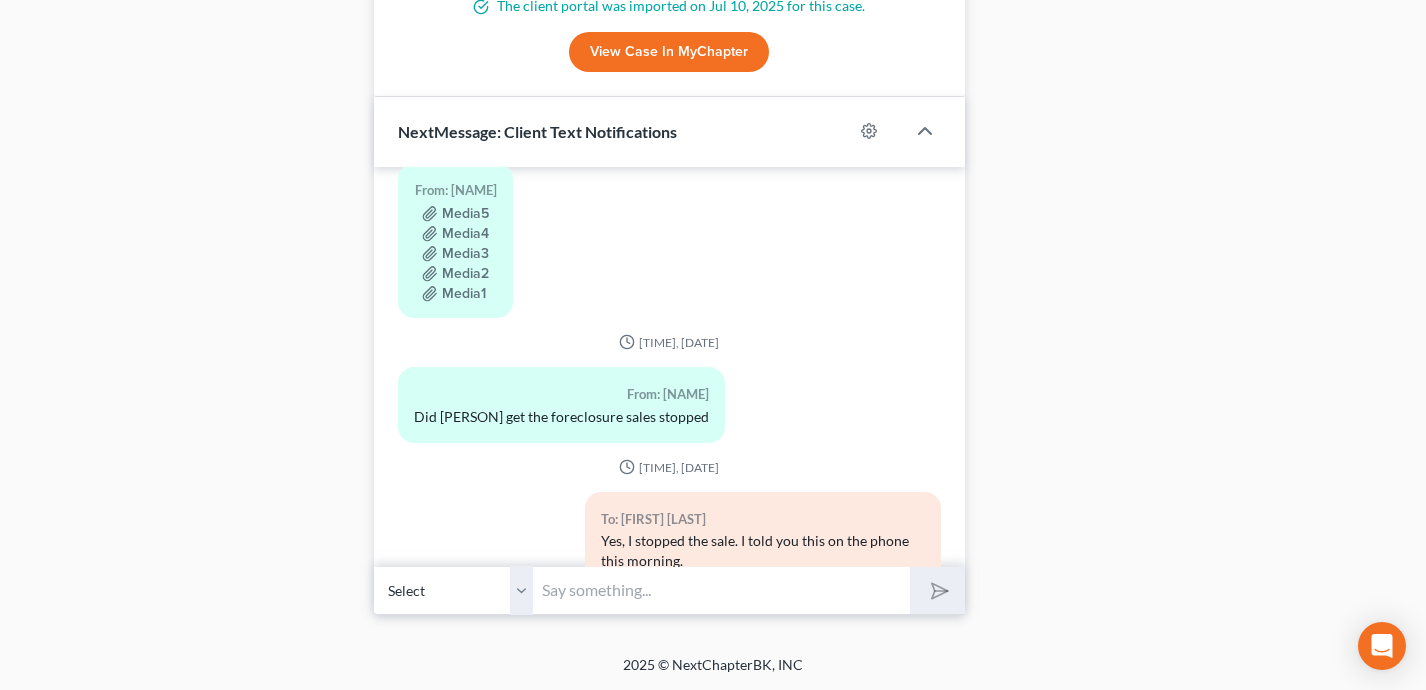 click at bounding box center (722, 590) 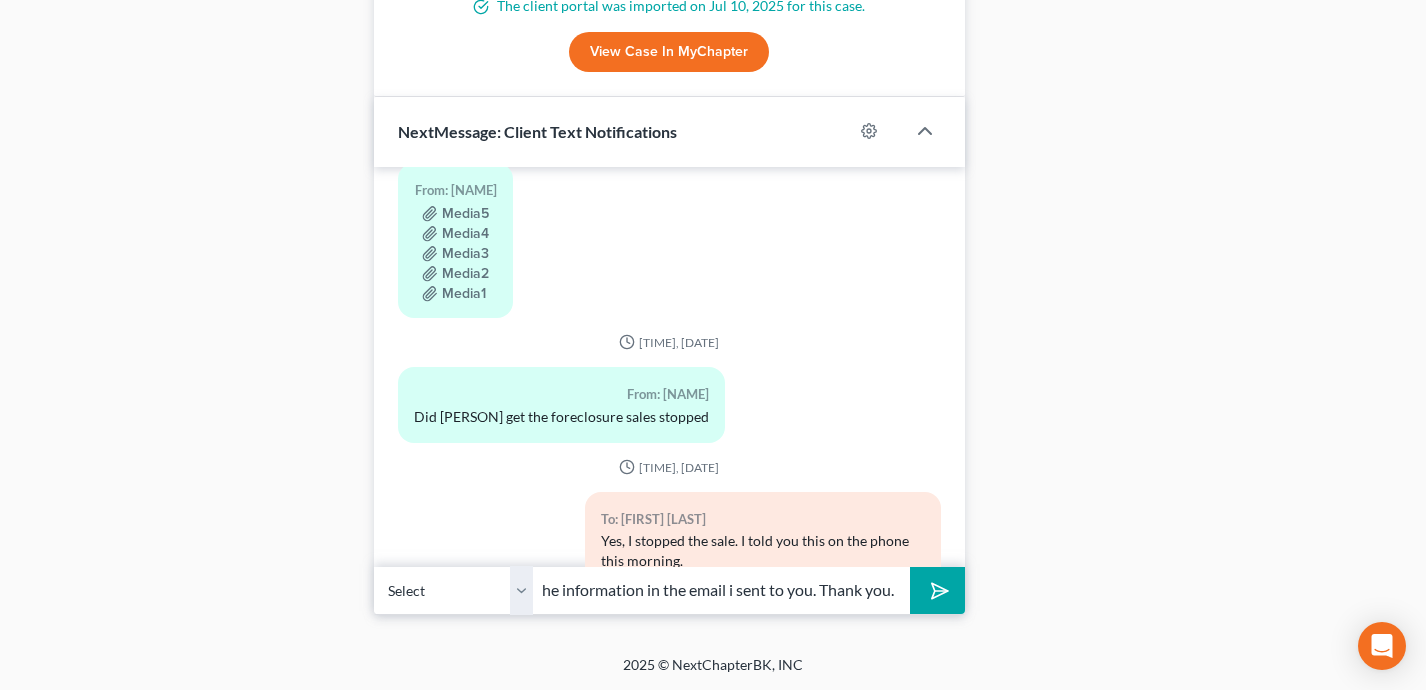 scroll, scrollTop: 0, scrollLeft: 589, axis: horizontal 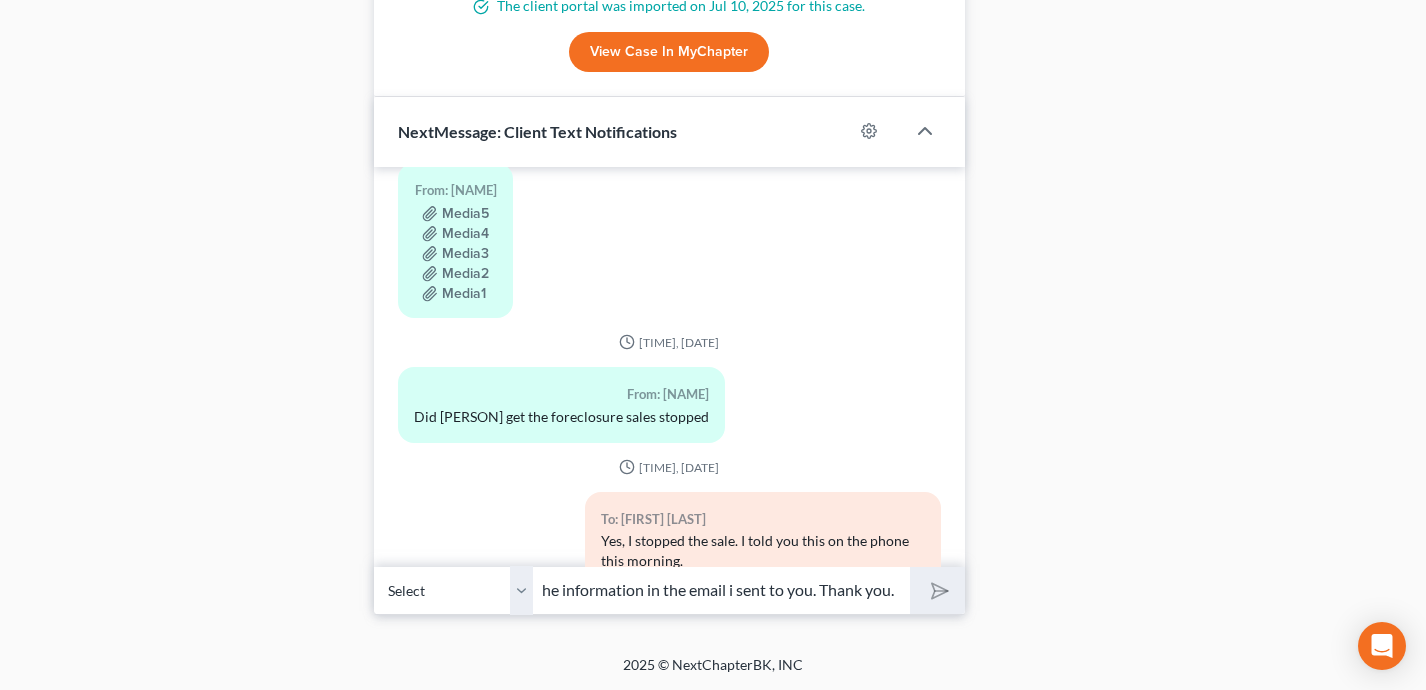 type 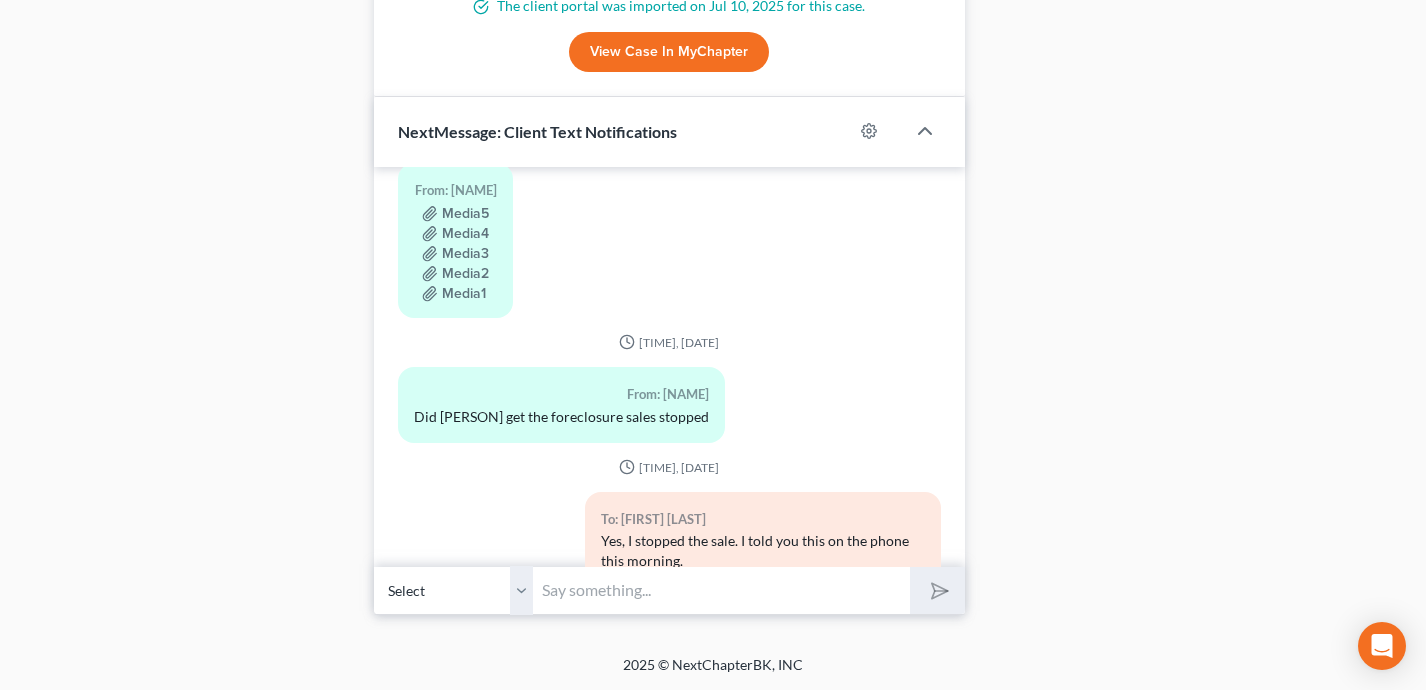 scroll, scrollTop: 0, scrollLeft: 0, axis: both 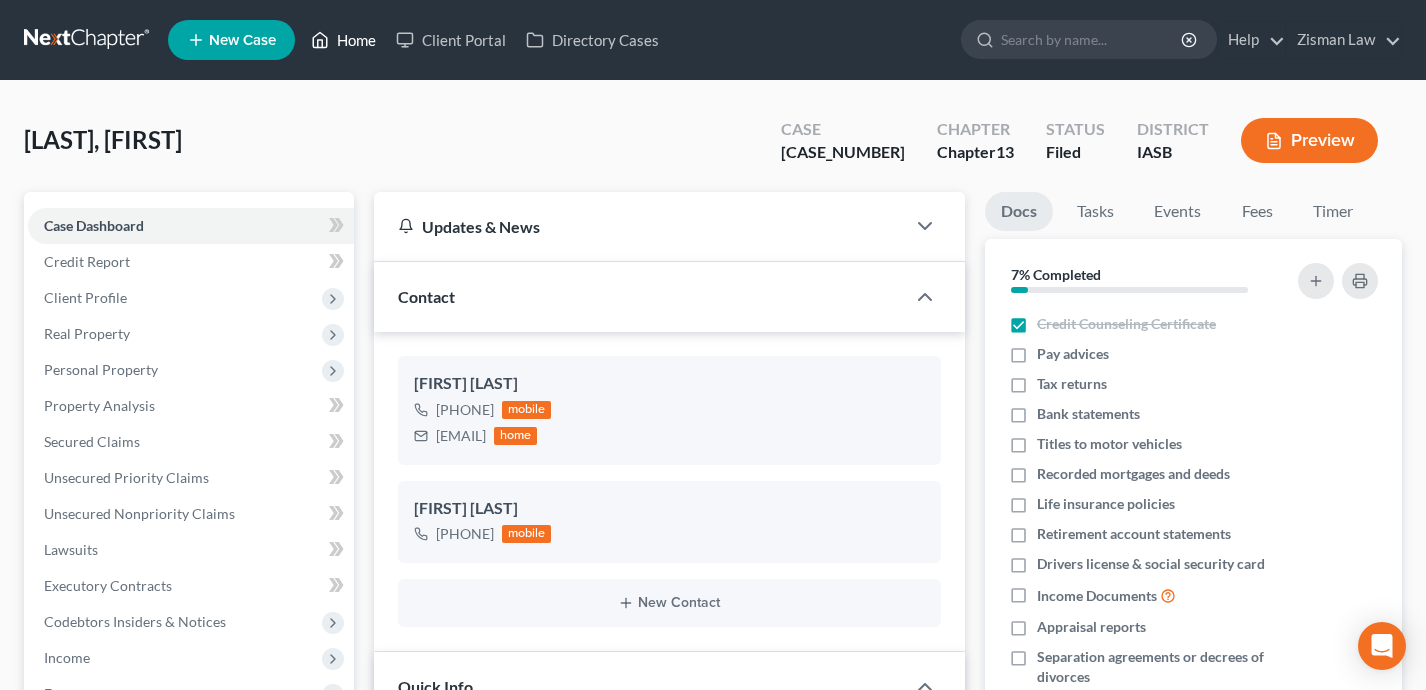 click on "Home" at bounding box center (343, 40) 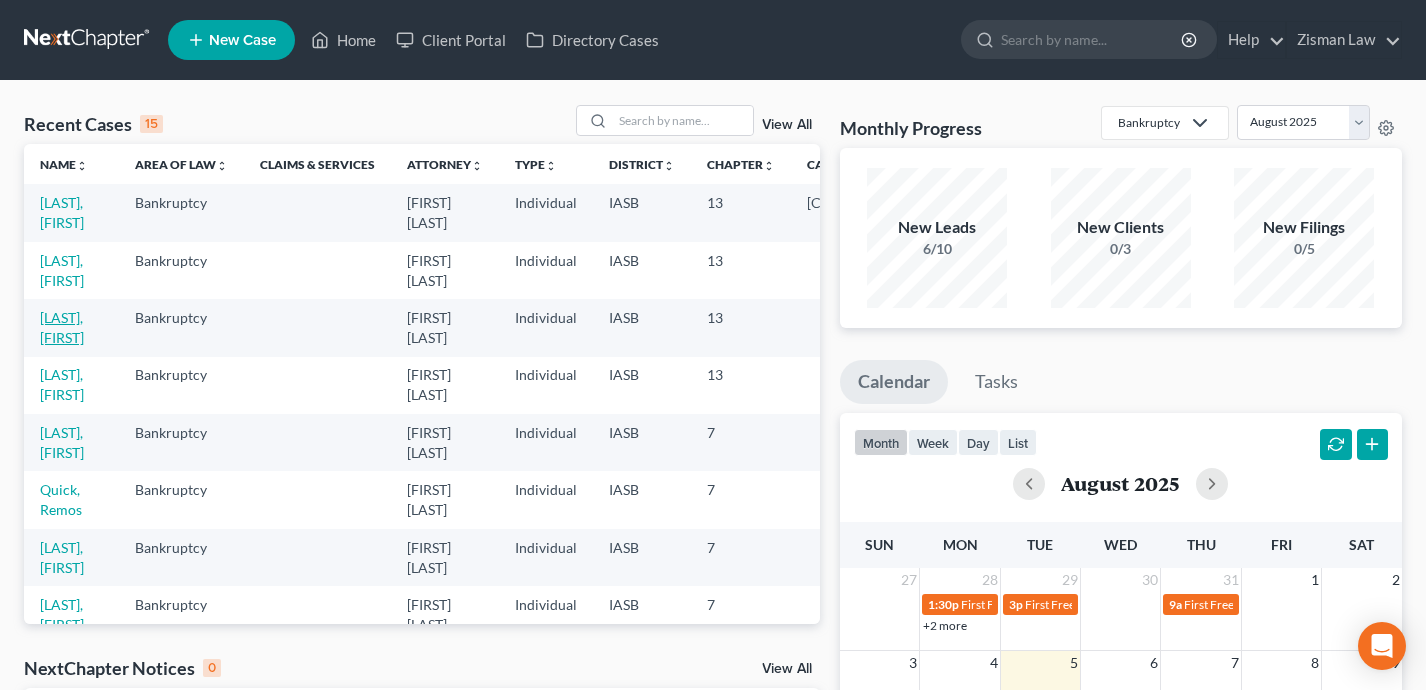 click on "[LAST], [FIRST]" at bounding box center [62, 327] 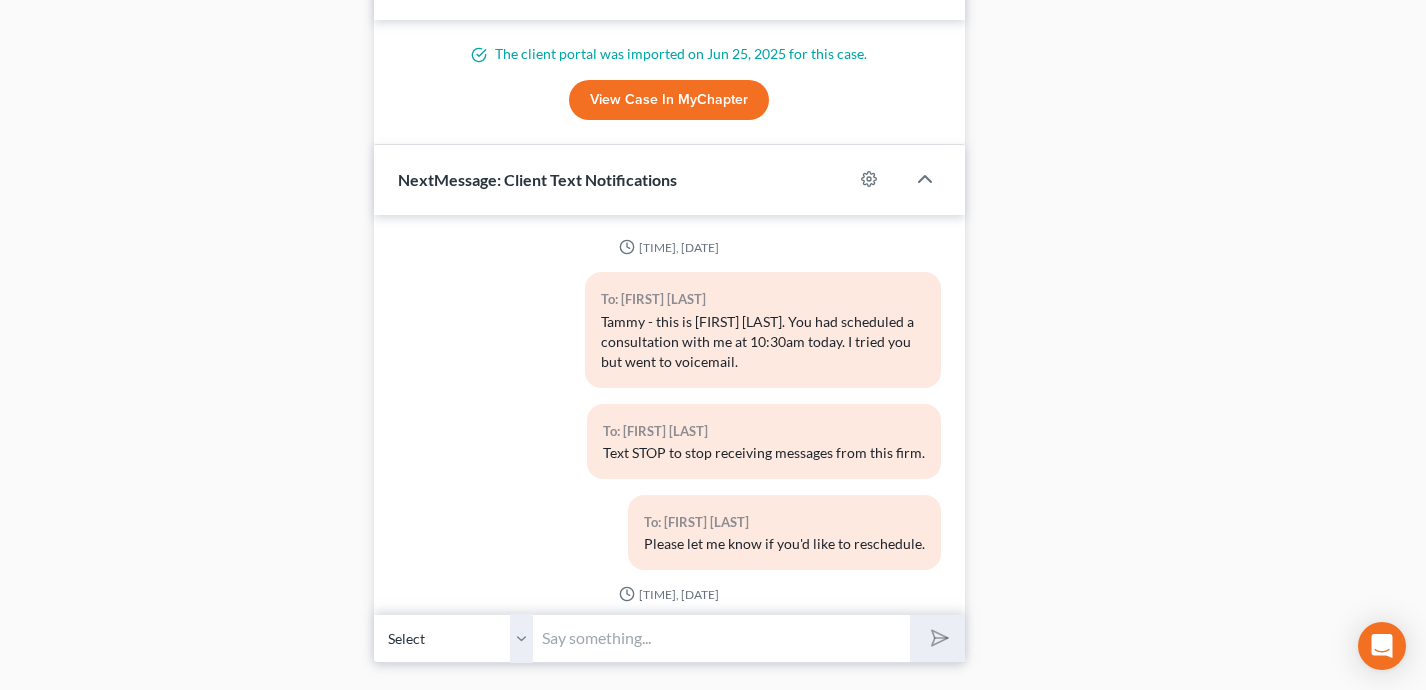 scroll, scrollTop: 1132, scrollLeft: 0, axis: vertical 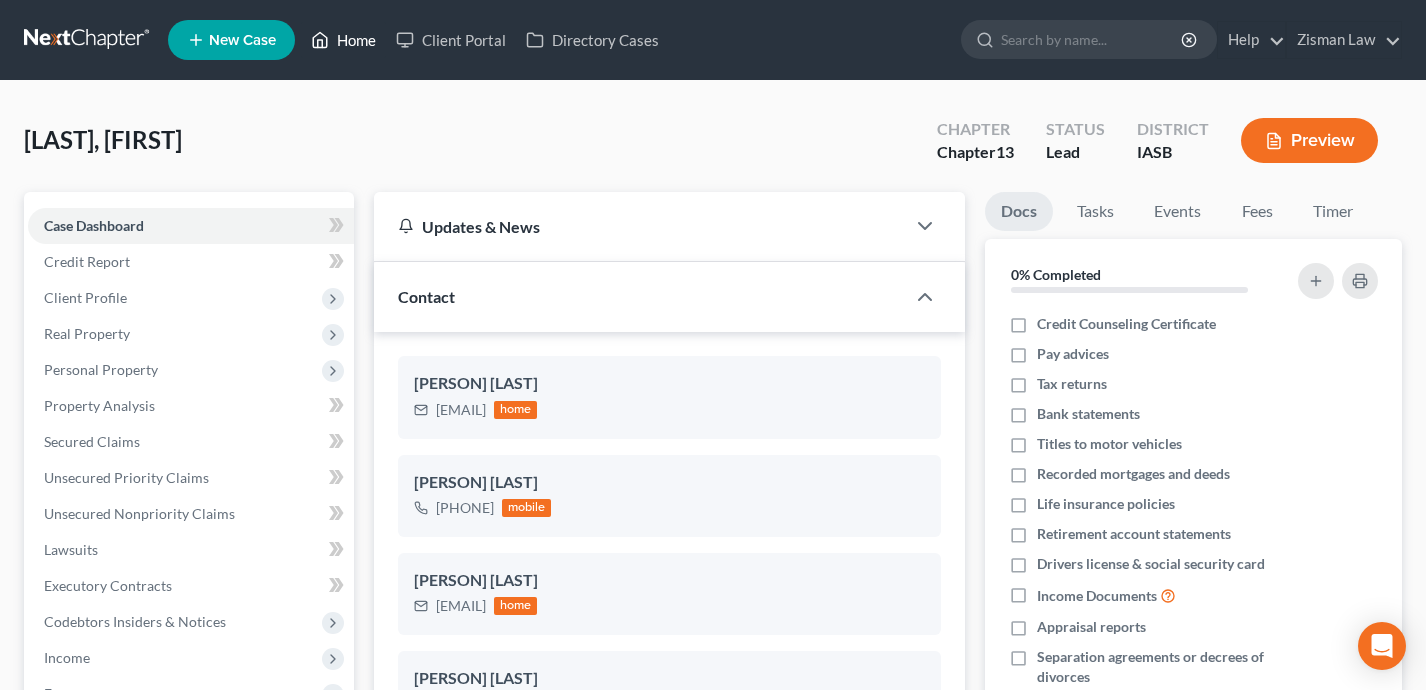 click on "Home" at bounding box center (343, 40) 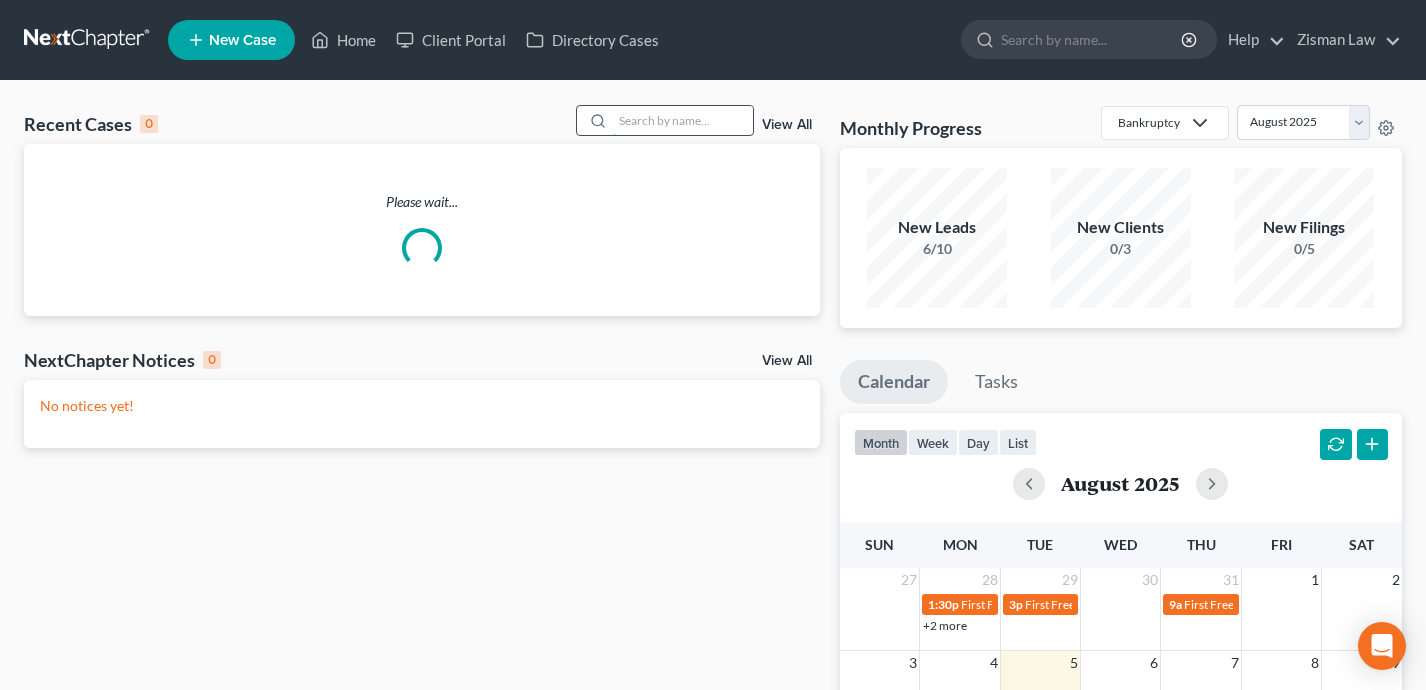 click at bounding box center (683, 120) 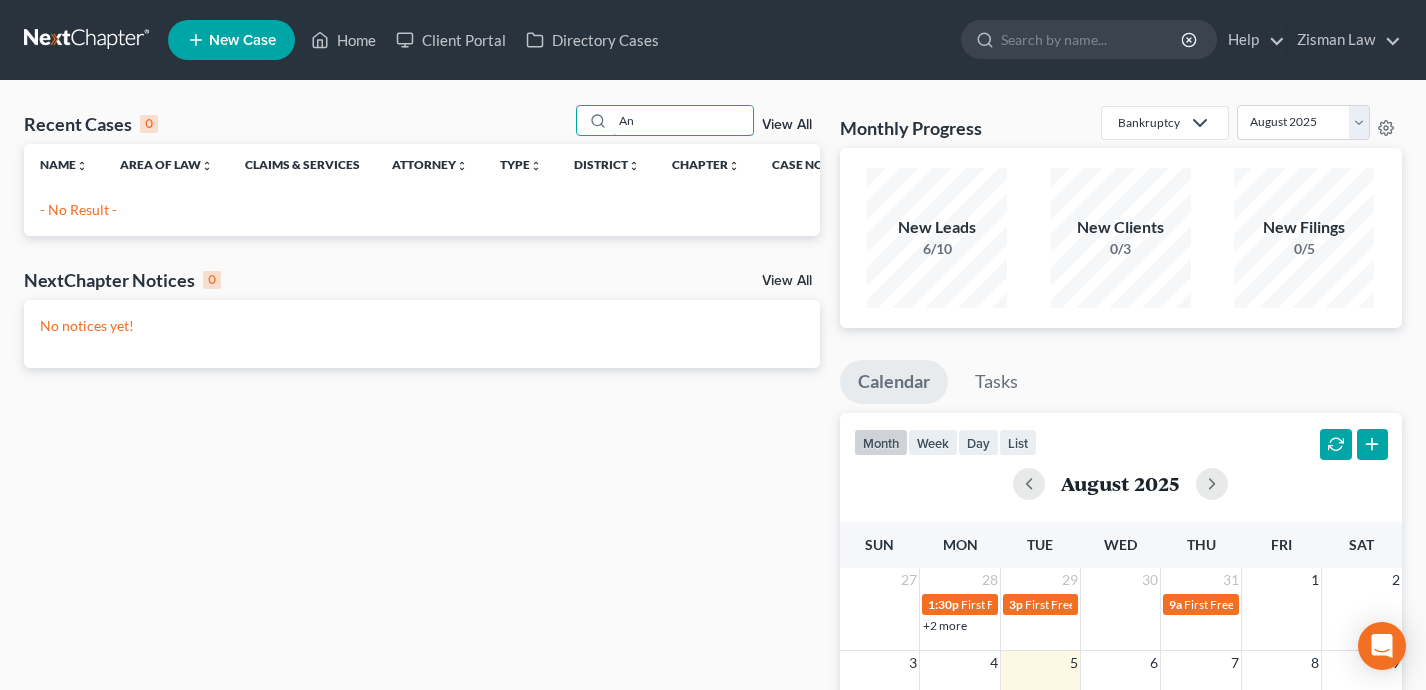type on "A" 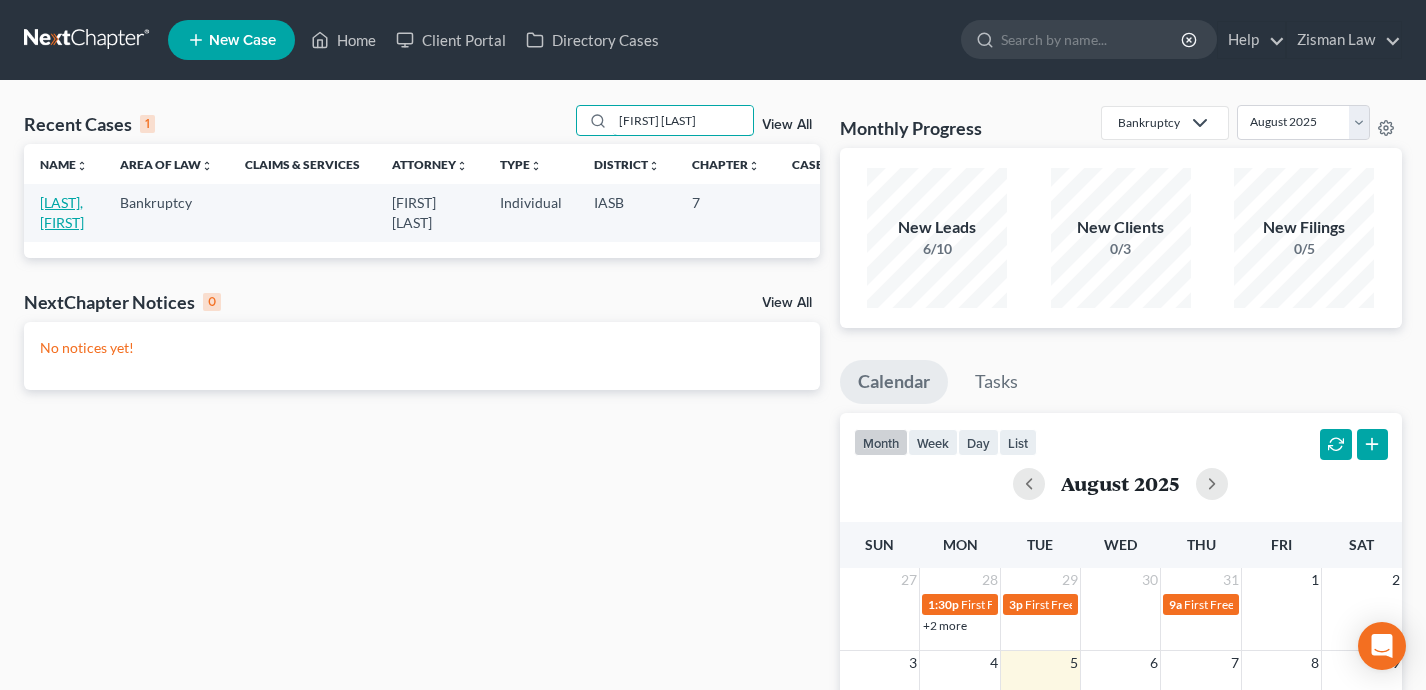 type on "[FIRST] [LAST]" 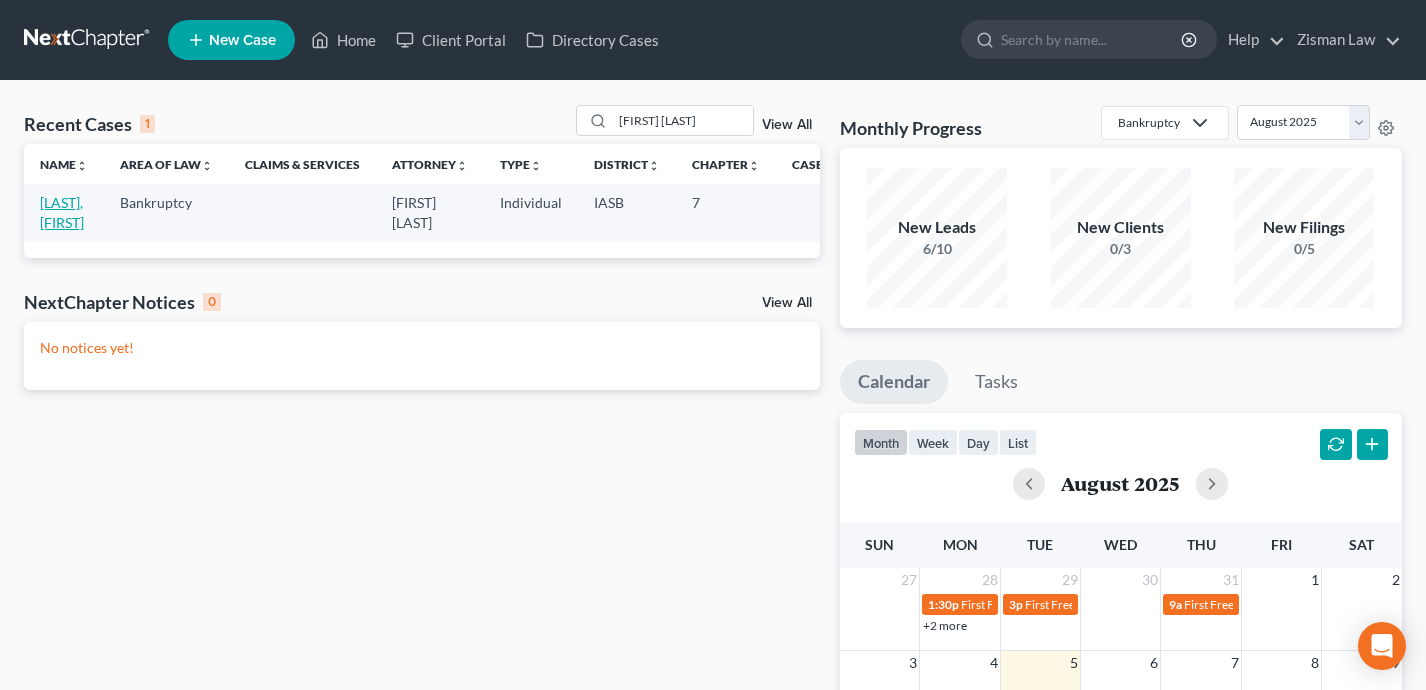 click on "[LAST], [FIRST]" at bounding box center (62, 212) 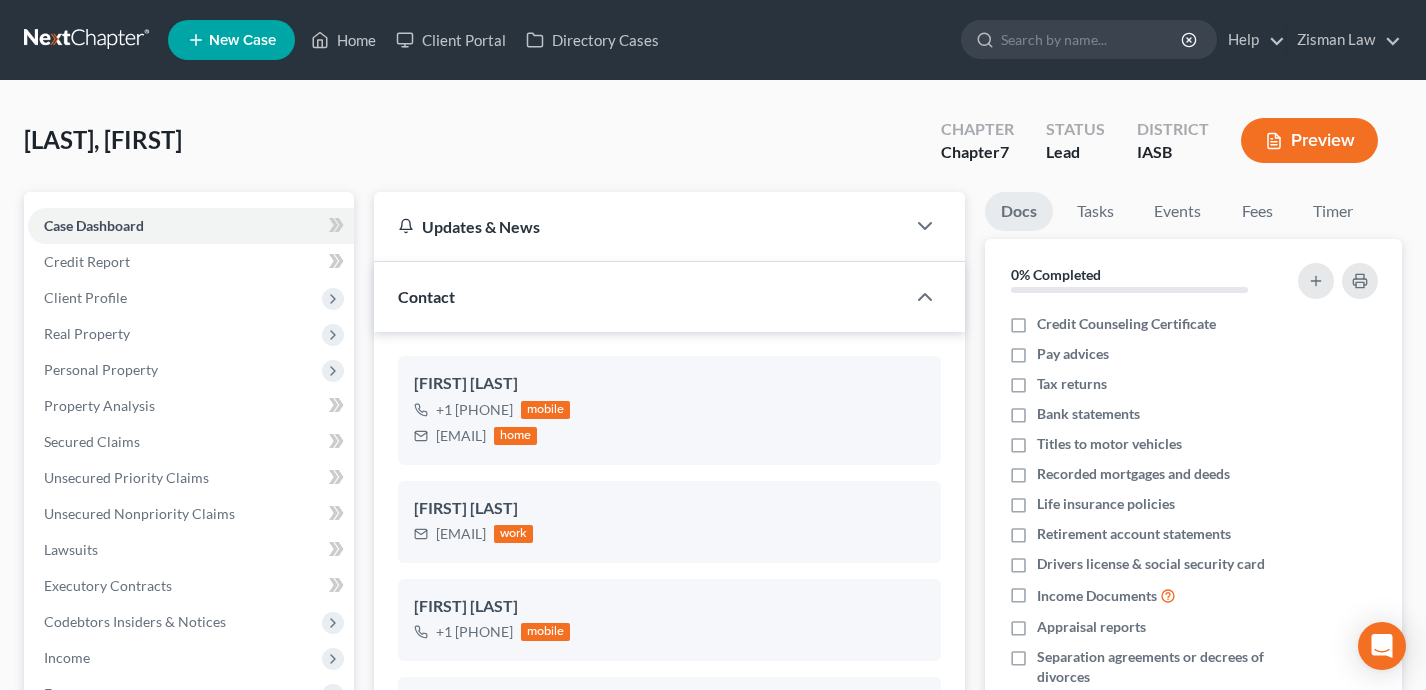 scroll, scrollTop: 1089, scrollLeft: 0, axis: vertical 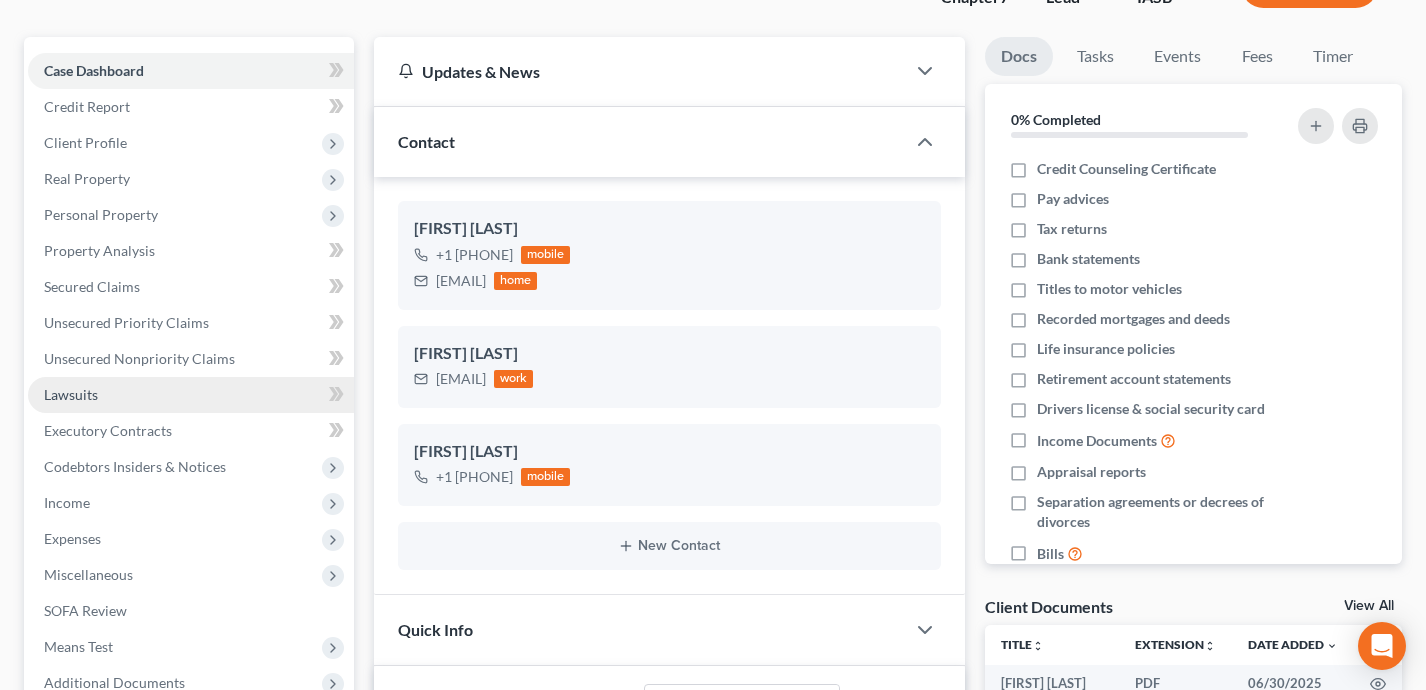 click on "Lawsuits" at bounding box center [191, 395] 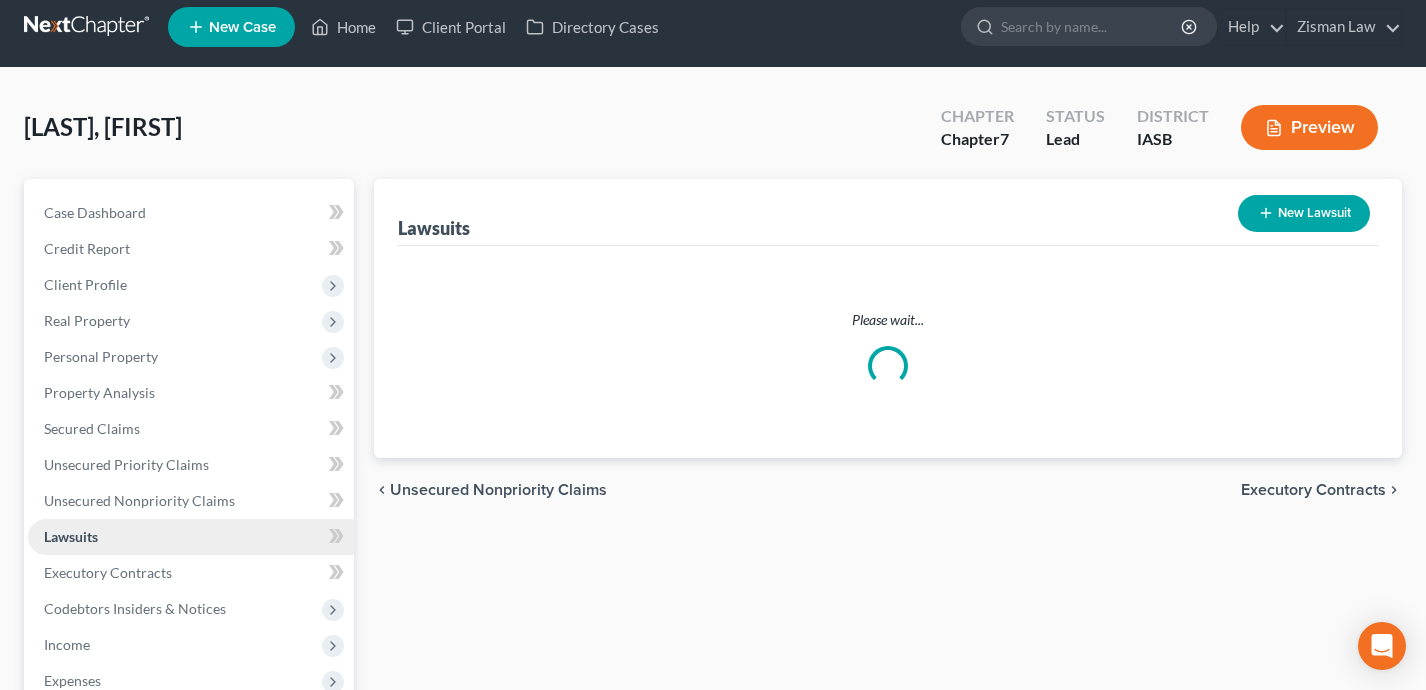 scroll, scrollTop: 0, scrollLeft: 0, axis: both 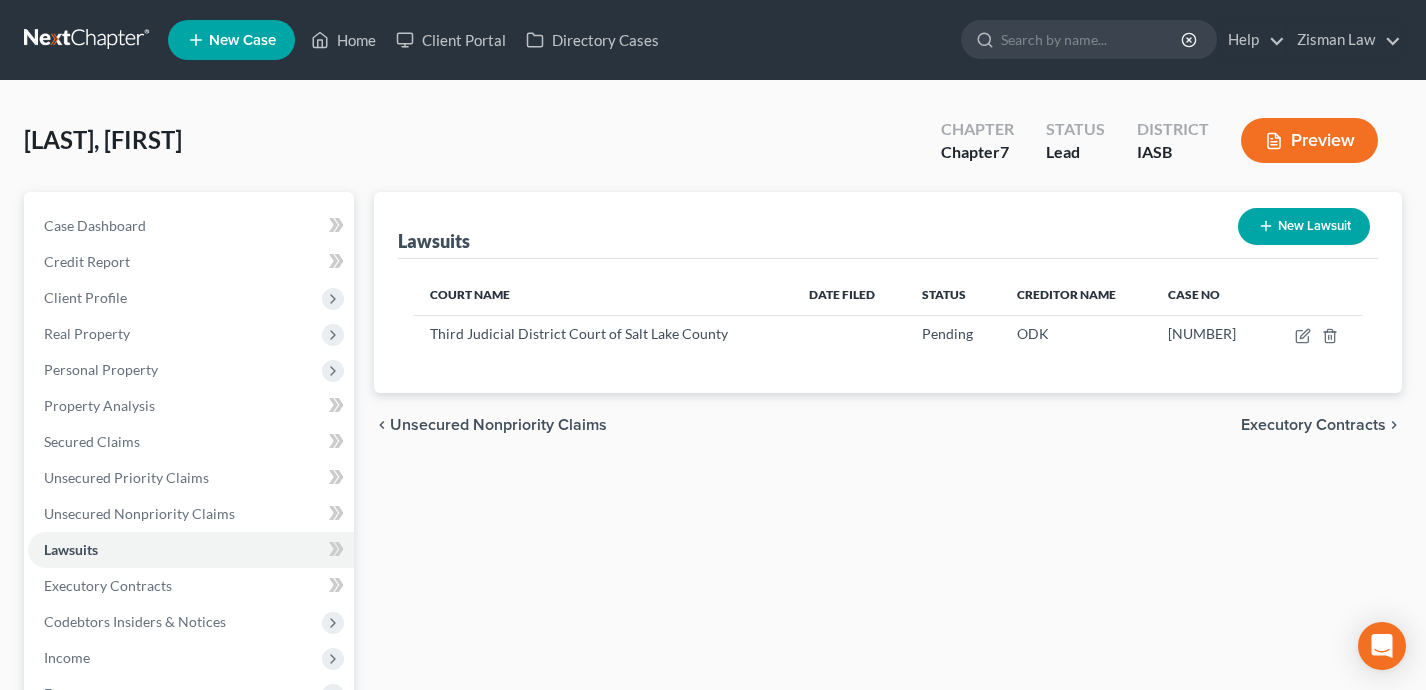 click on "New Lawsuit" at bounding box center (1304, 226) 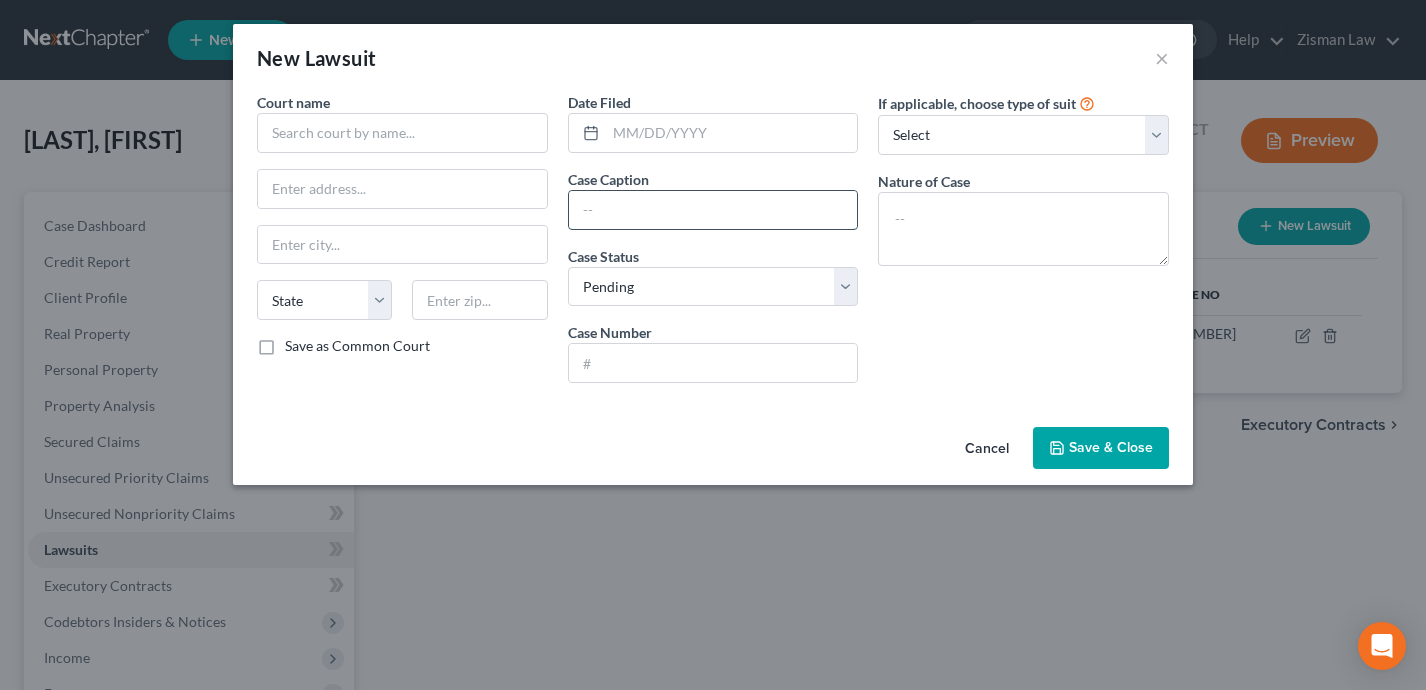 click at bounding box center (713, 210) 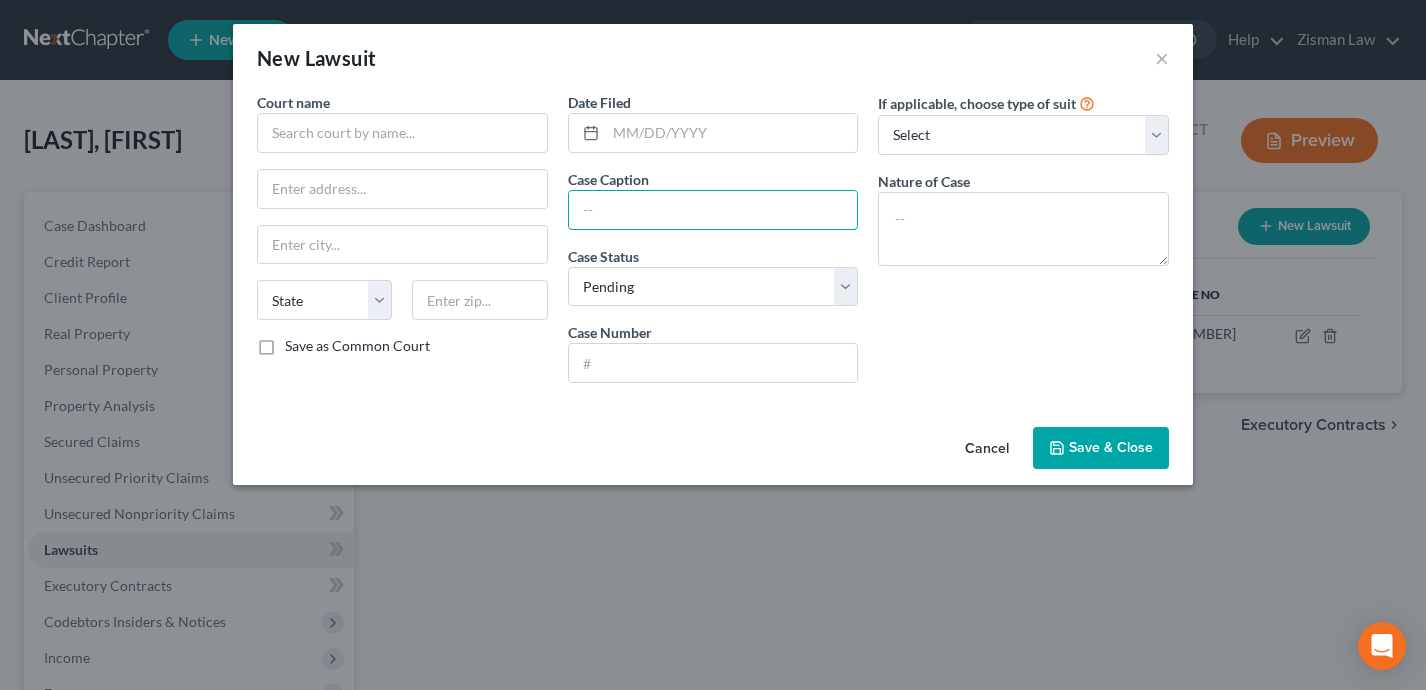 paste on "[NUMBER]" 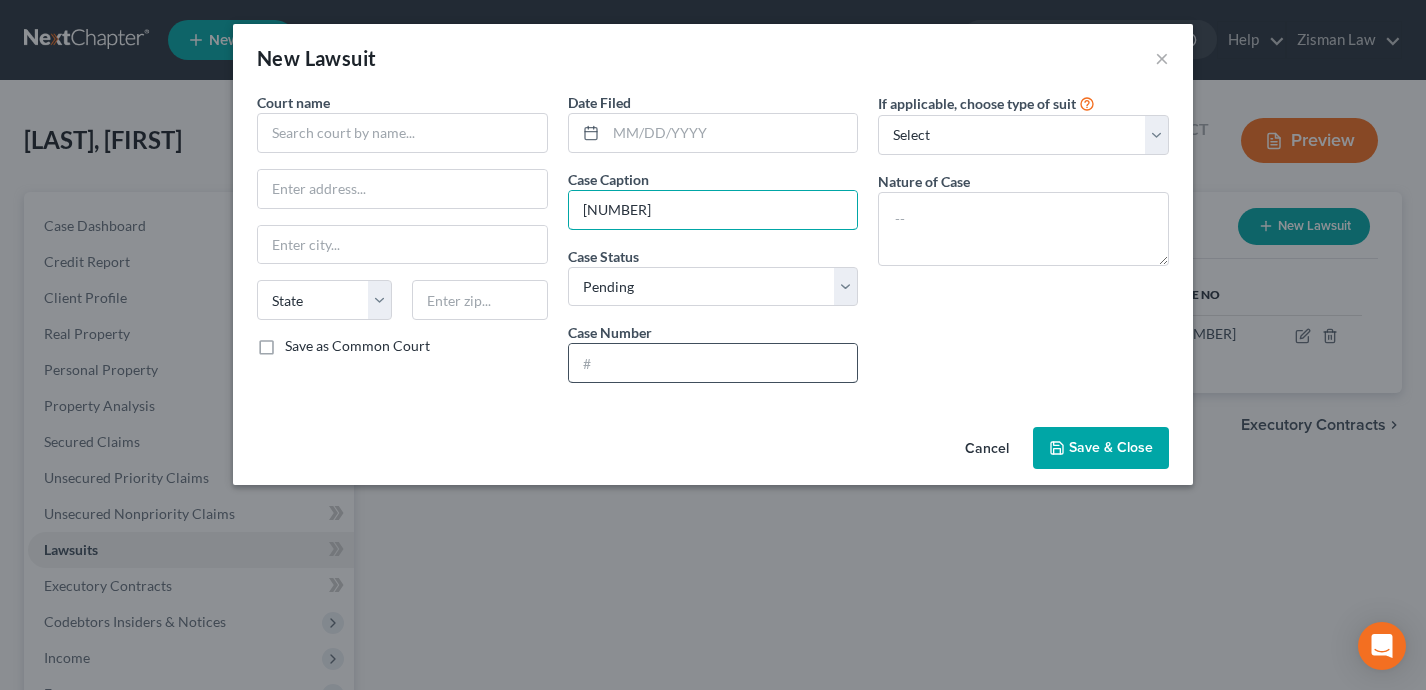 type on "[NUMBER]" 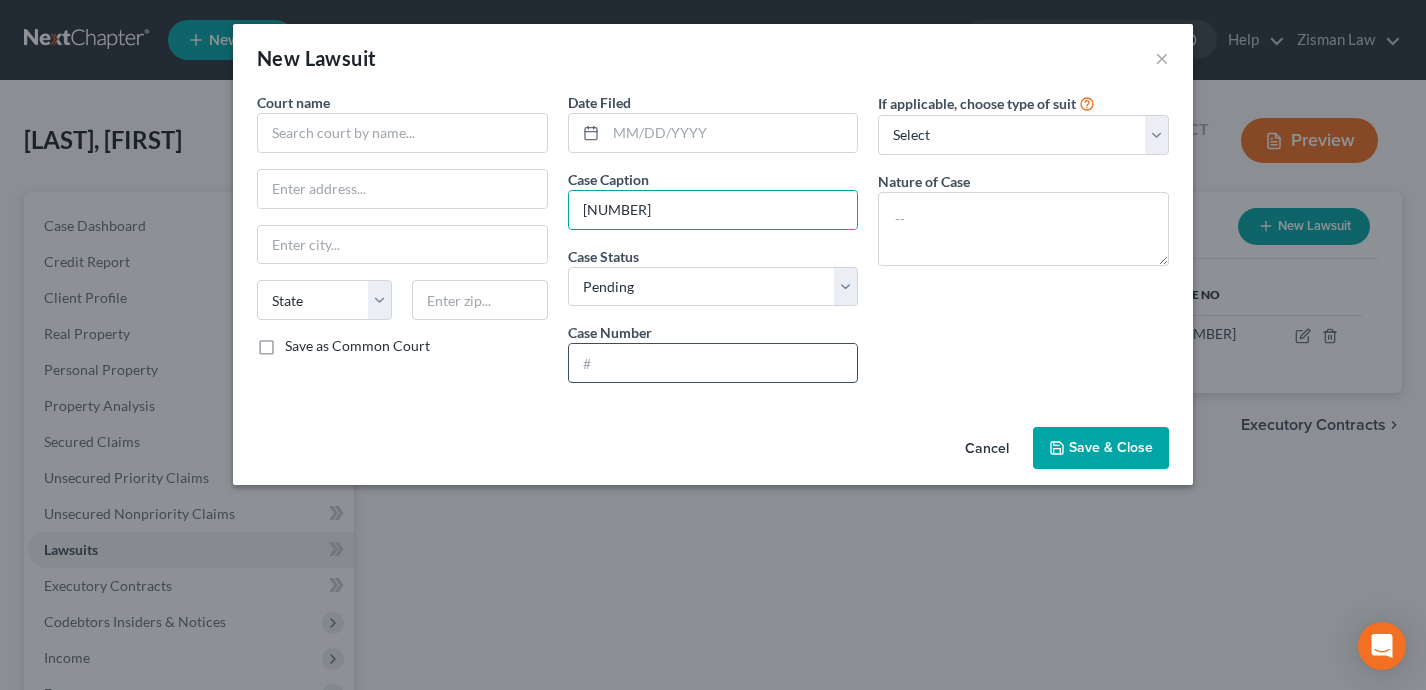 click at bounding box center (713, 363) 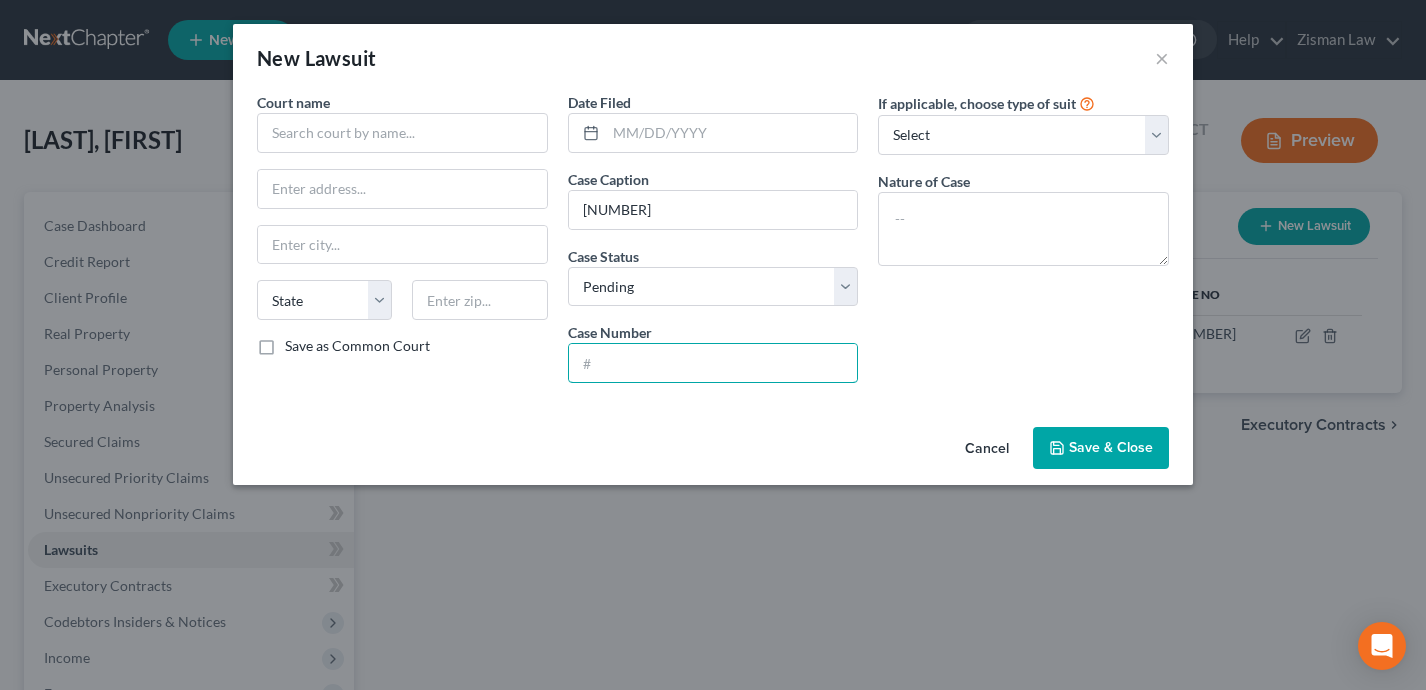 paste on "[NUMBER]" 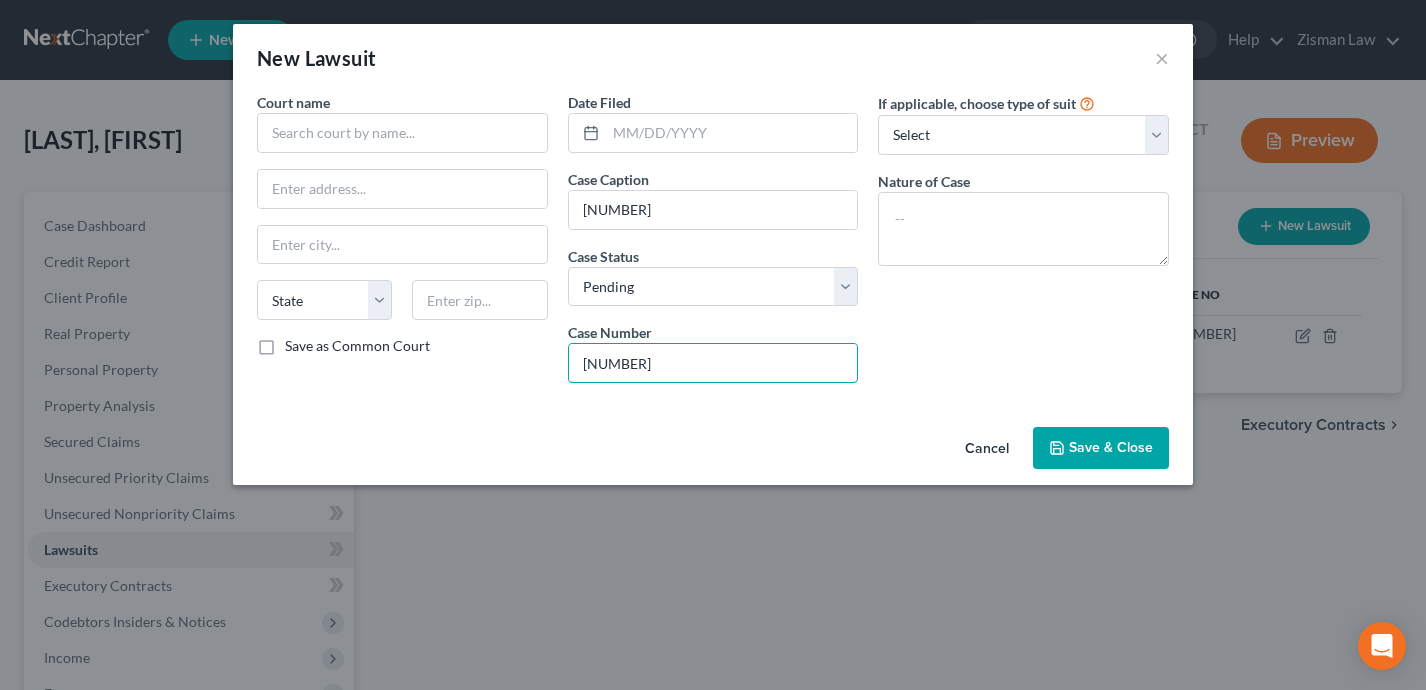 type on "[NUMBER]" 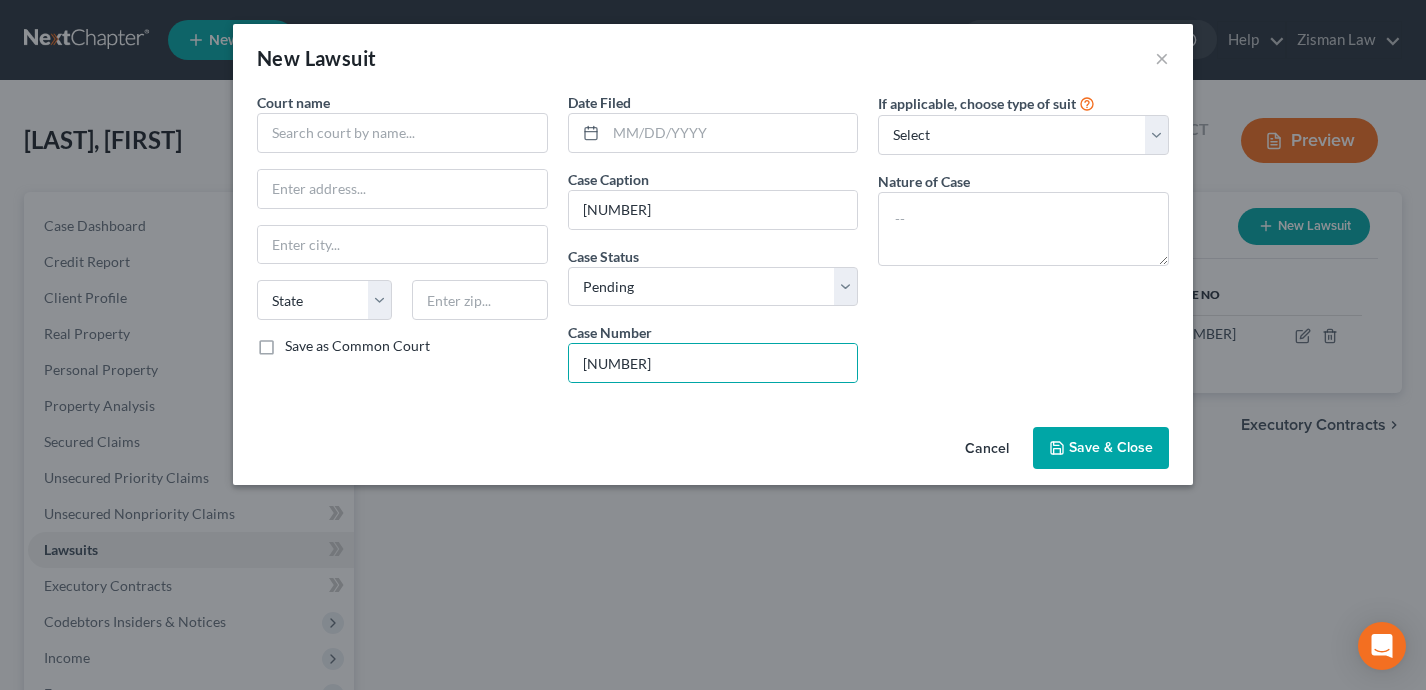 click on "Save & Close" at bounding box center [1111, 447] 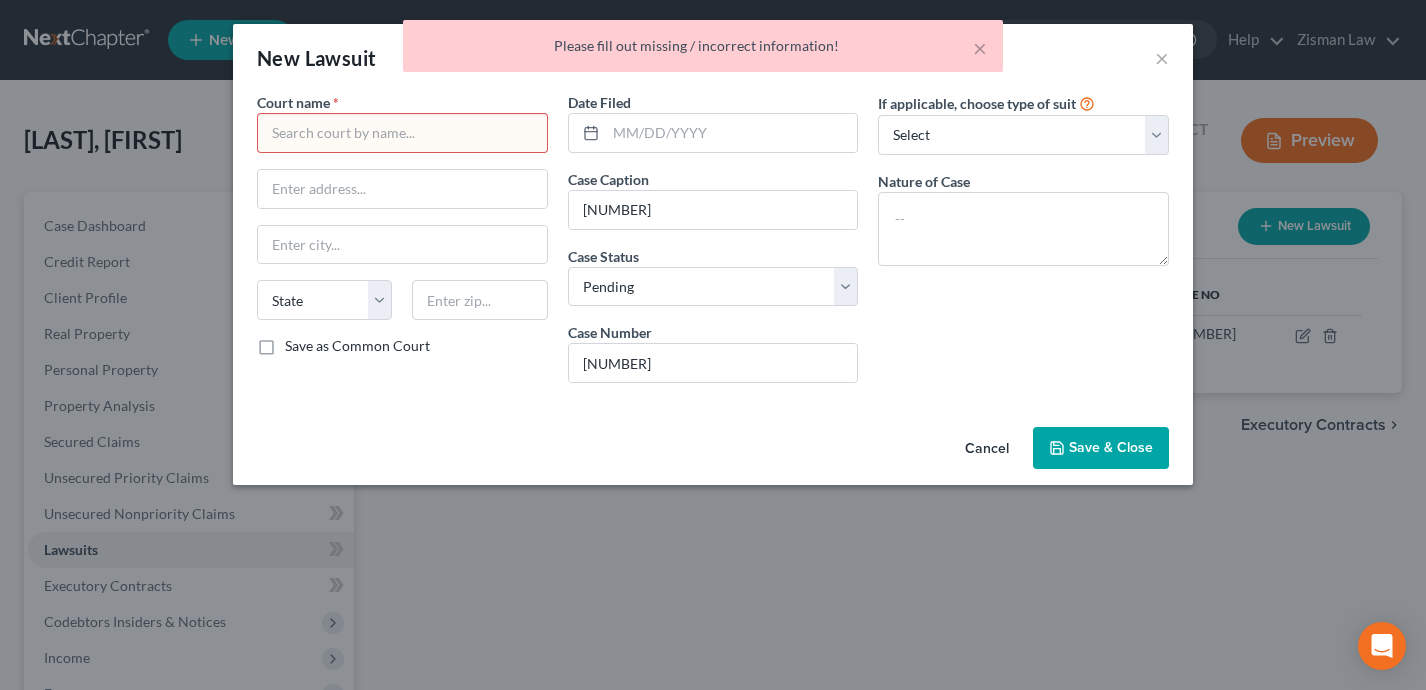 click at bounding box center (402, 133) 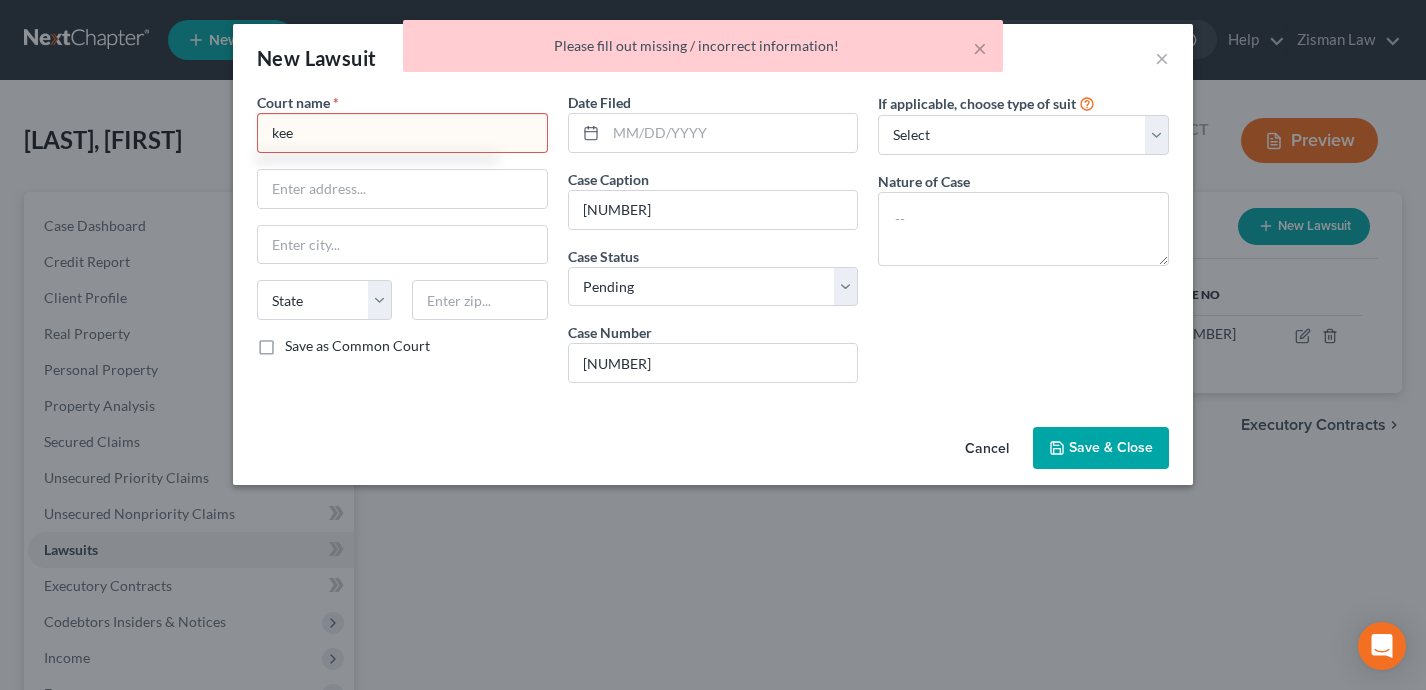 type on "kee" 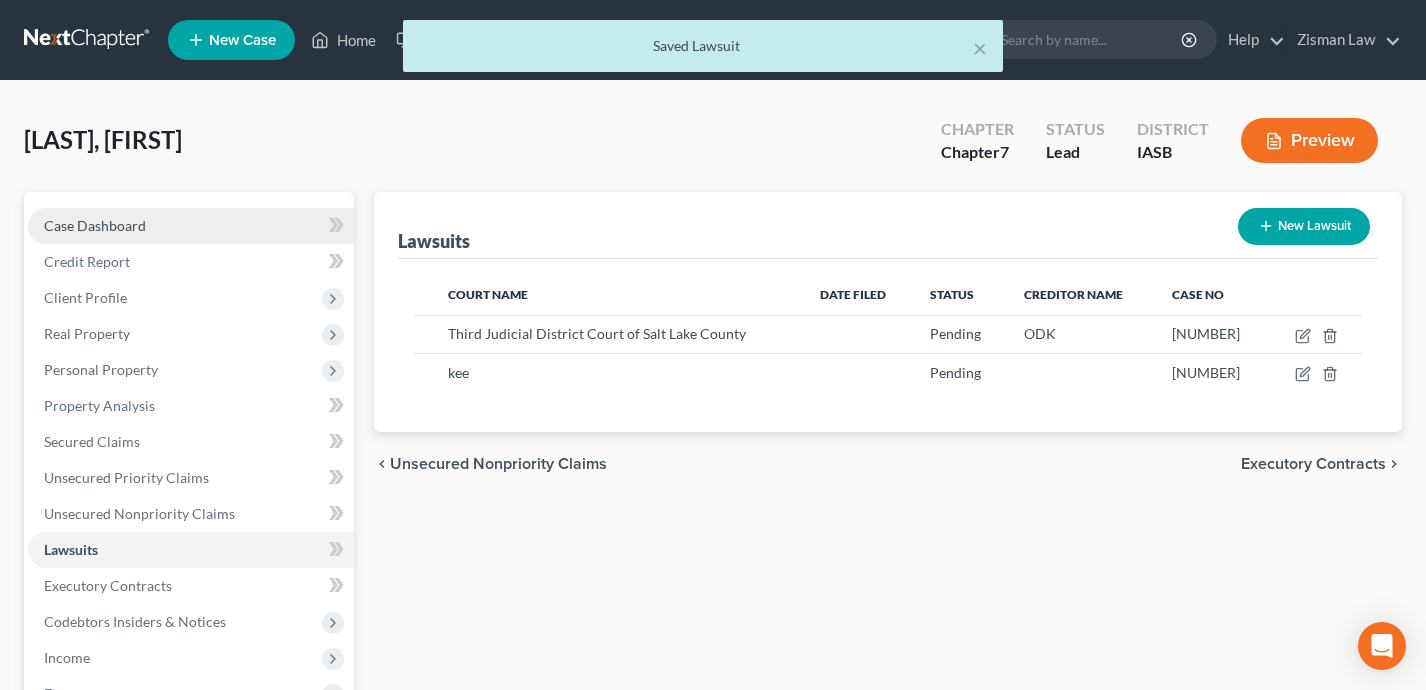 click on "Case Dashboard" at bounding box center [191, 226] 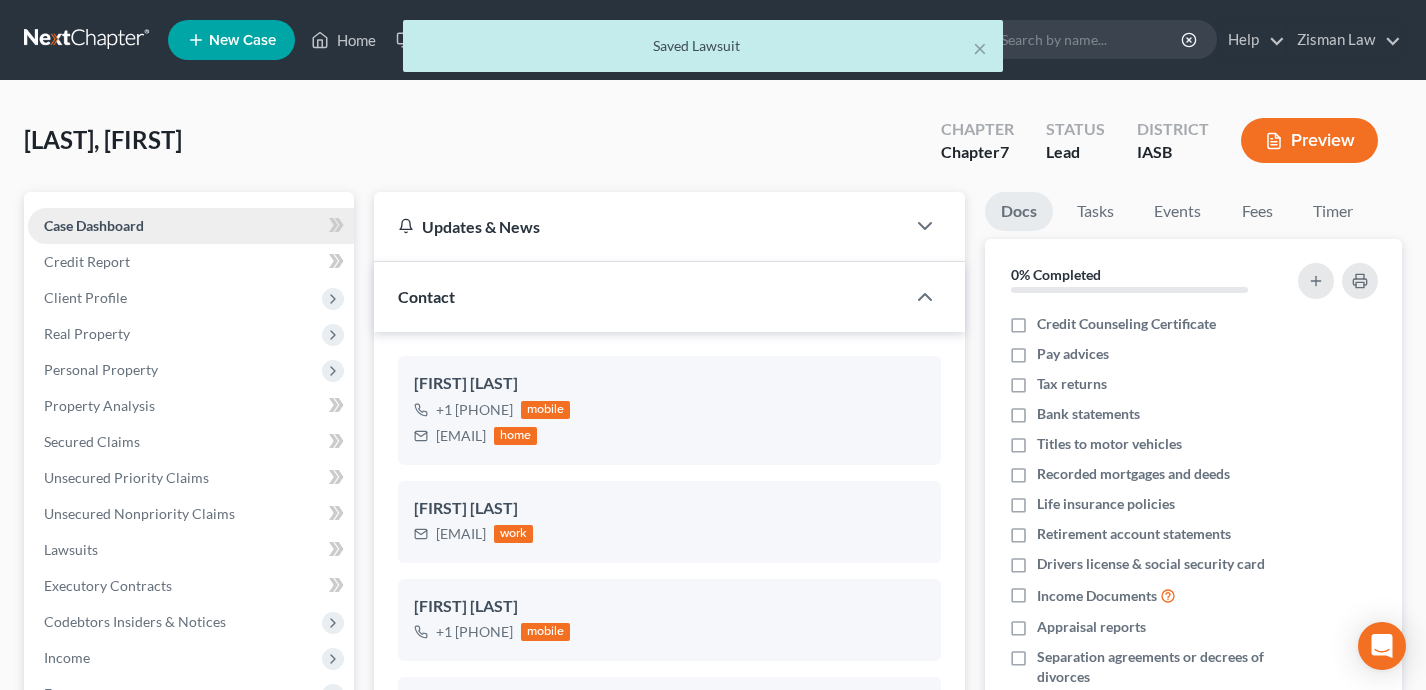 scroll, scrollTop: 1089, scrollLeft: 0, axis: vertical 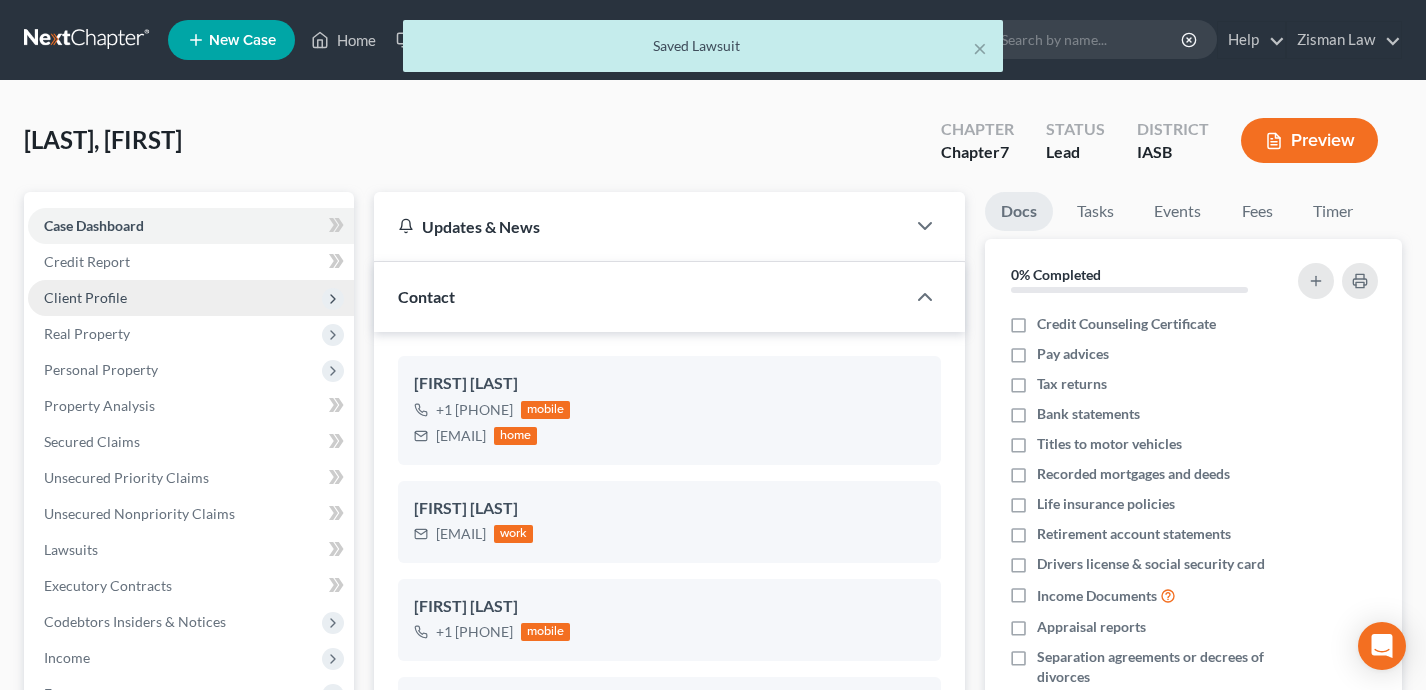 click on "Client Profile" at bounding box center (191, 298) 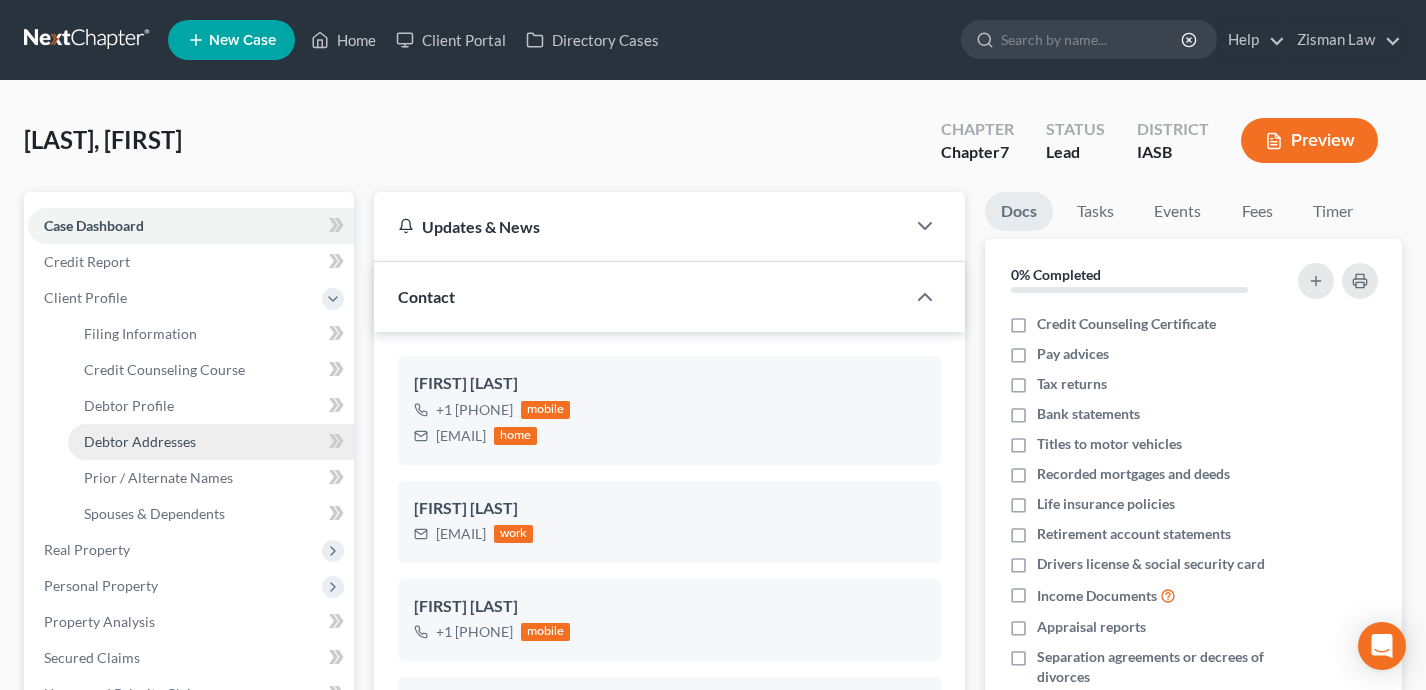click on "Debtor Addresses" at bounding box center (211, 442) 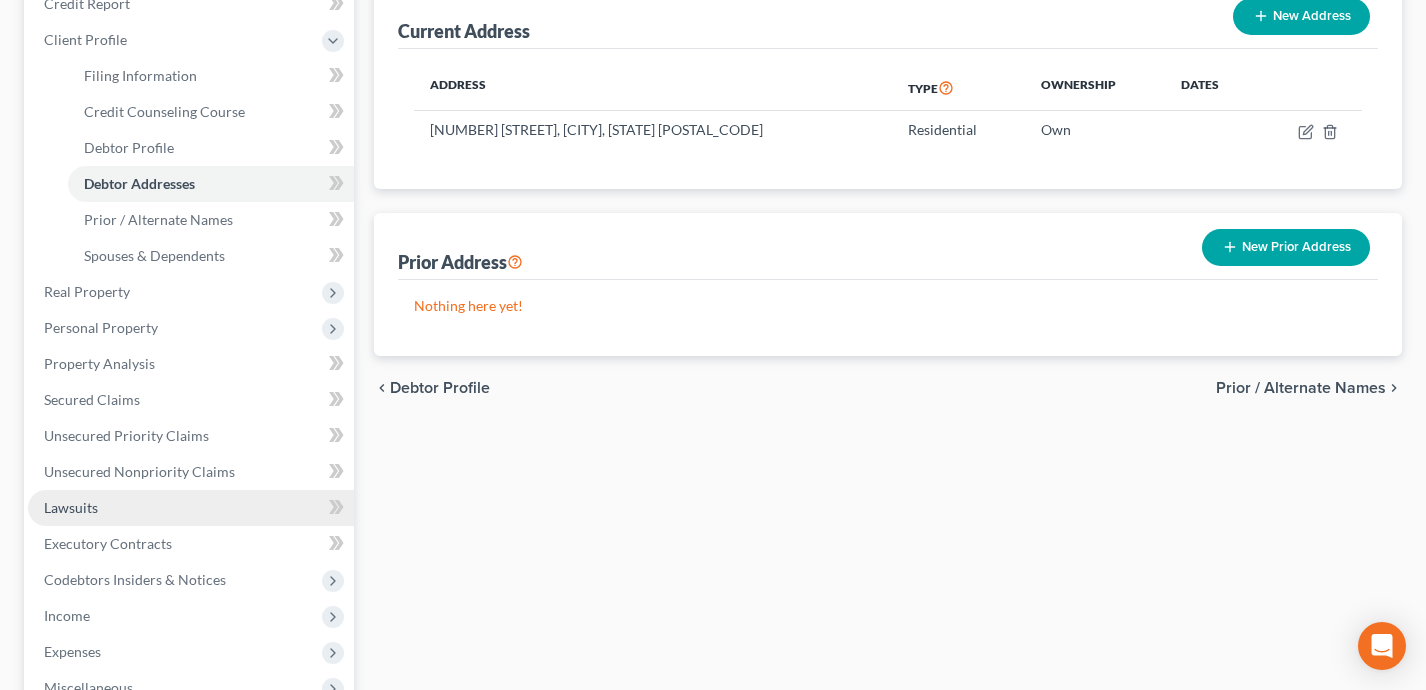 click on "Lawsuits" at bounding box center (191, 508) 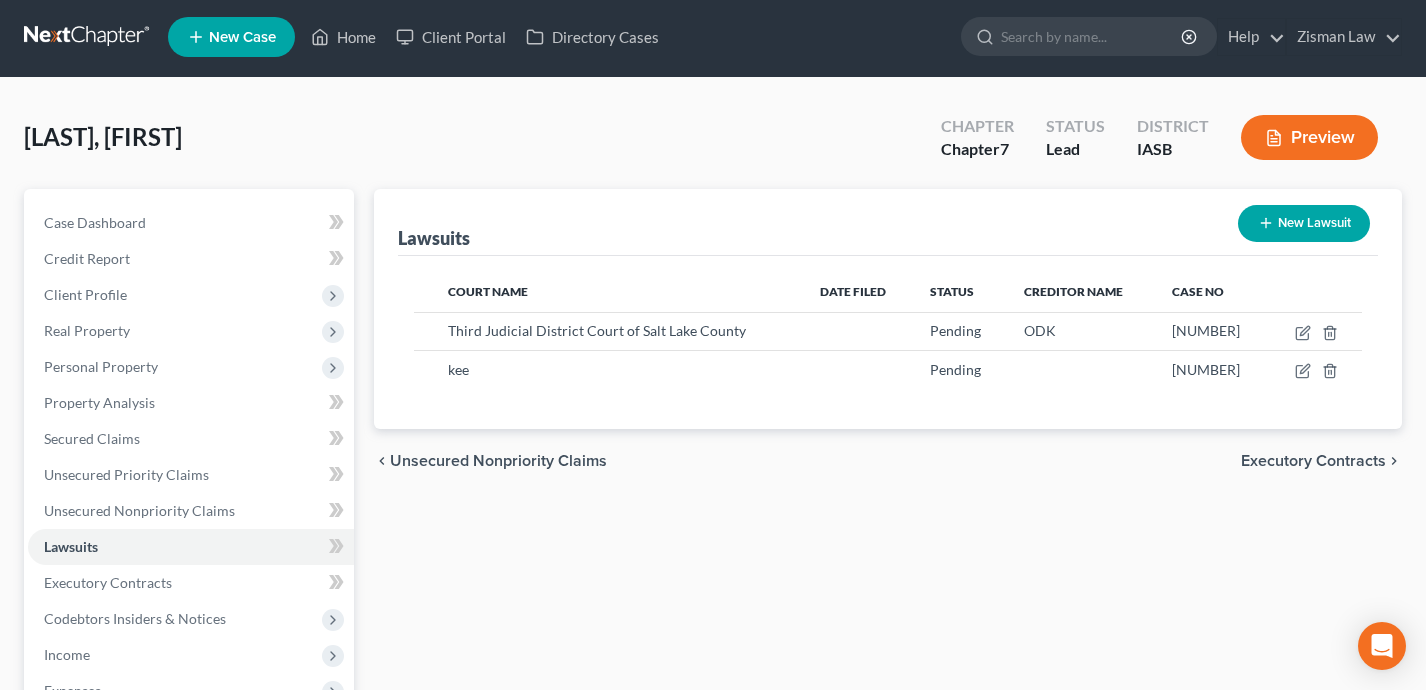 scroll, scrollTop: 0, scrollLeft: 0, axis: both 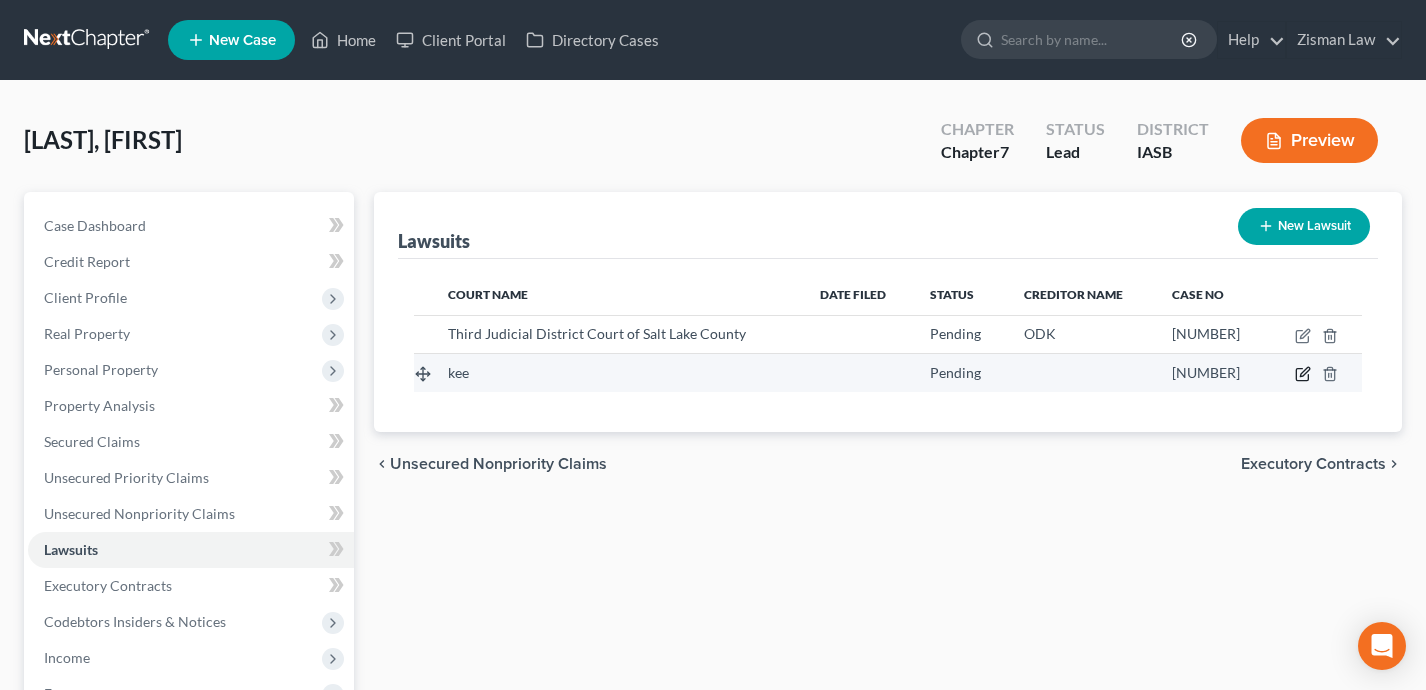 click 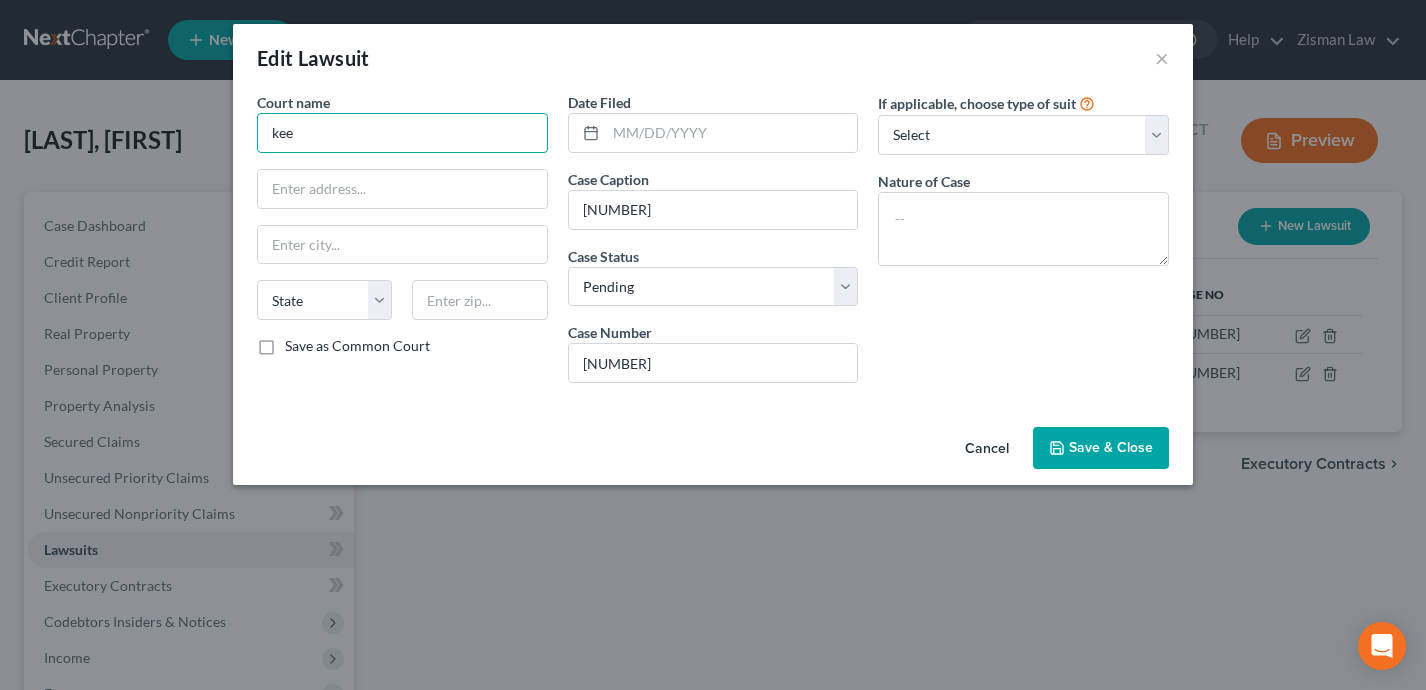 click on "kee" at bounding box center [402, 133] 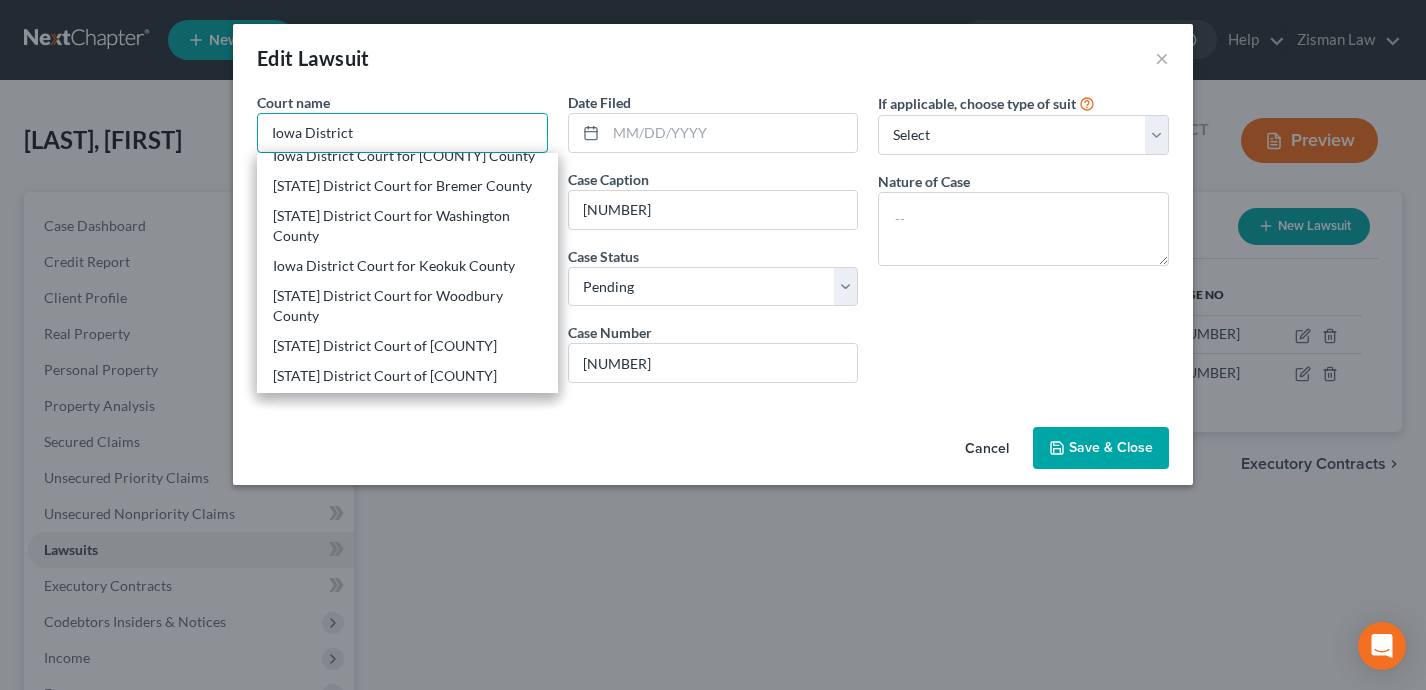 scroll, scrollTop: 464, scrollLeft: 0, axis: vertical 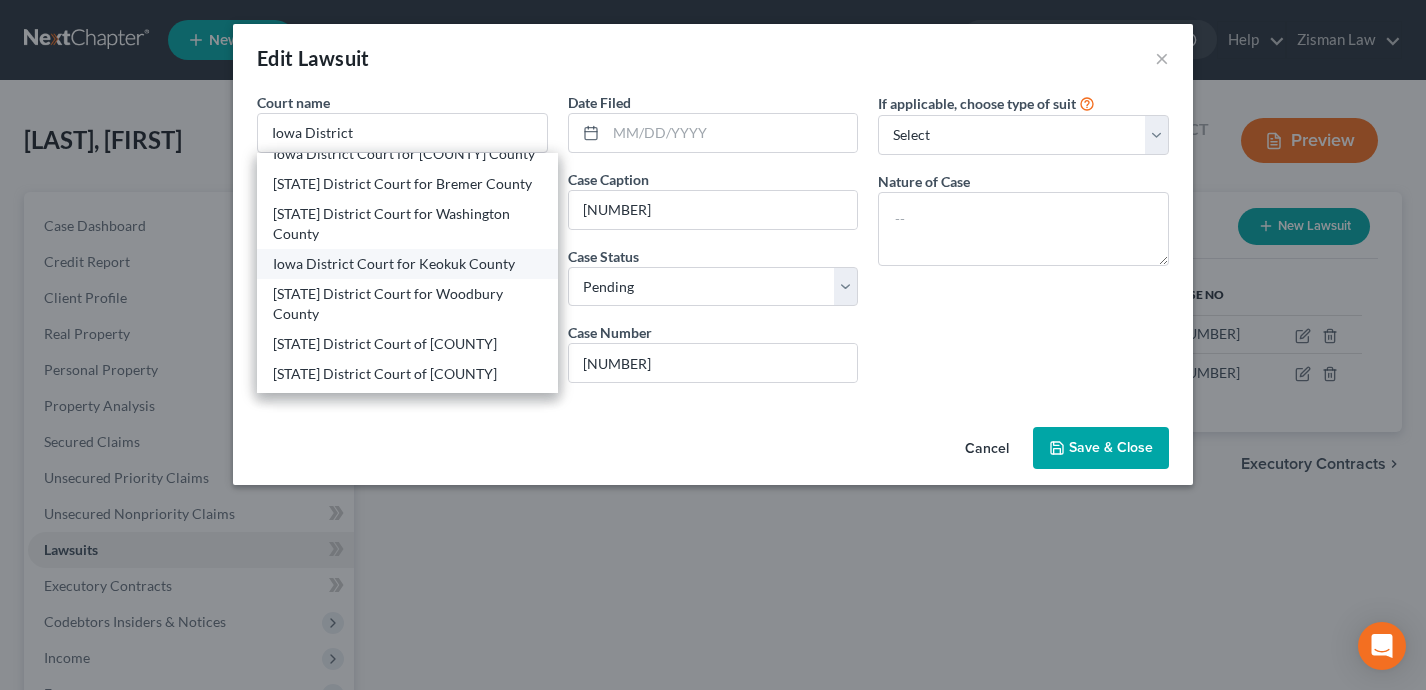click on "Iowa District Court for Keokuk County" at bounding box center [407, 264] 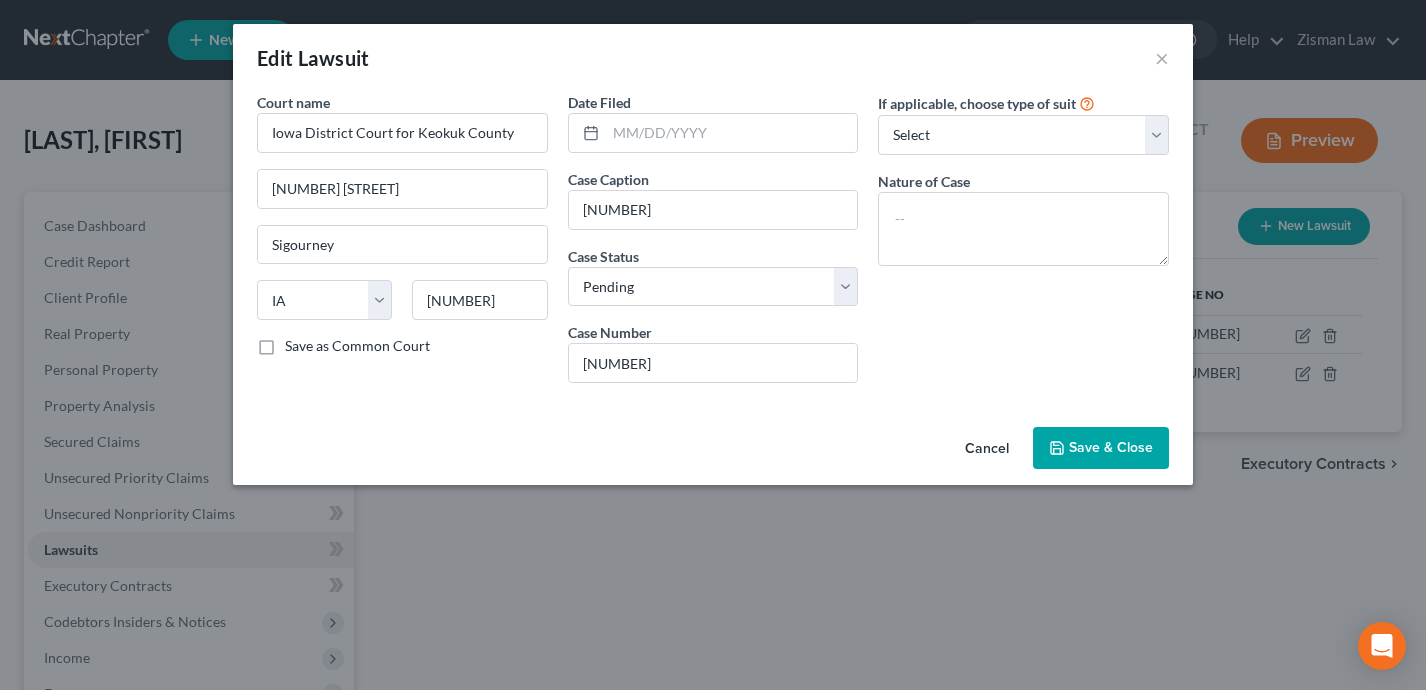 scroll, scrollTop: 0, scrollLeft: 0, axis: both 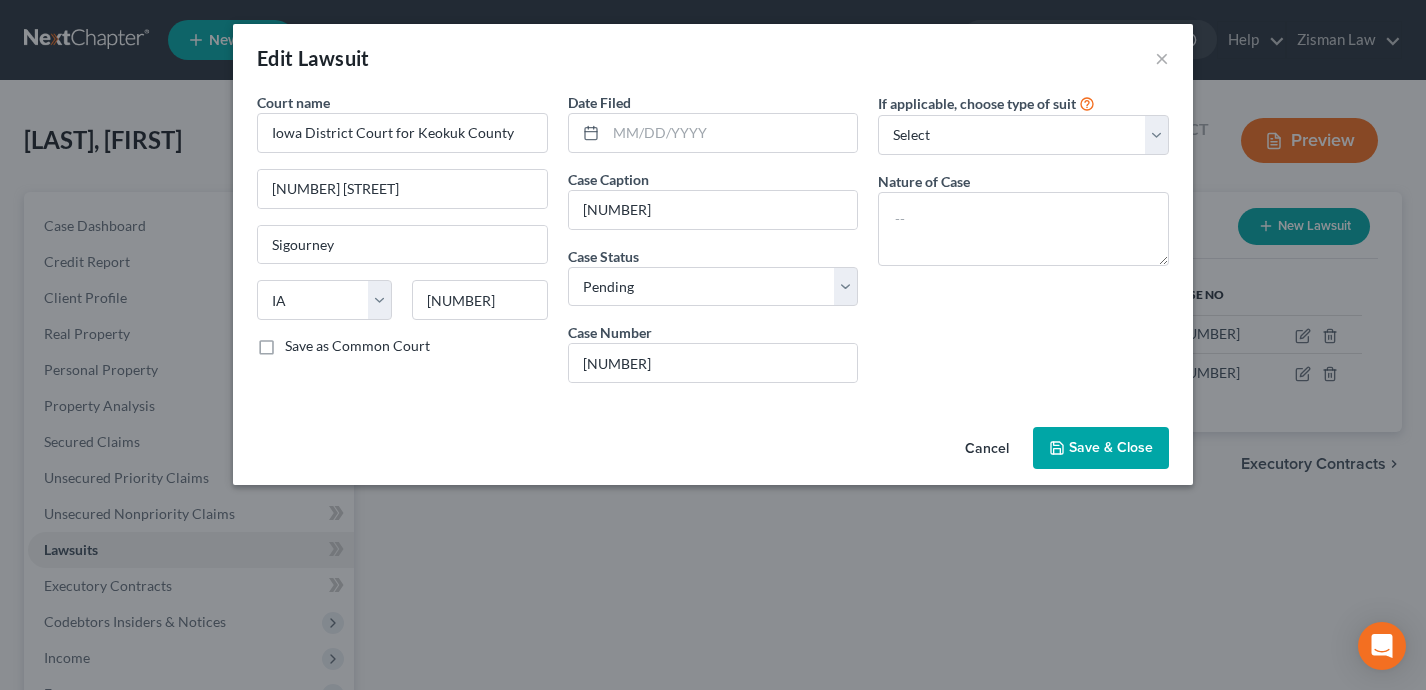click on "Cancel Save & Close" at bounding box center [713, 452] 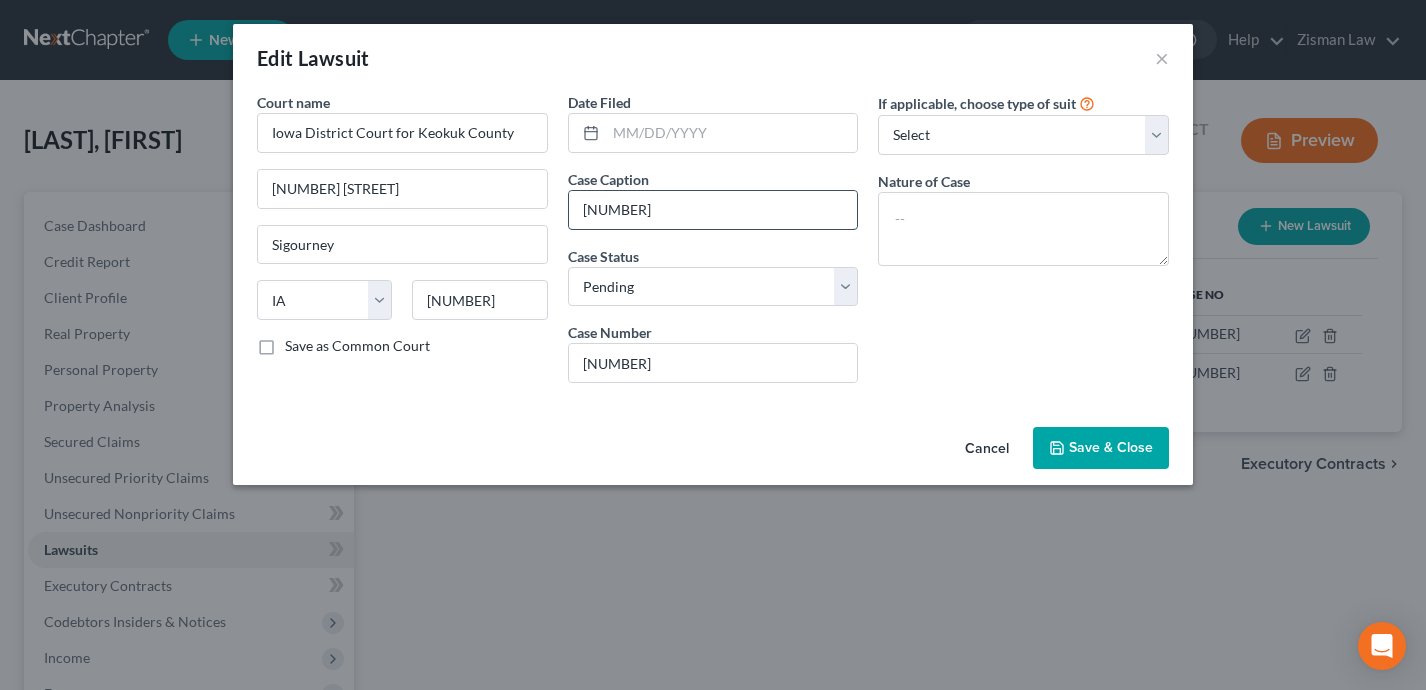 click on "[NUMBER]" at bounding box center (713, 210) 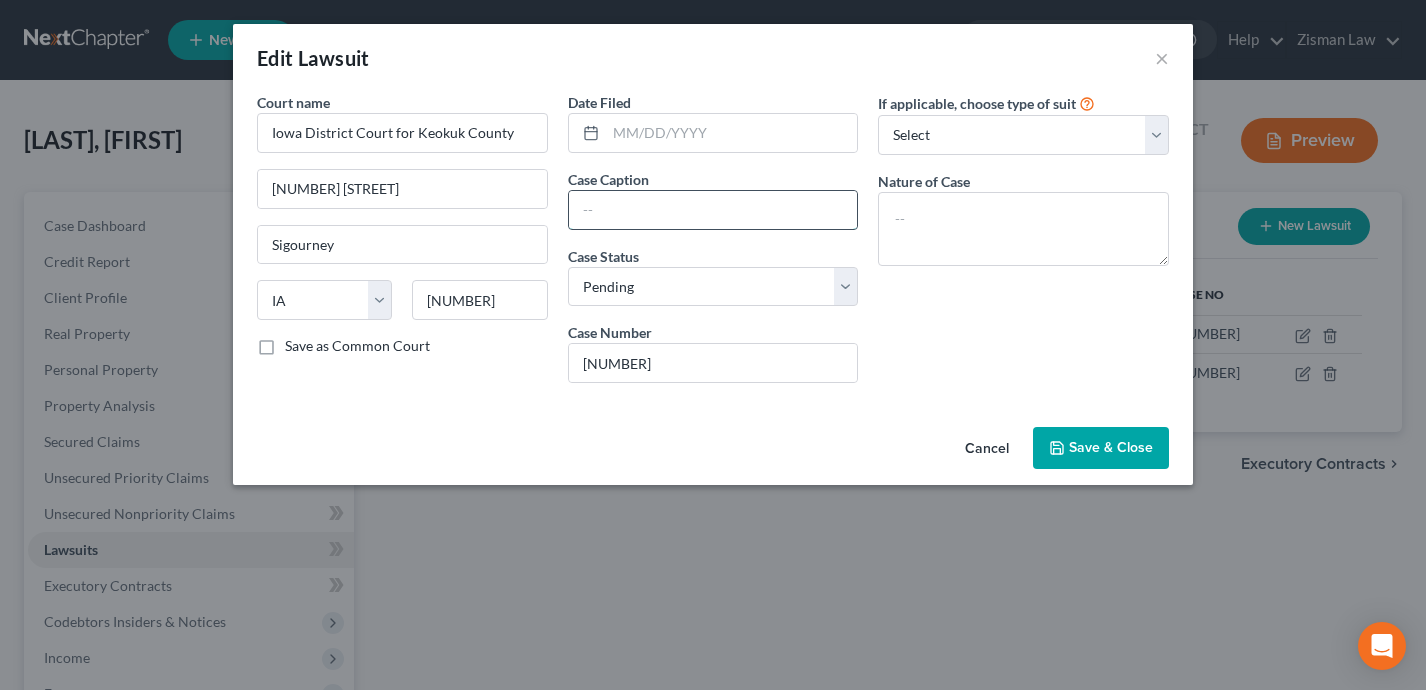 paste on "Channel Partners" 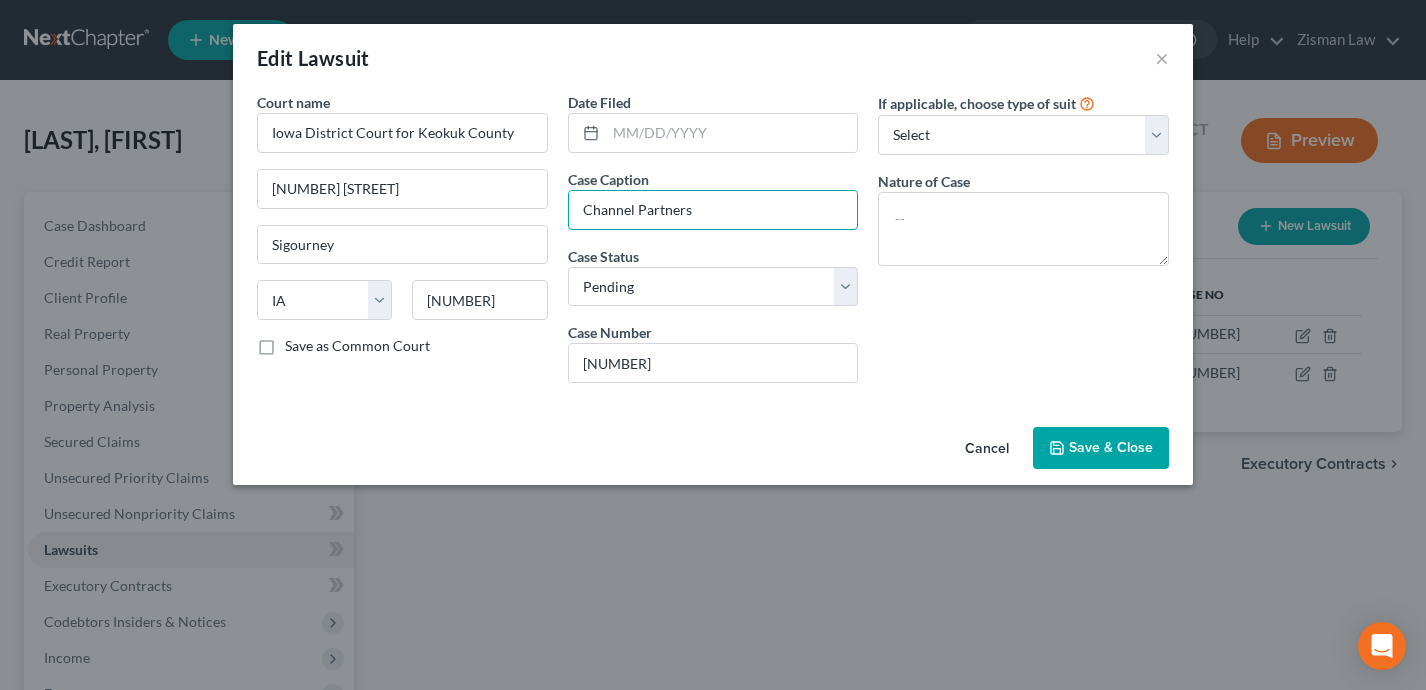 type on "Channel Partners" 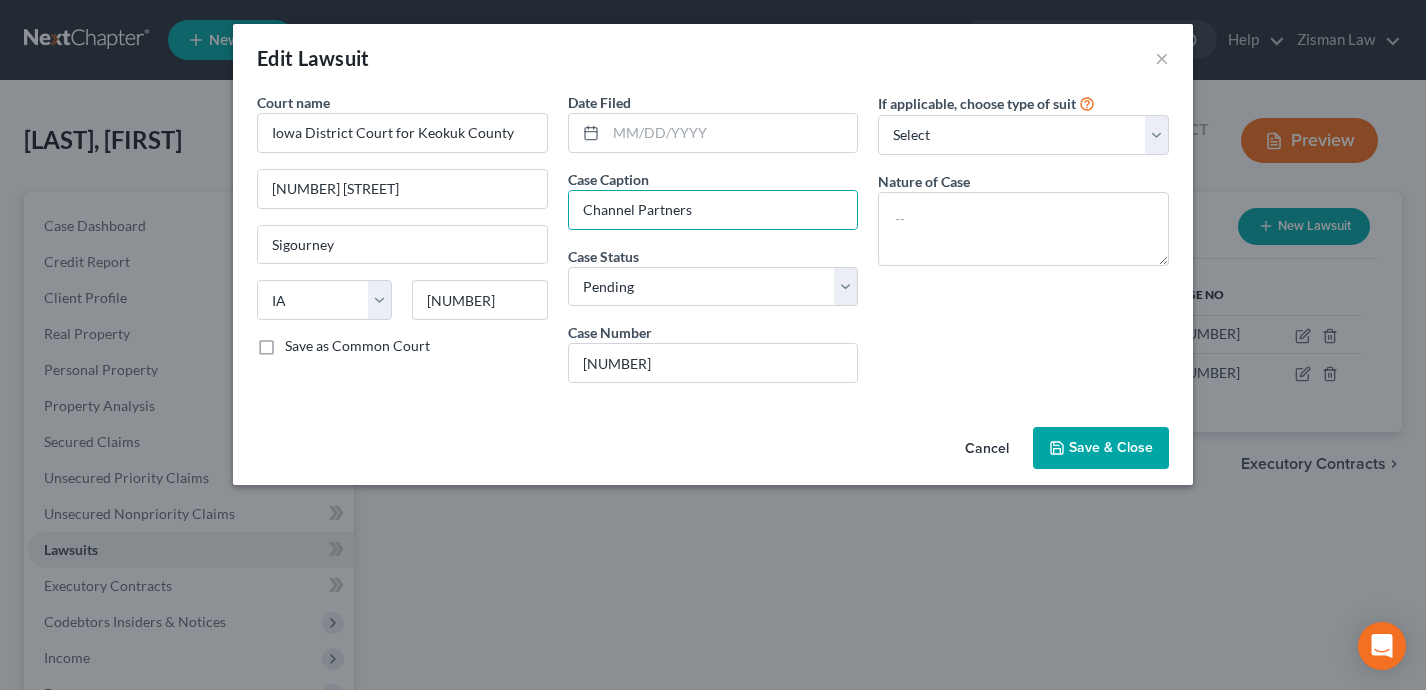 click on "Save & Close" at bounding box center (1101, 448) 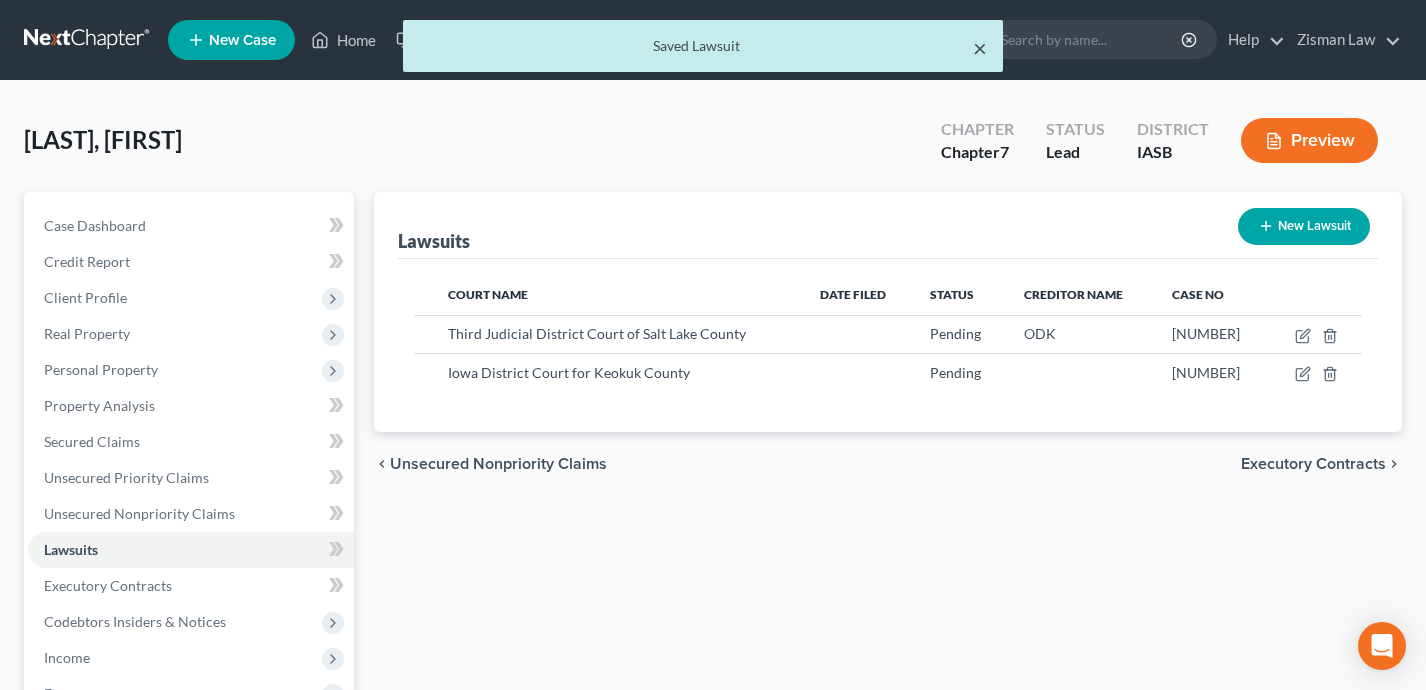 click on "×" at bounding box center [980, 48] 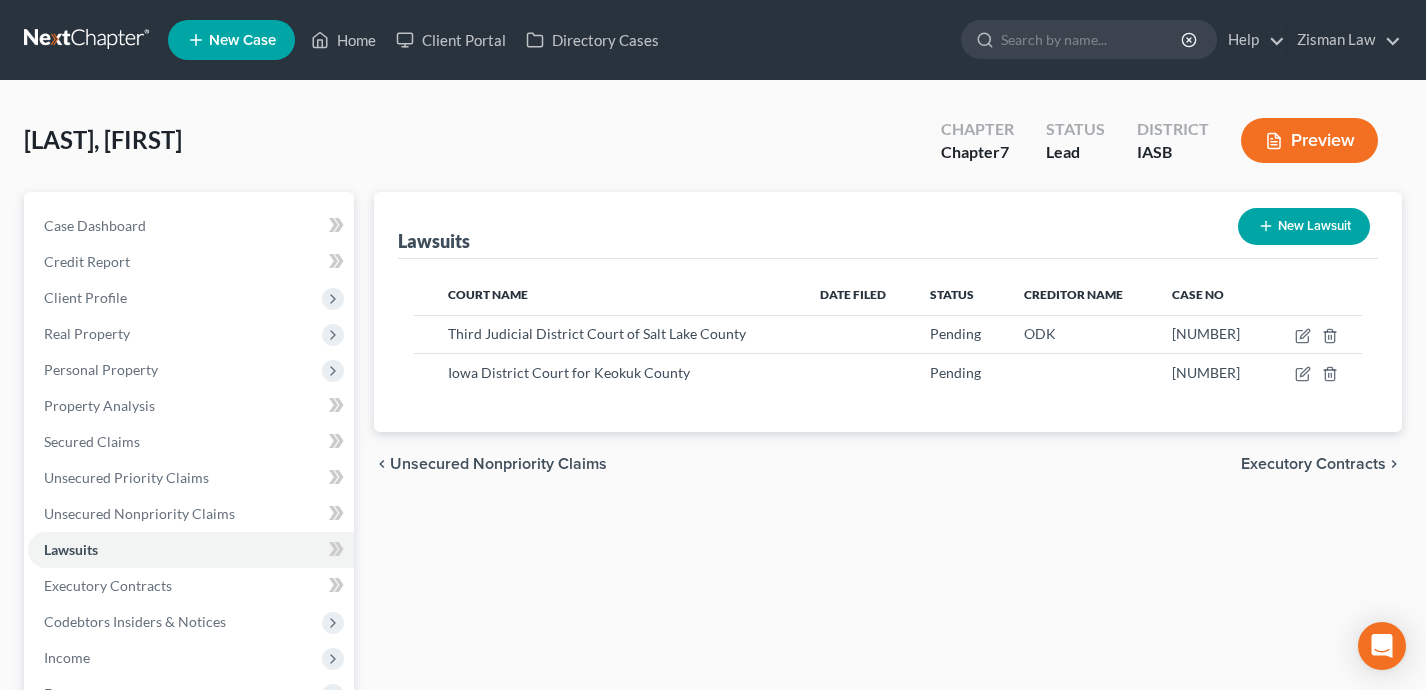 click on "New Case" at bounding box center (242, 40) 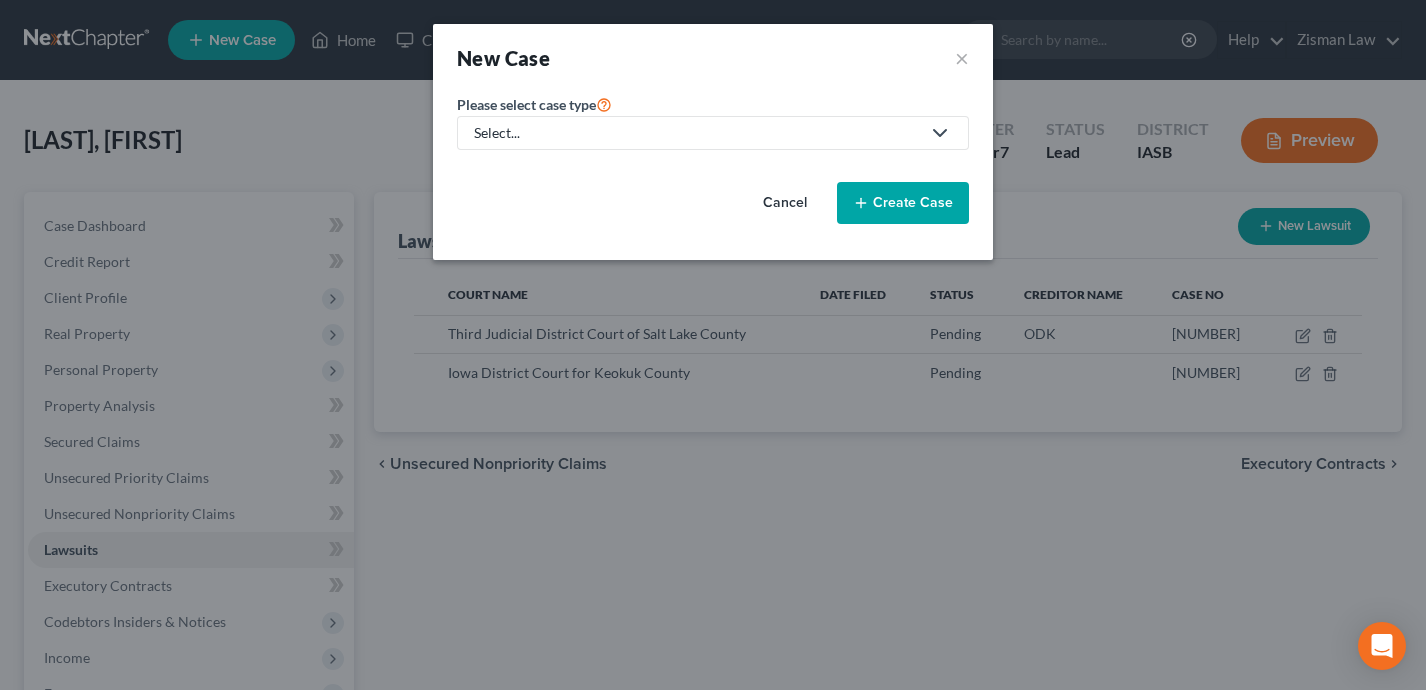 click on "Select..." at bounding box center [697, 133] 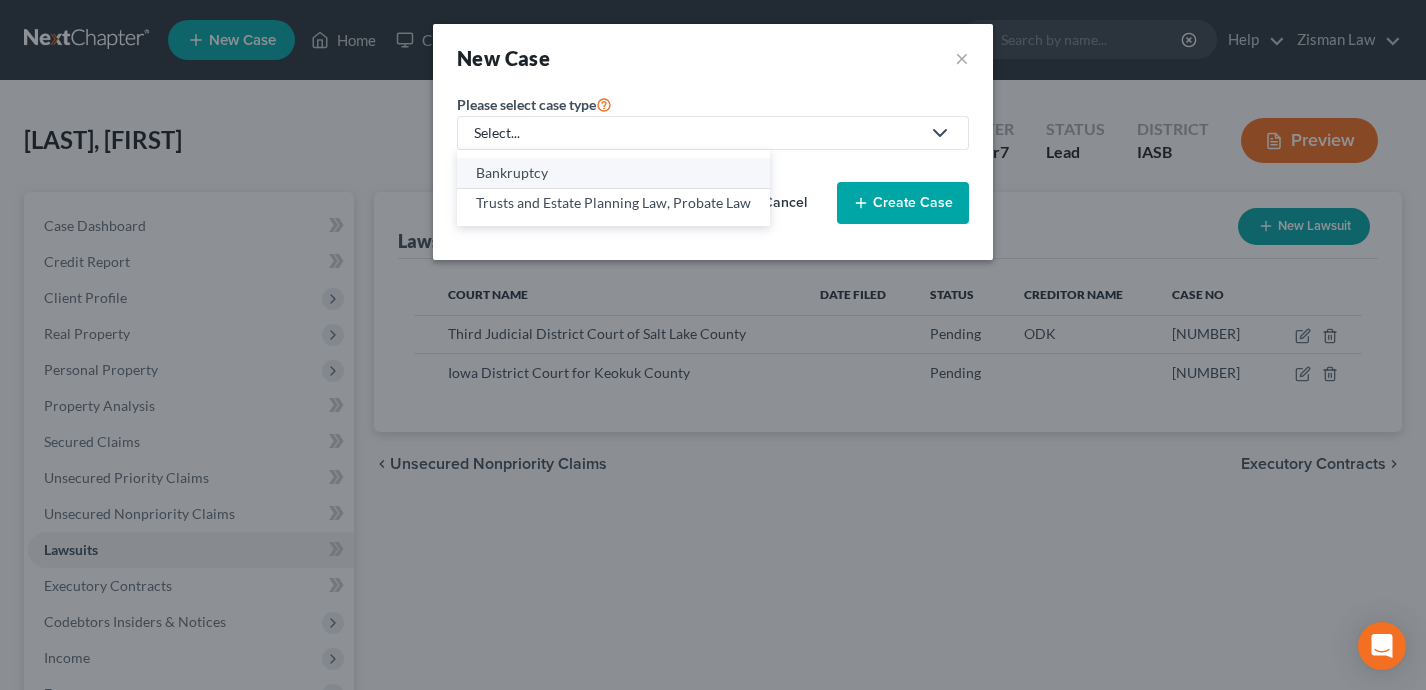 click on "Bankruptcy" at bounding box center (613, 173) 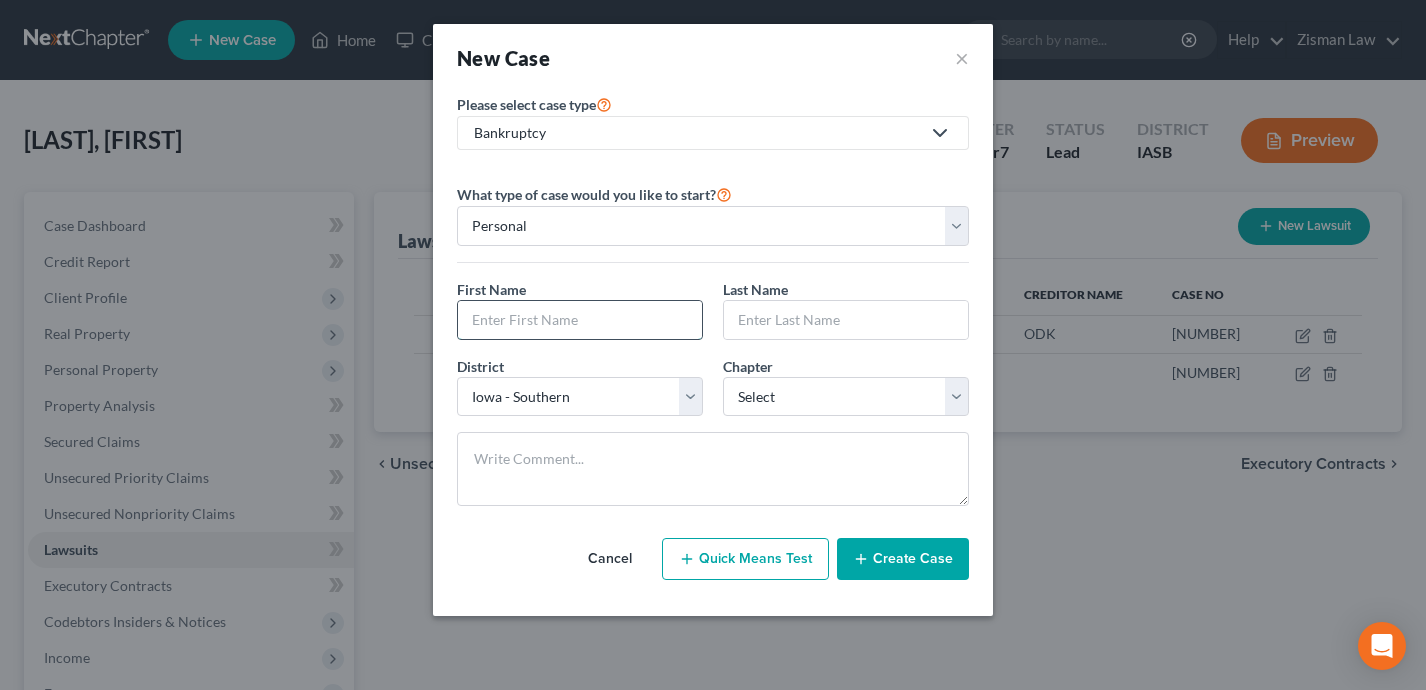 click at bounding box center (580, 320) 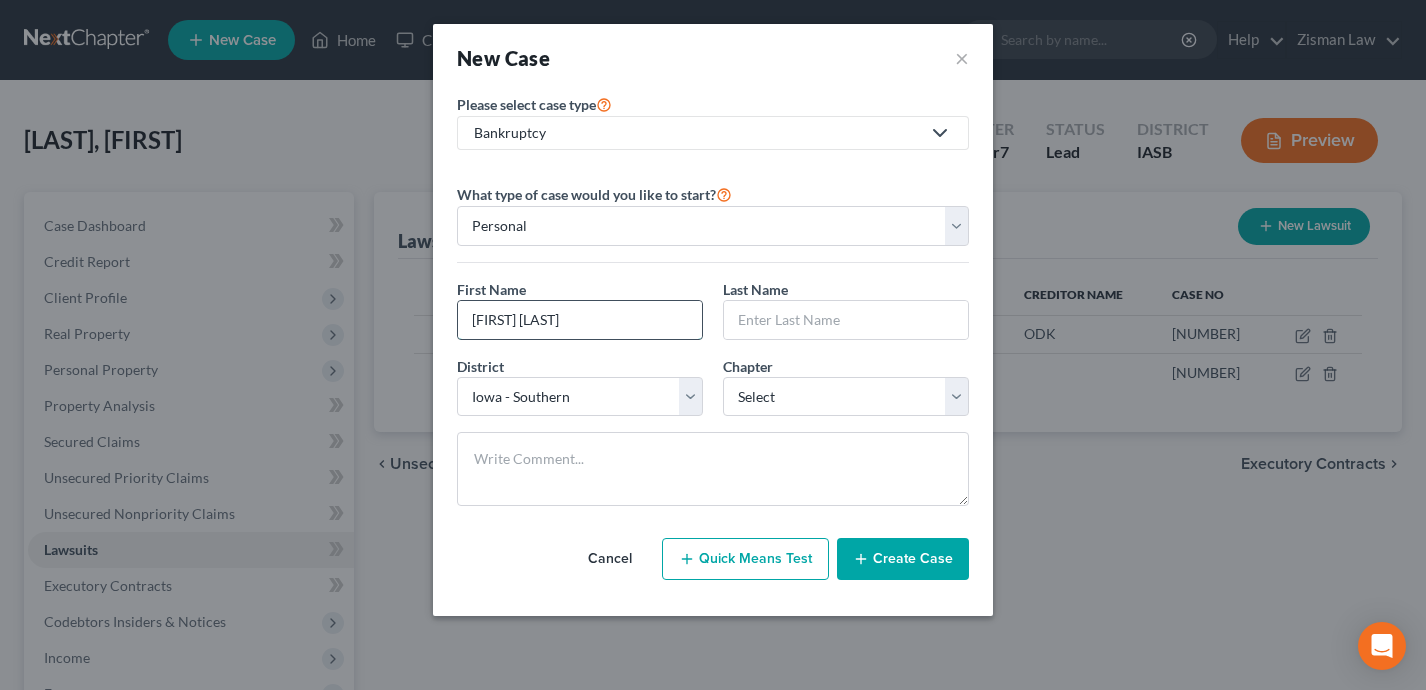 drag, startPoint x: 607, startPoint y: 320, endPoint x: 512, endPoint y: 321, distance: 95.005264 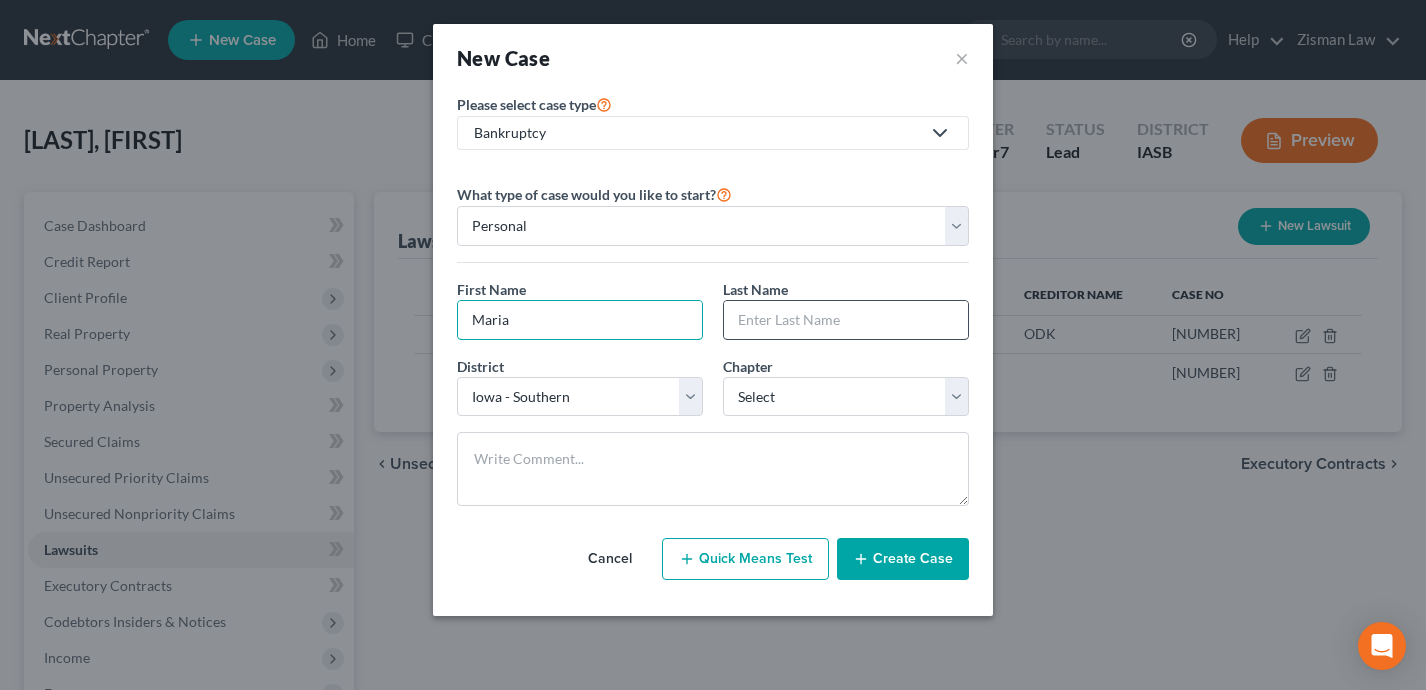 type on "Maria" 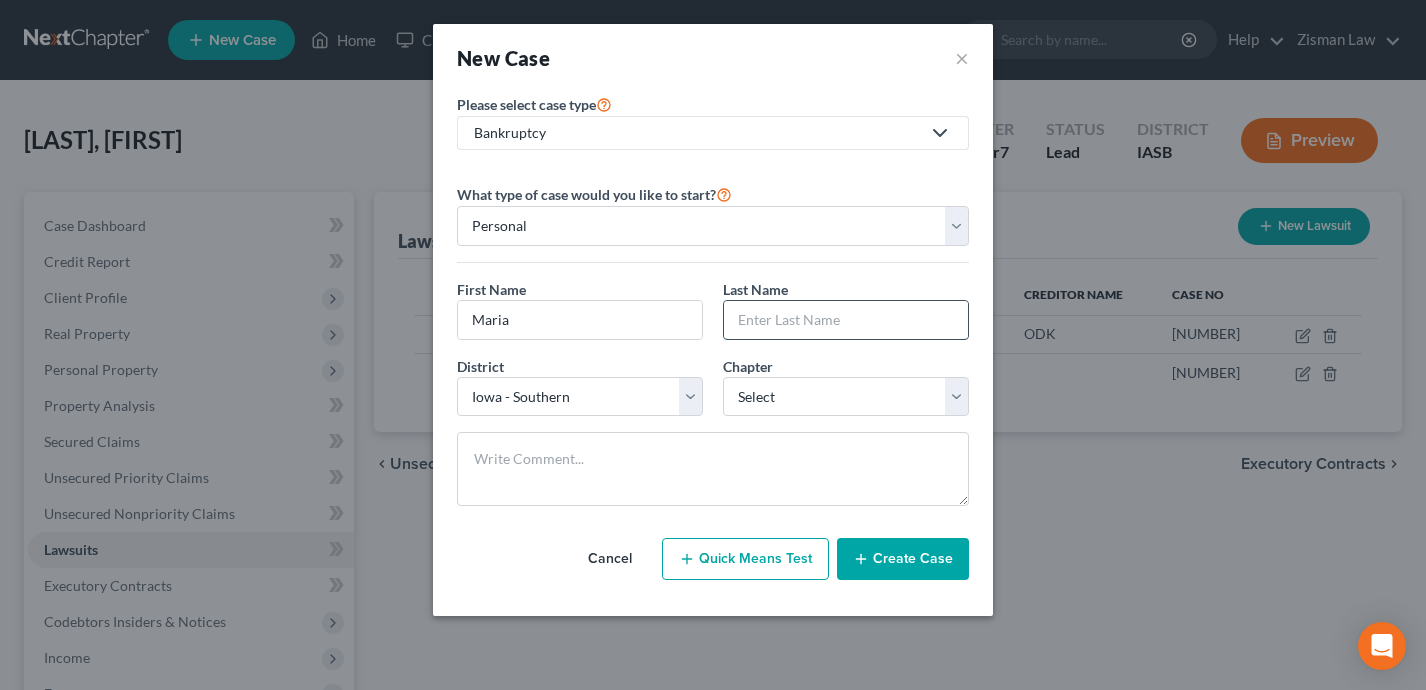 click at bounding box center [846, 320] 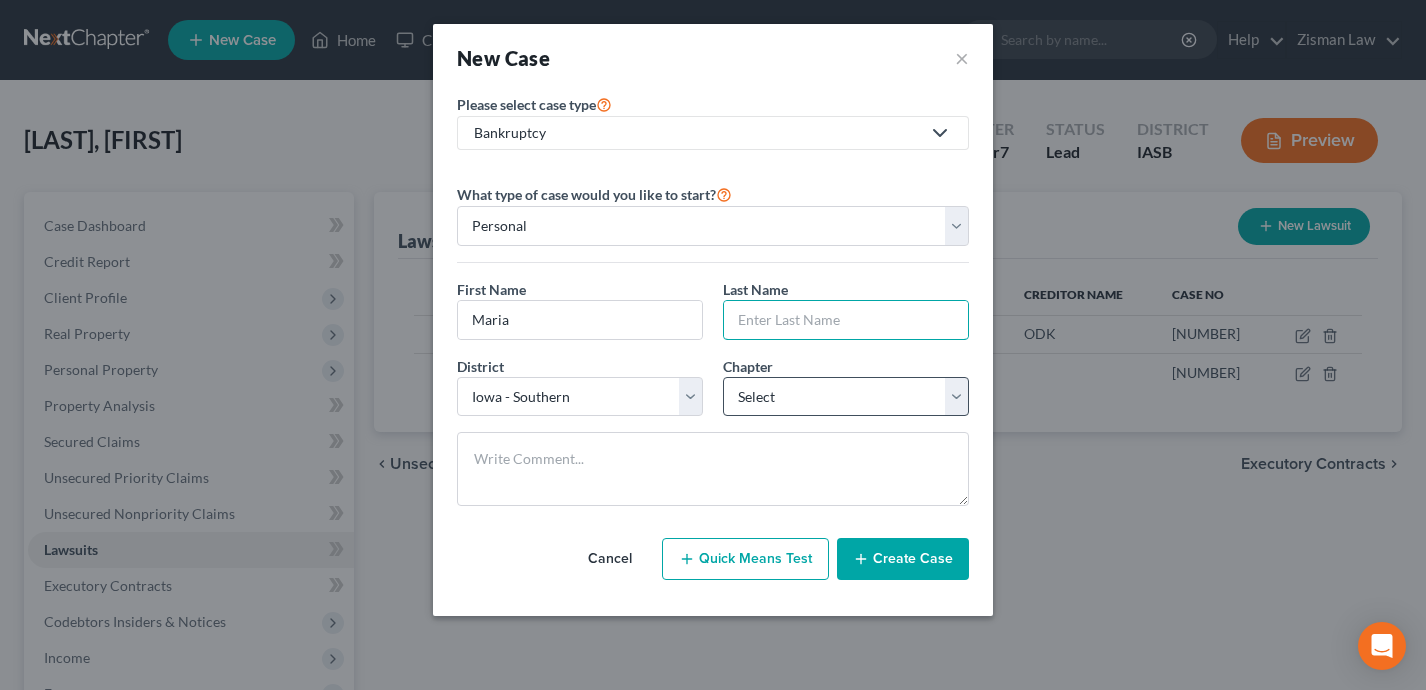 paste on "[LAST]" 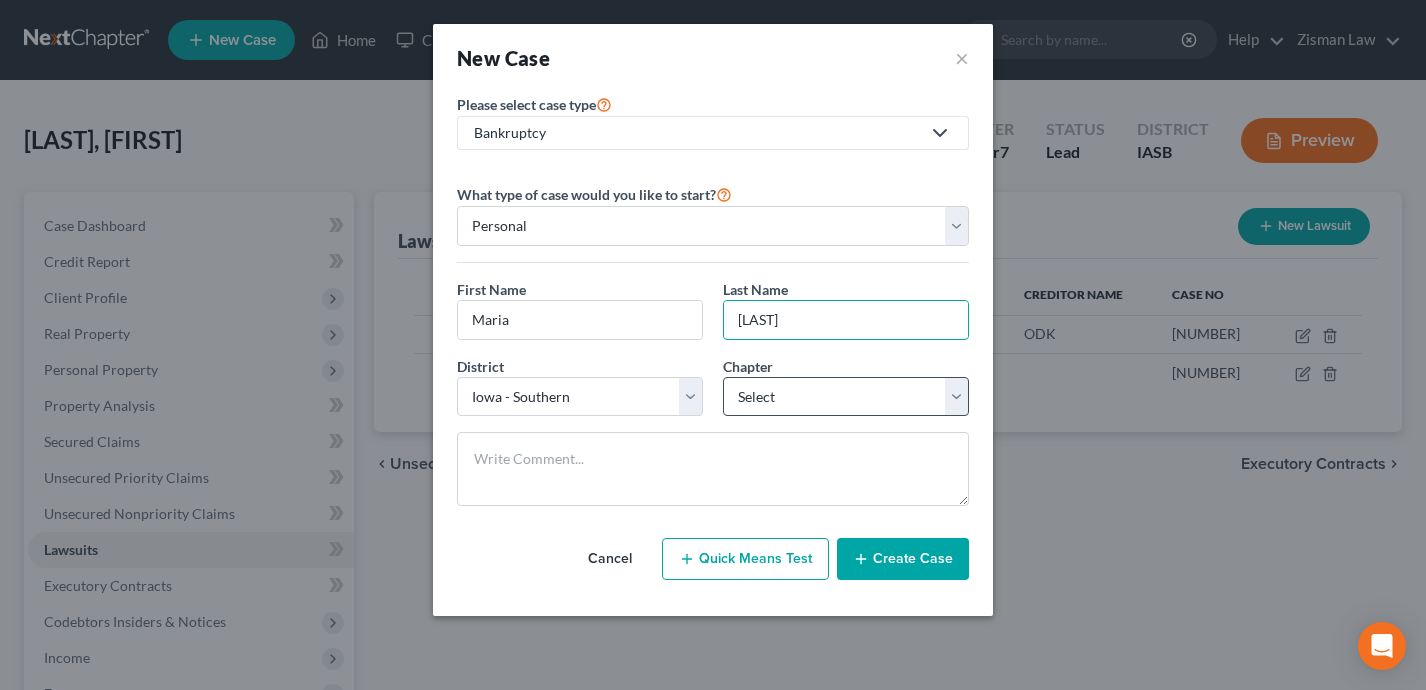 type on "[LAST]" 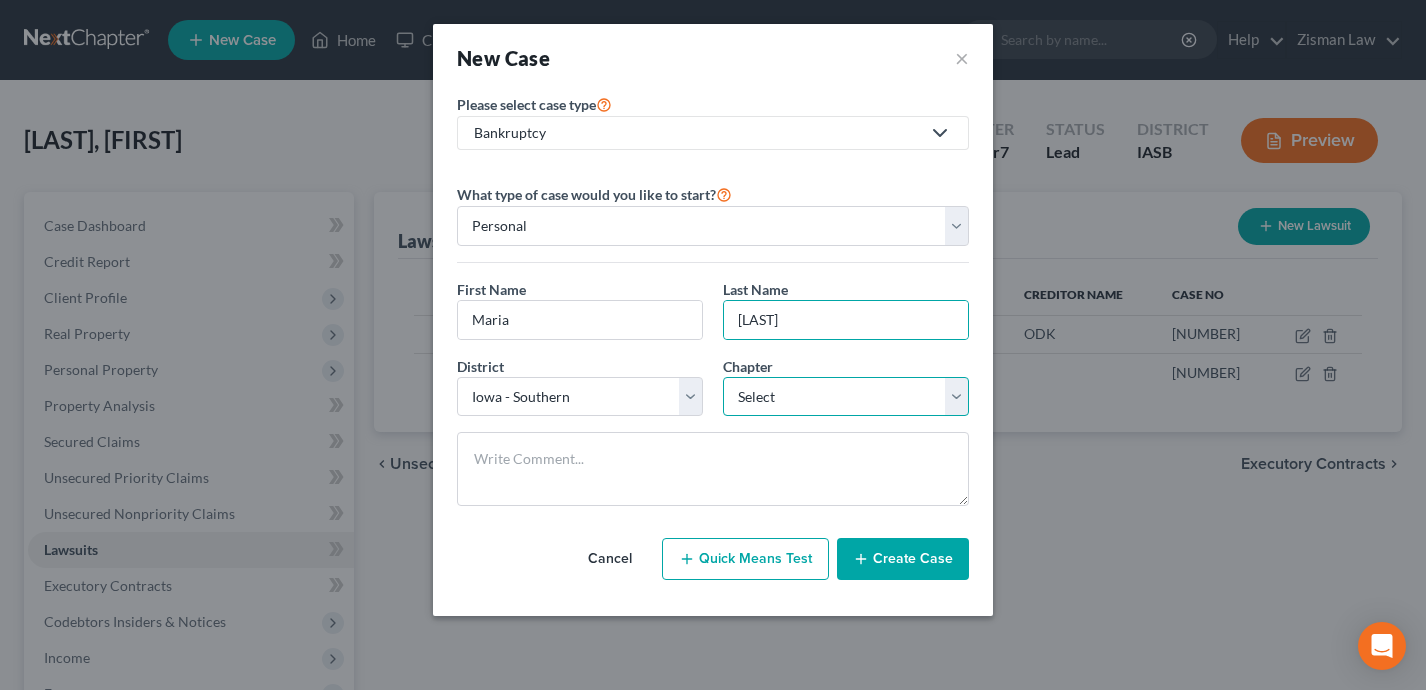 click on "Select 7 11 12 13" at bounding box center (846, 397) 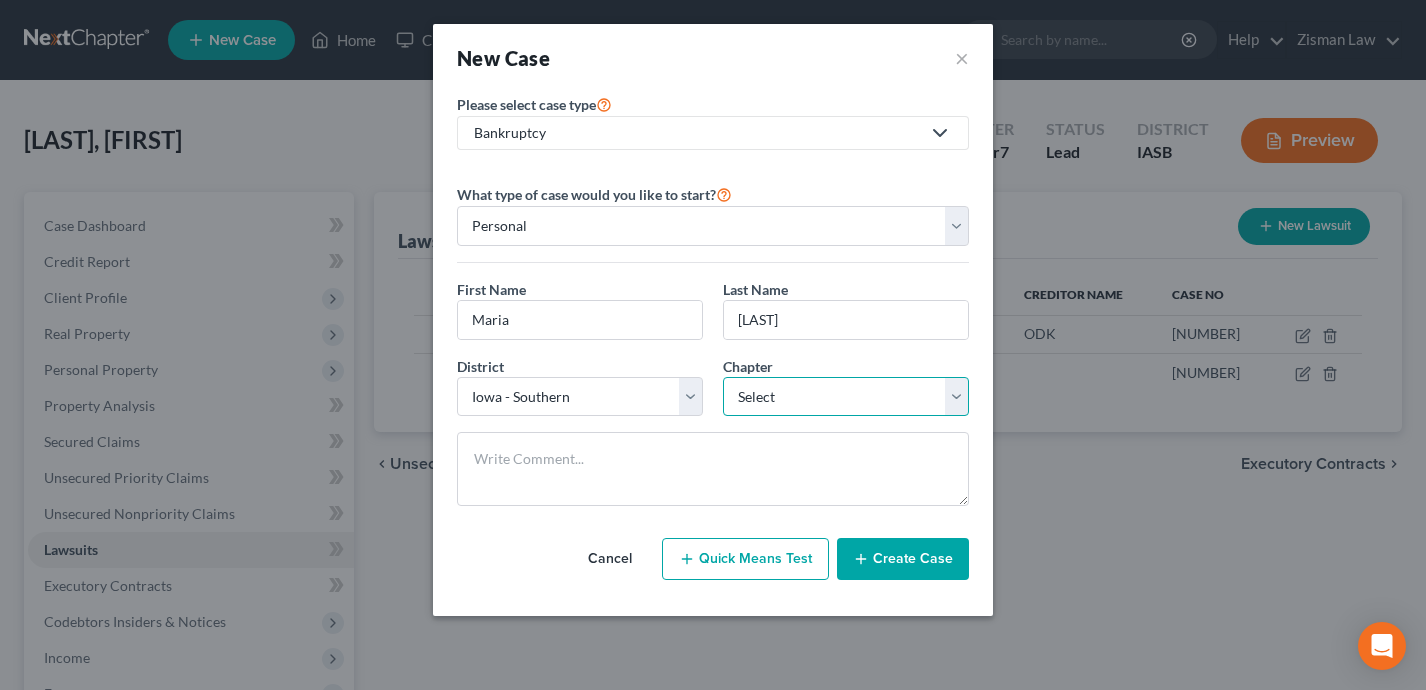 select on "0" 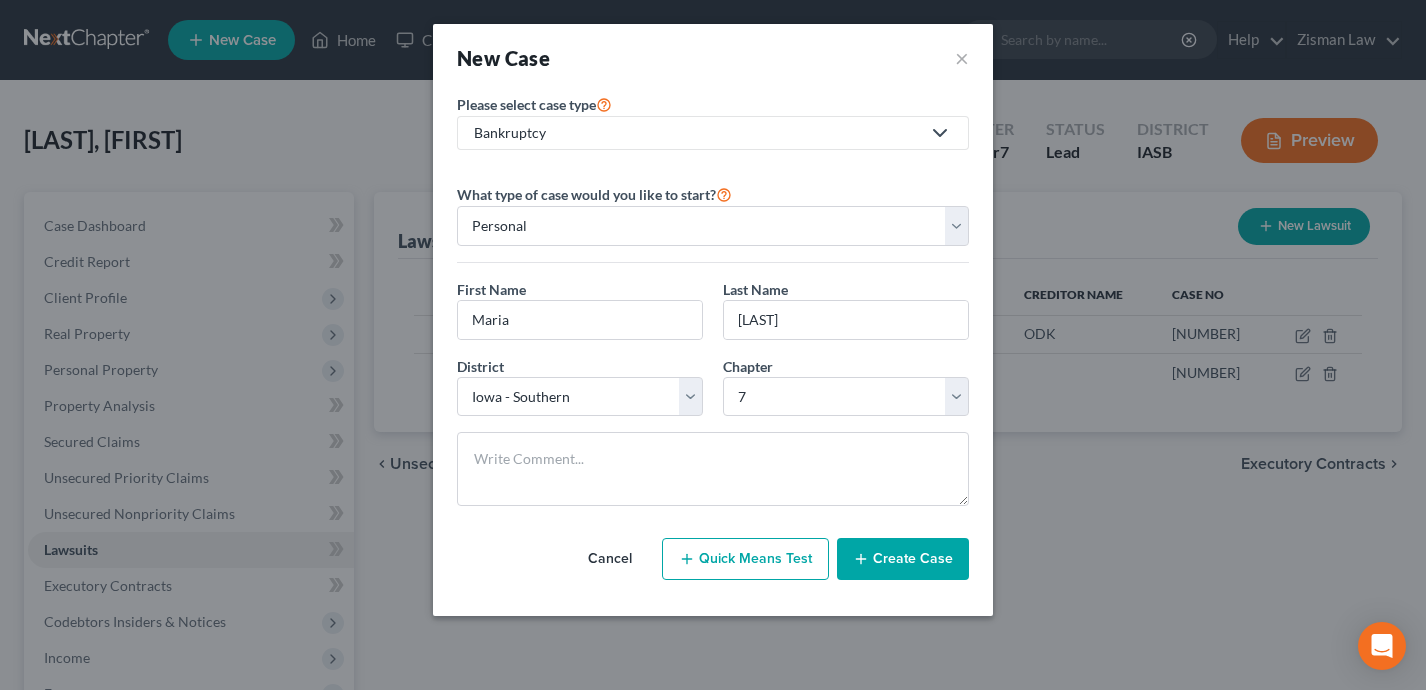 click on "Create Case" at bounding box center [903, 559] 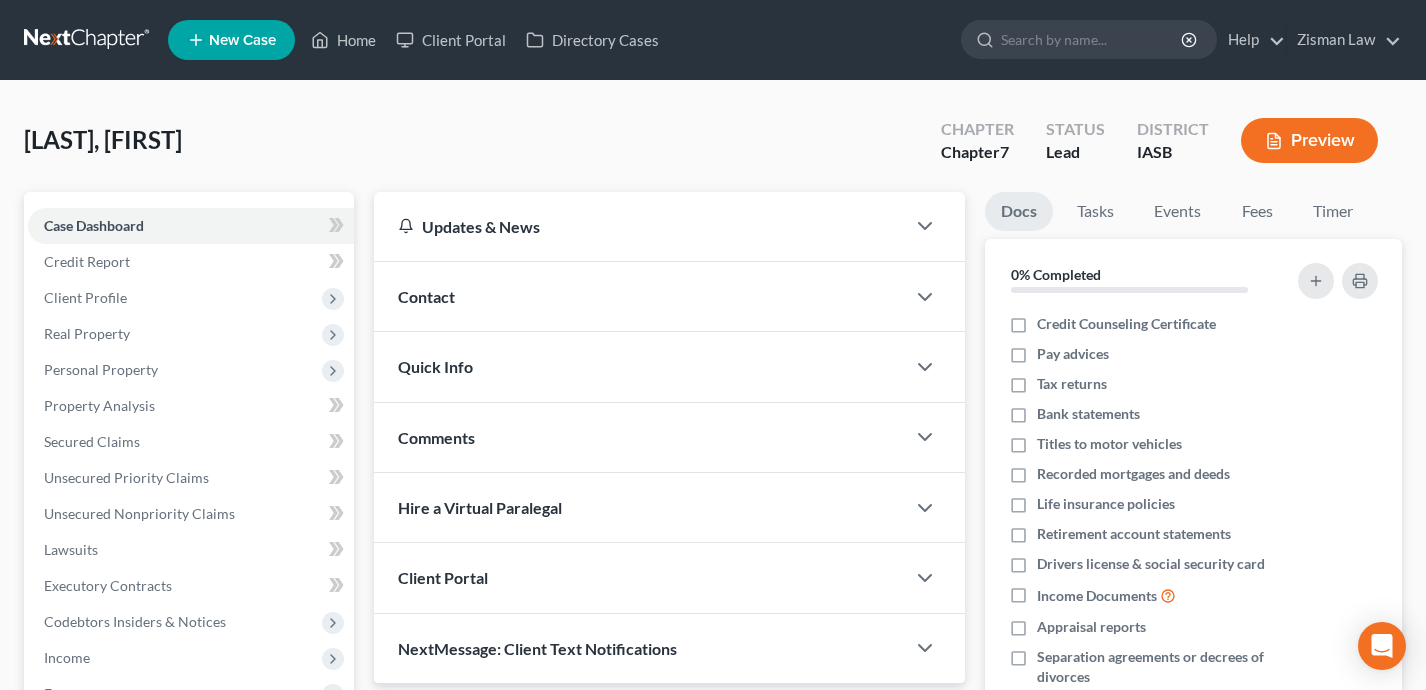 click on "Contact" at bounding box center (640, 296) 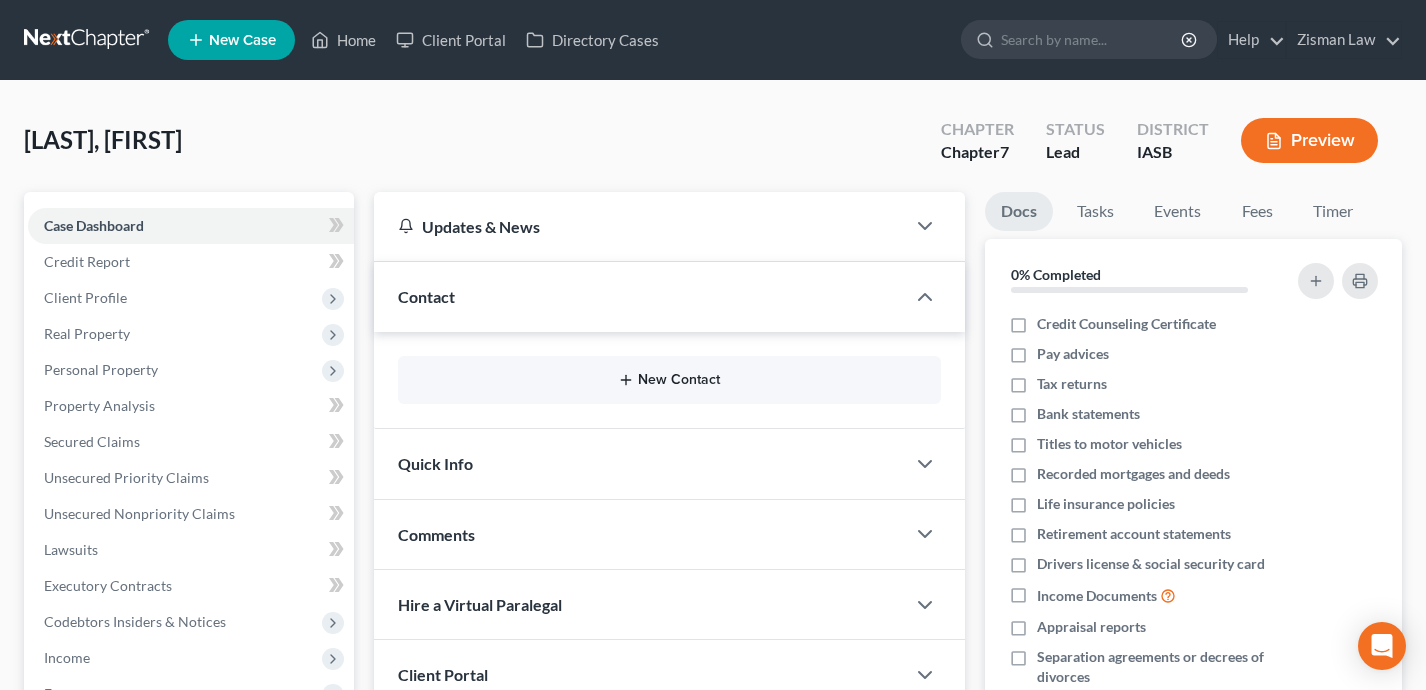 click on "New Contact" at bounding box center [670, 380] 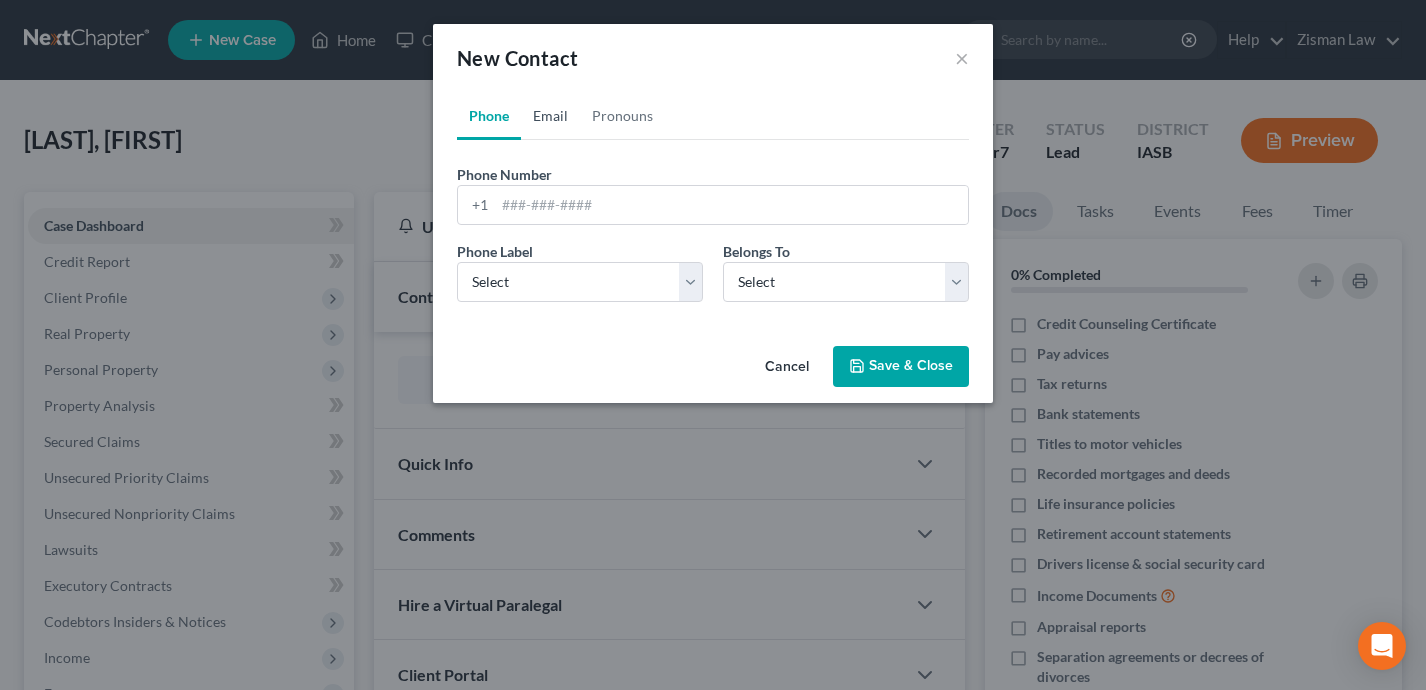 click on "Email" at bounding box center (550, 116) 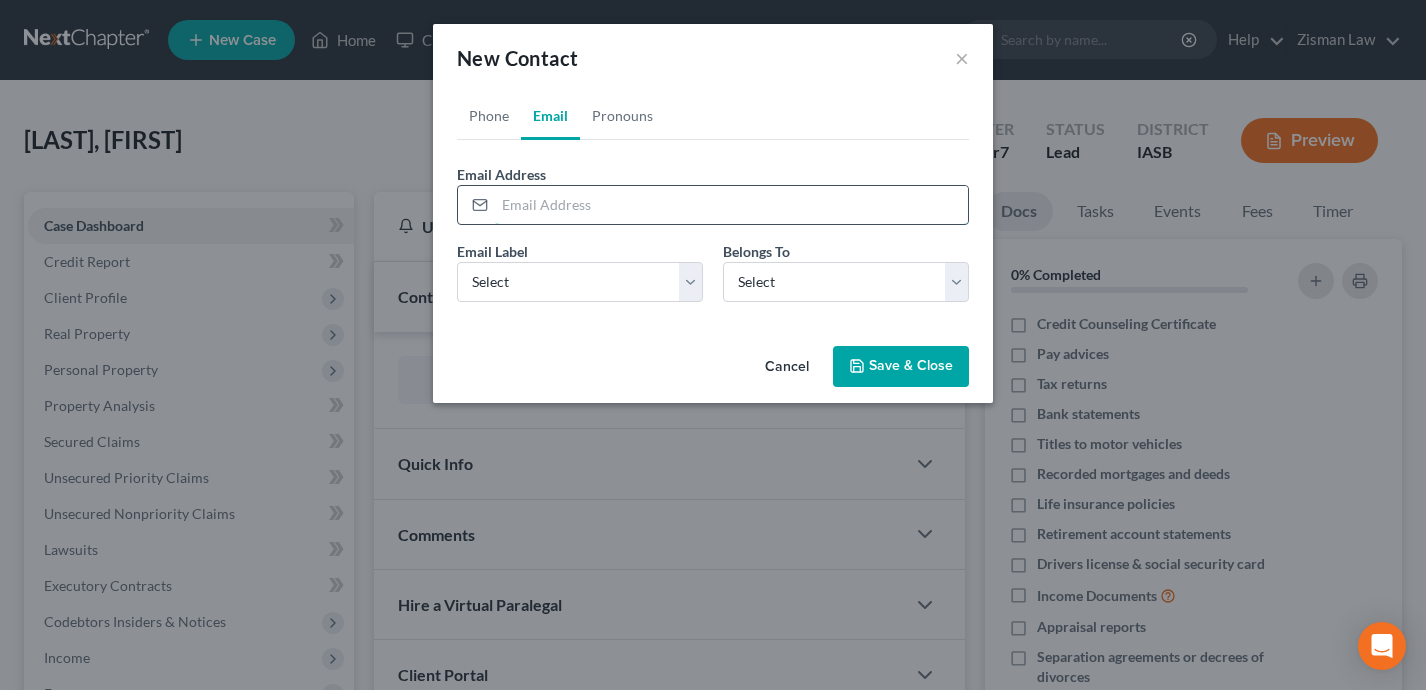 click at bounding box center (731, 205) 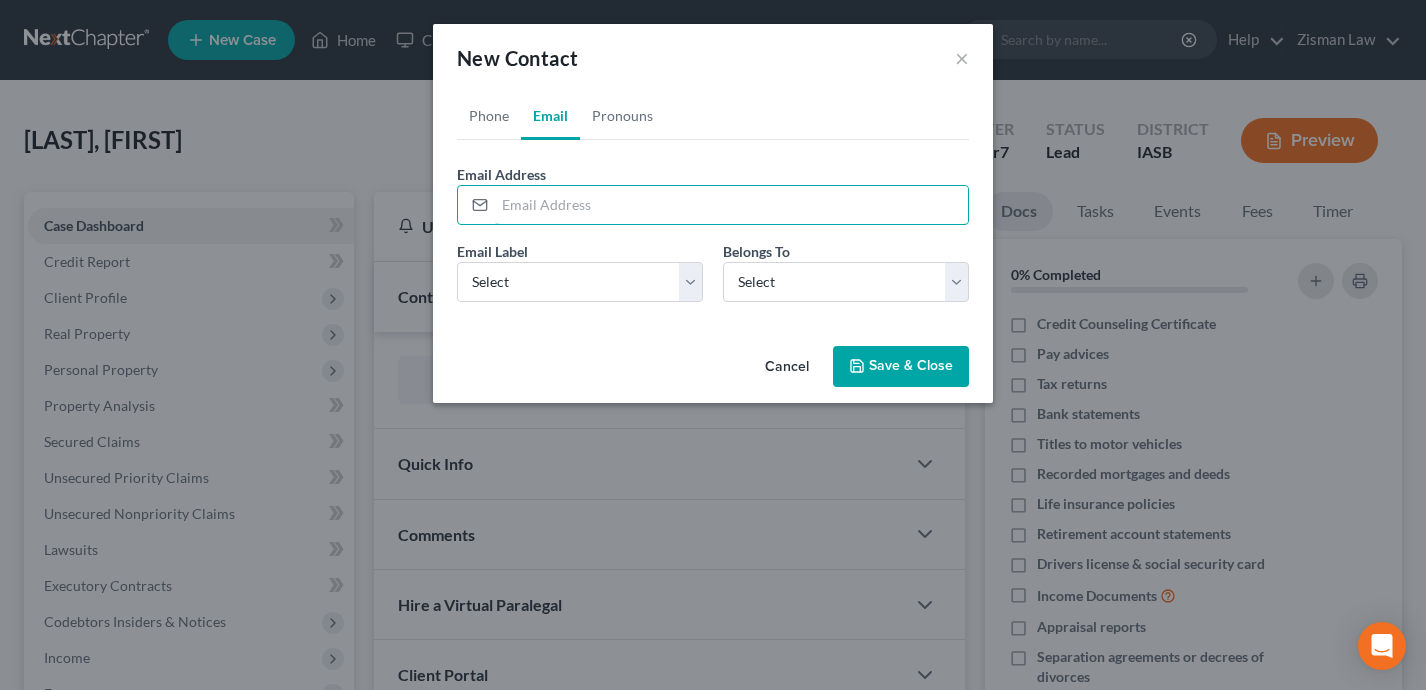 paste on "[EMAIL]" 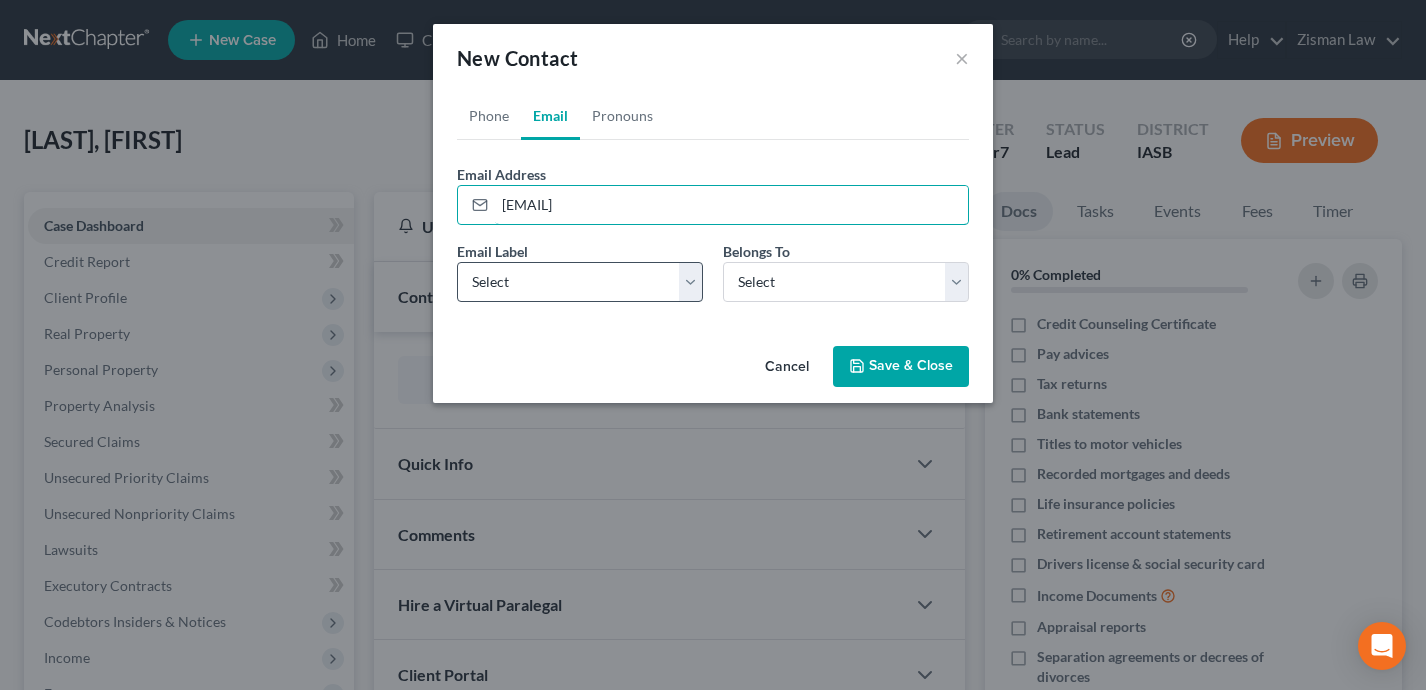 type on "[EMAIL]" 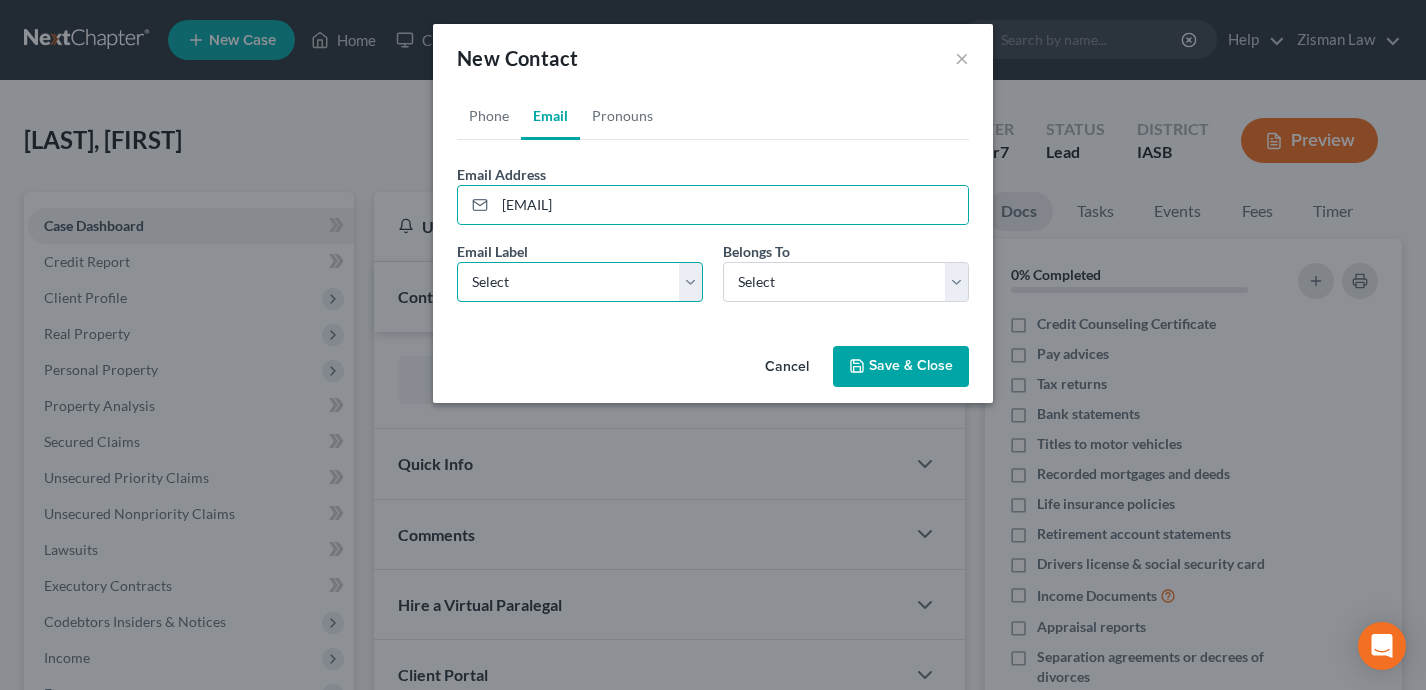 click on "Select Home Work Other" at bounding box center [580, 282] 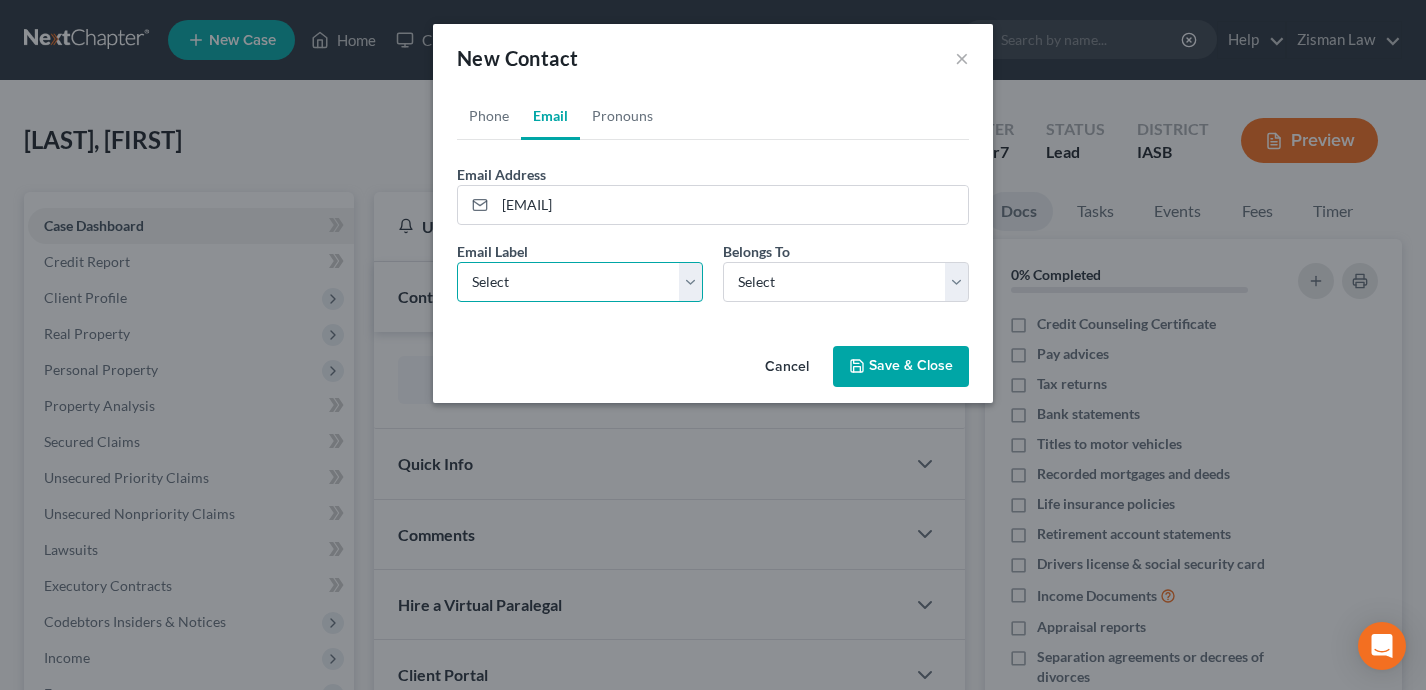 select on "0" 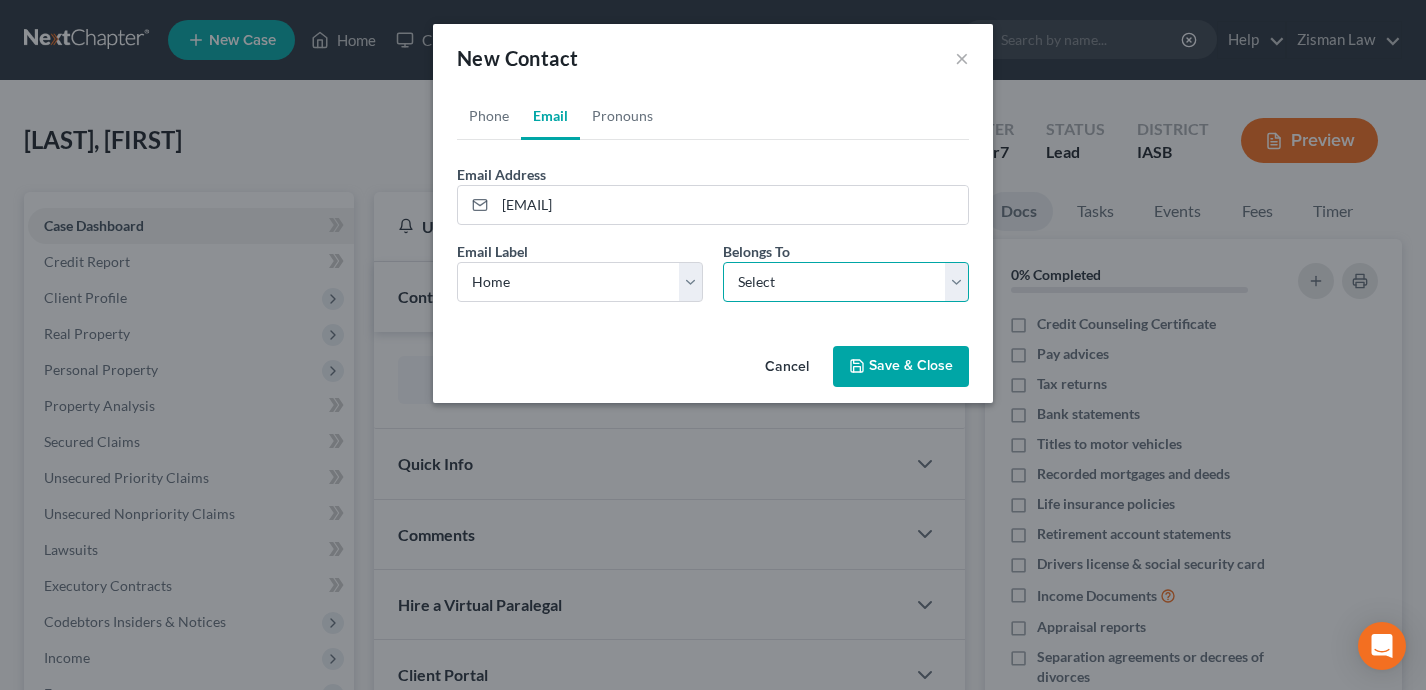 click on "Select Client Other" at bounding box center [846, 282] 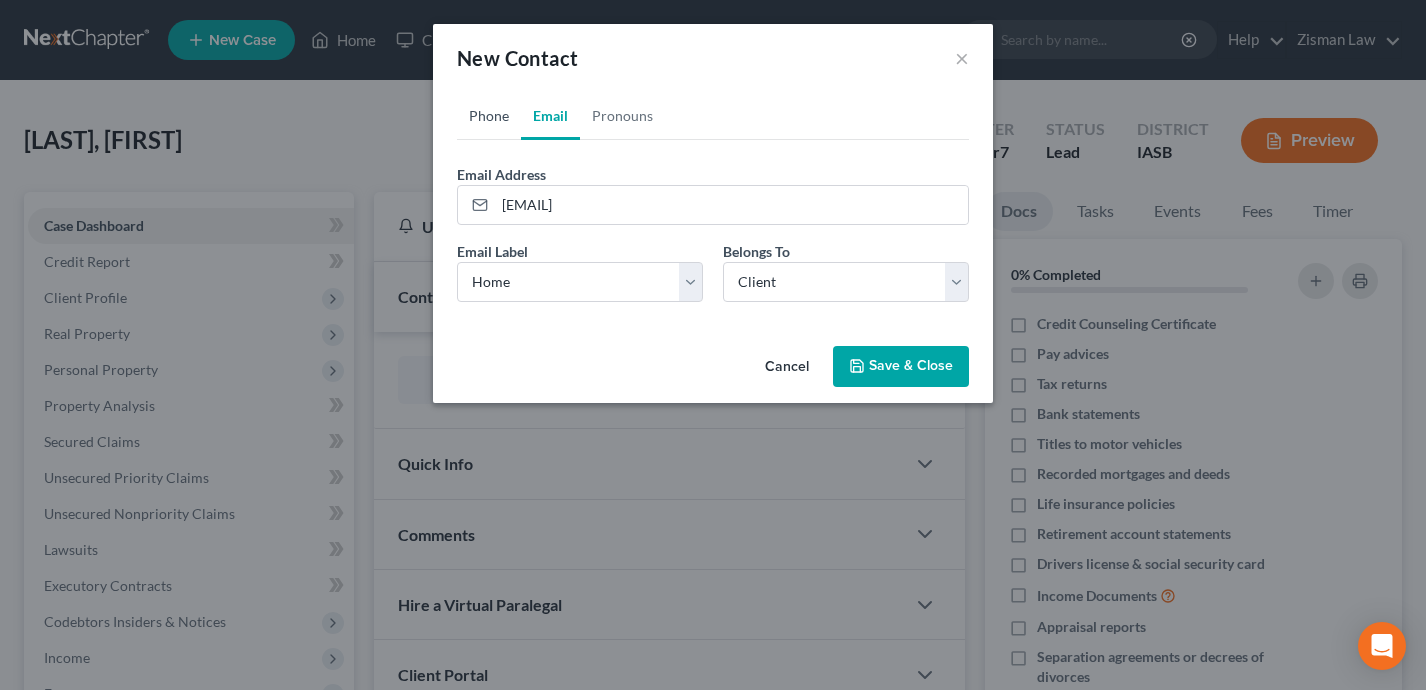 click on "Phone" at bounding box center [489, 116] 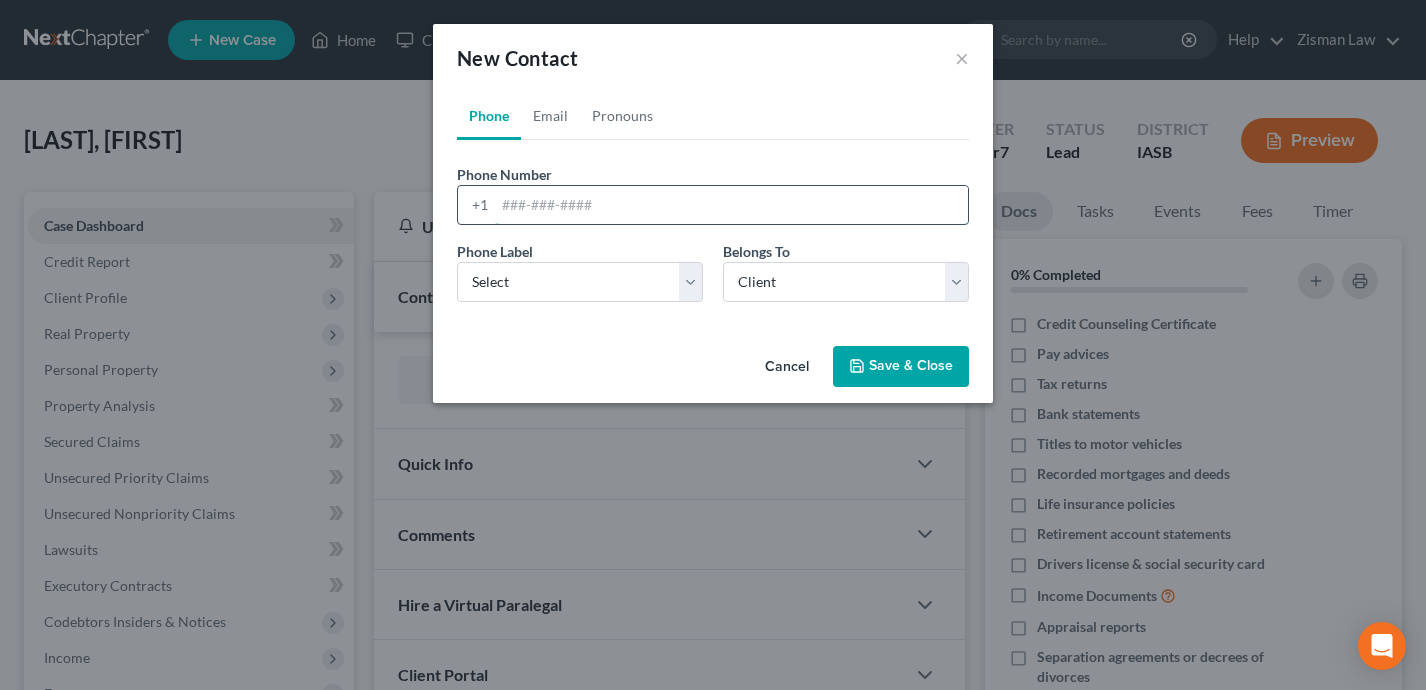 click at bounding box center [731, 205] 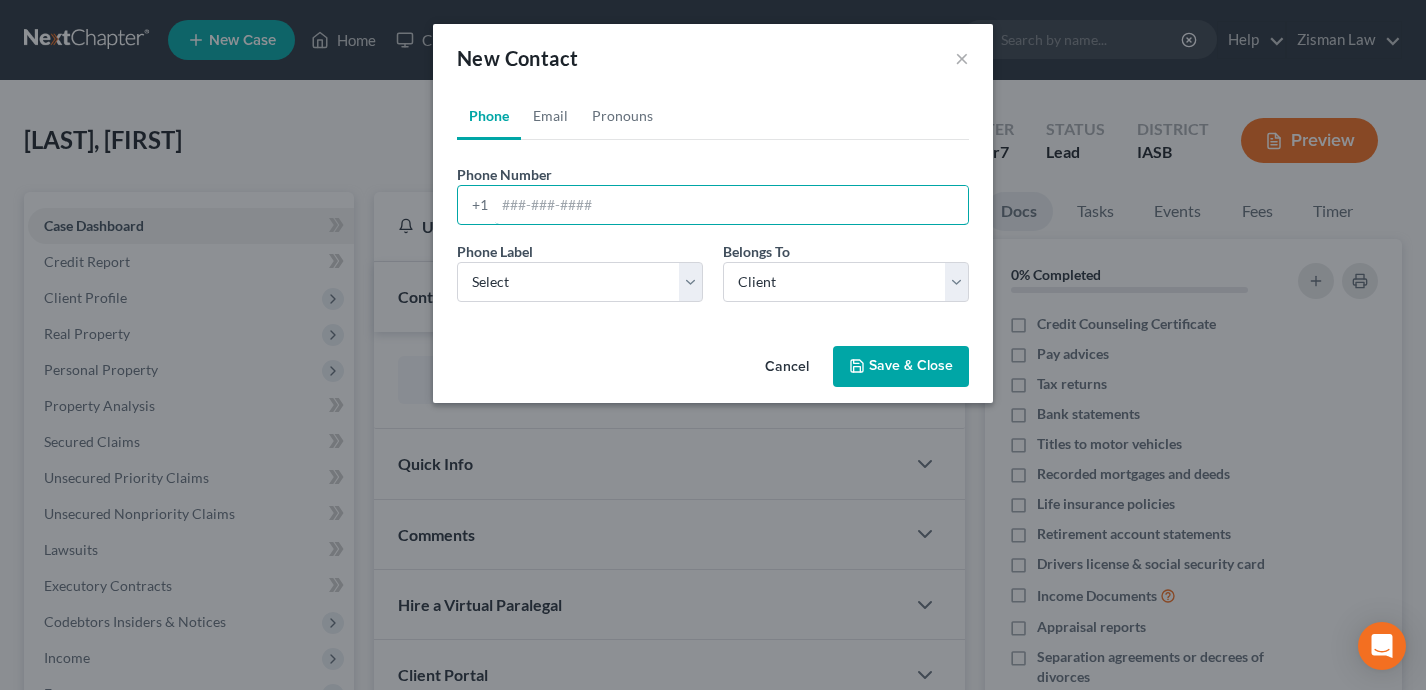paste on "[PHONE]" 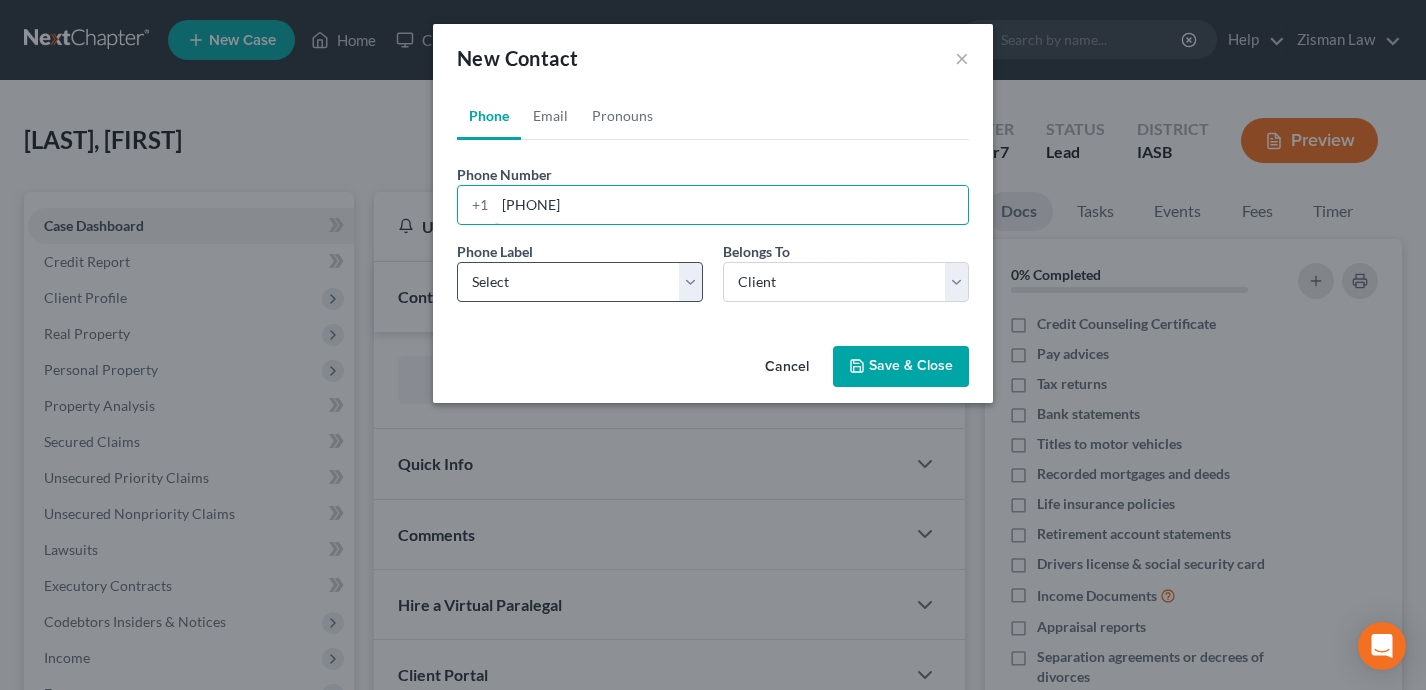 type on "[PHONE]" 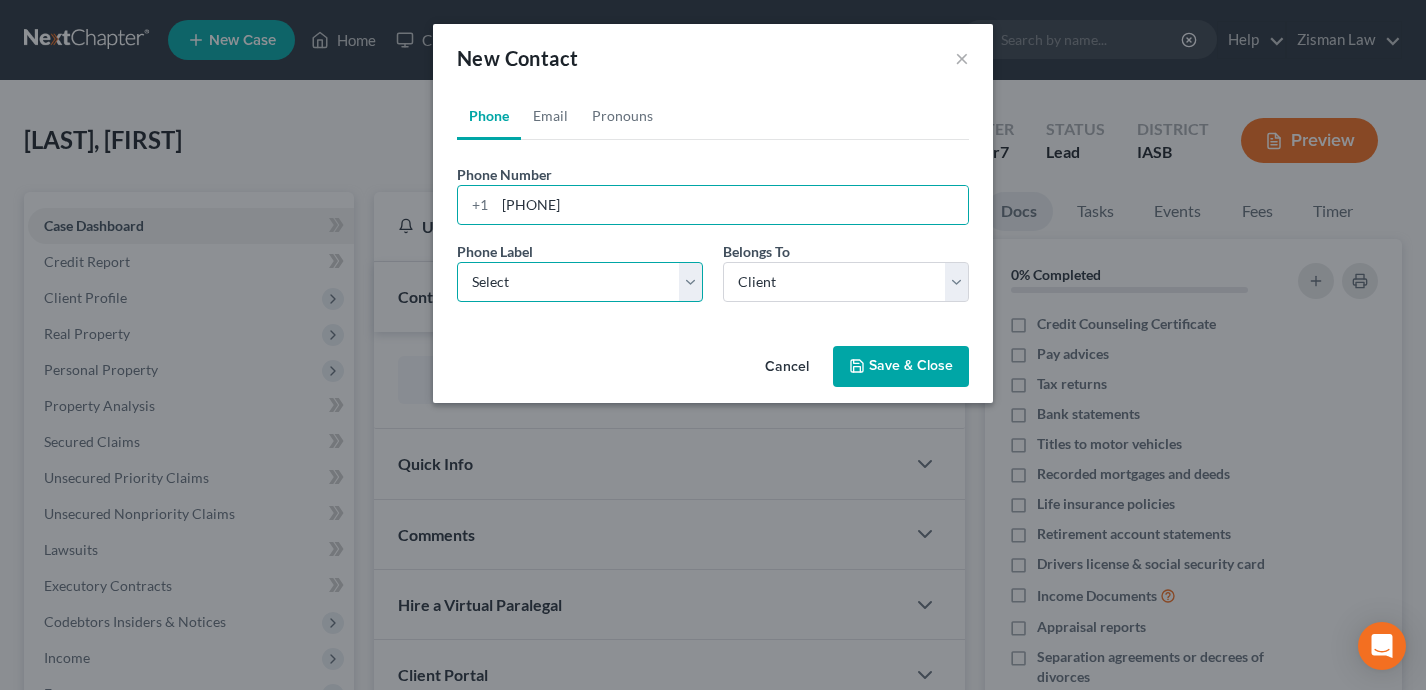 click on "Select Mobile Home Work Other" at bounding box center [580, 282] 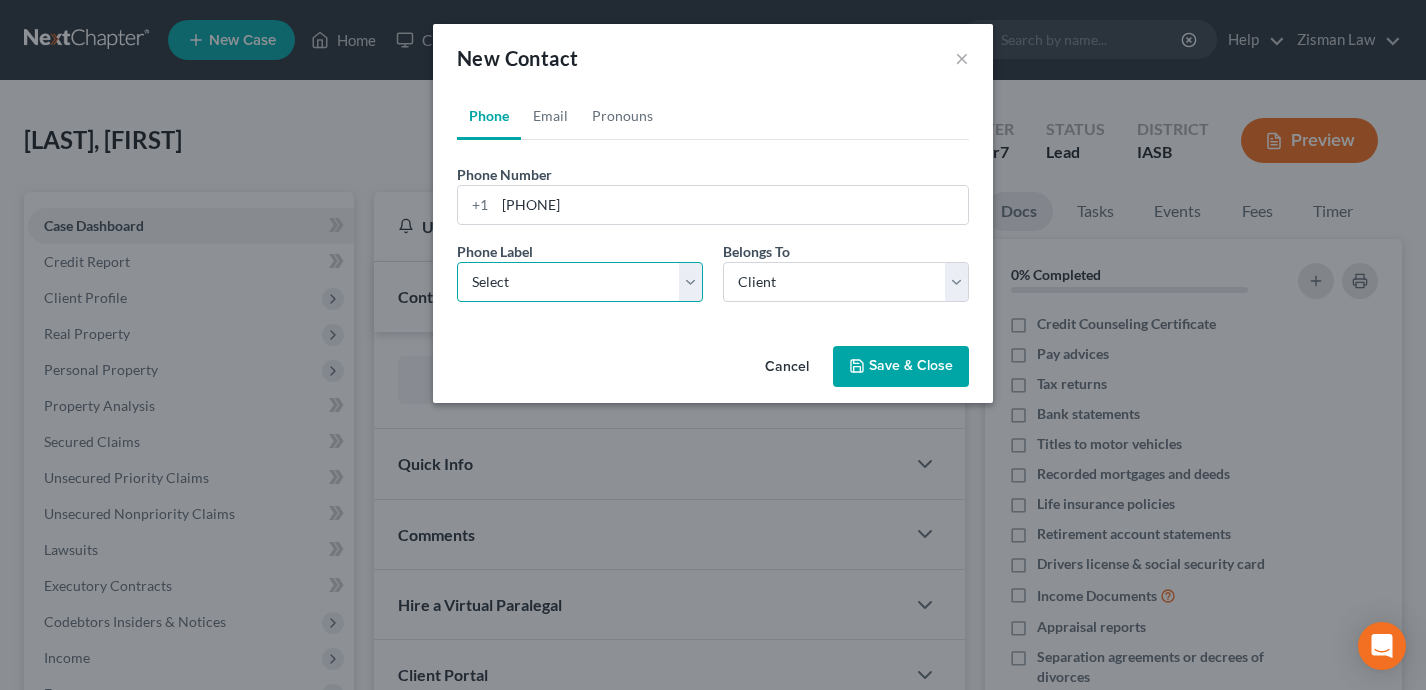 select on "0" 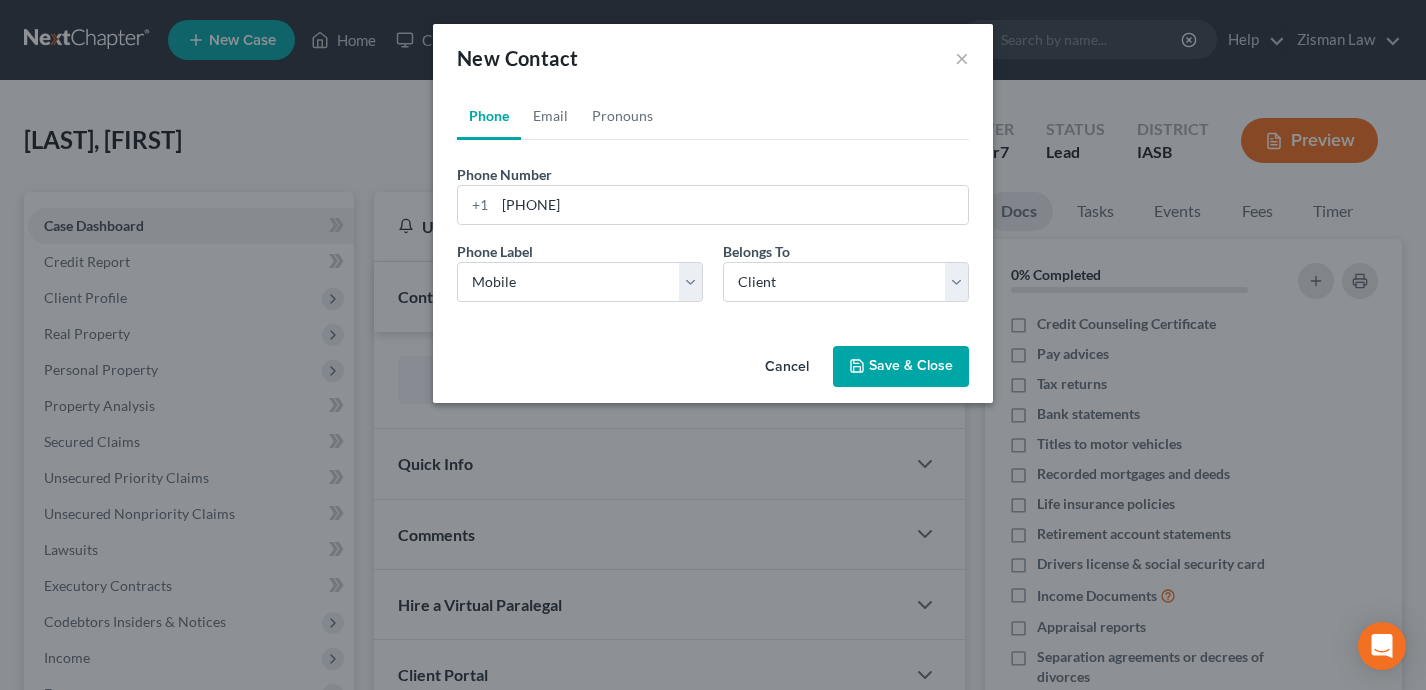 click on "Save & Close" at bounding box center (901, 367) 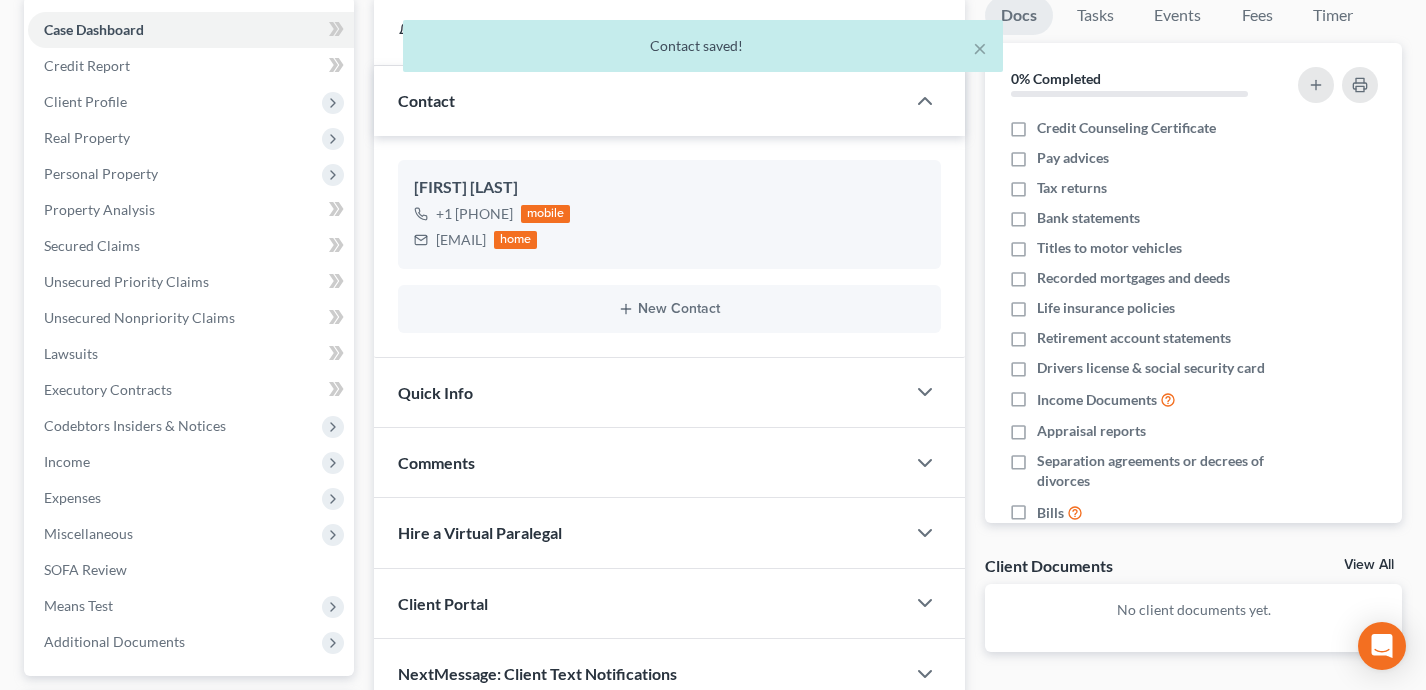 scroll, scrollTop: 371, scrollLeft: 0, axis: vertical 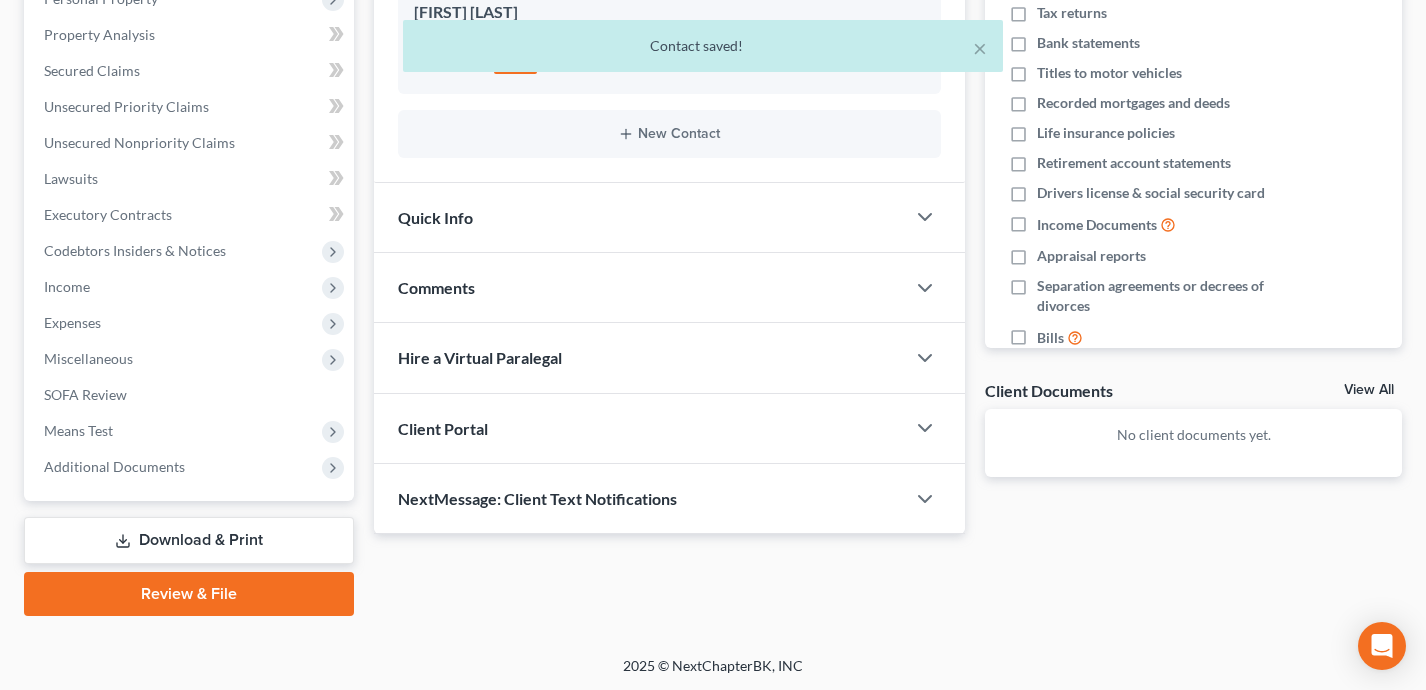 click on "NextMessage: Client Text Notifications" at bounding box center [640, 498] 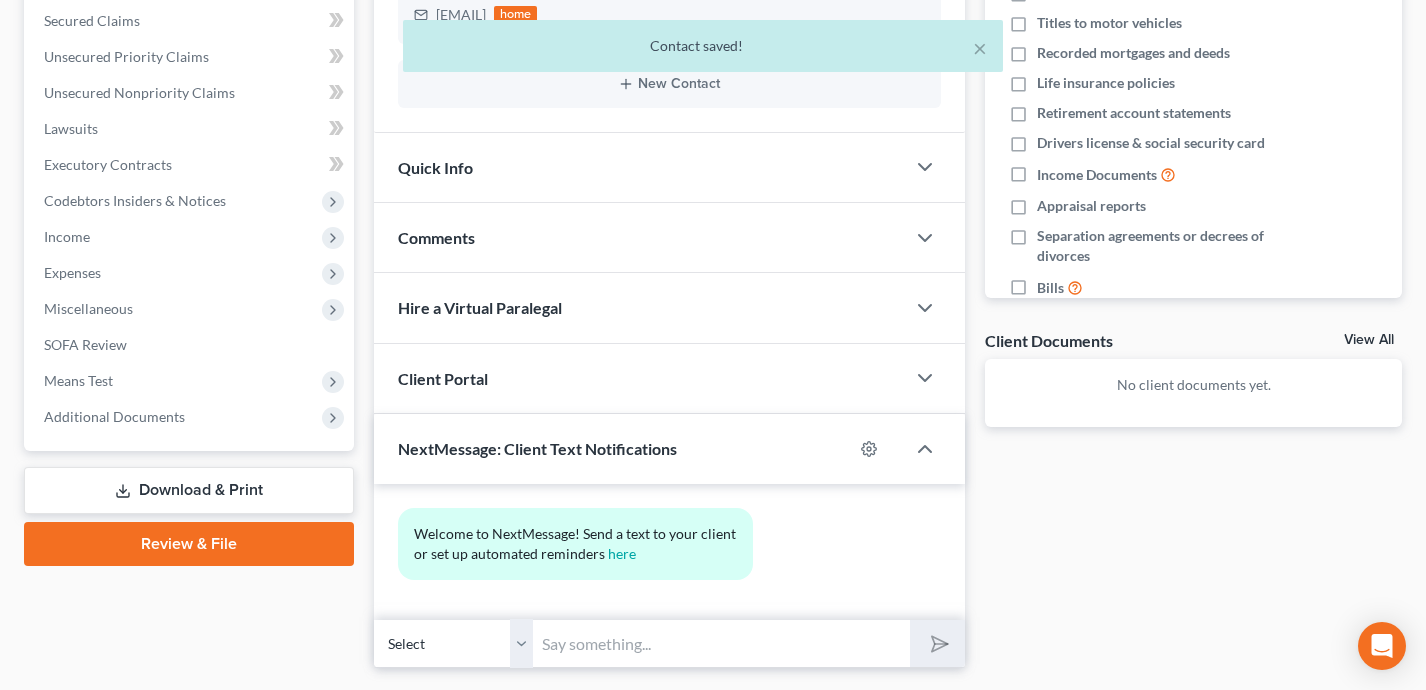 scroll, scrollTop: 474, scrollLeft: 0, axis: vertical 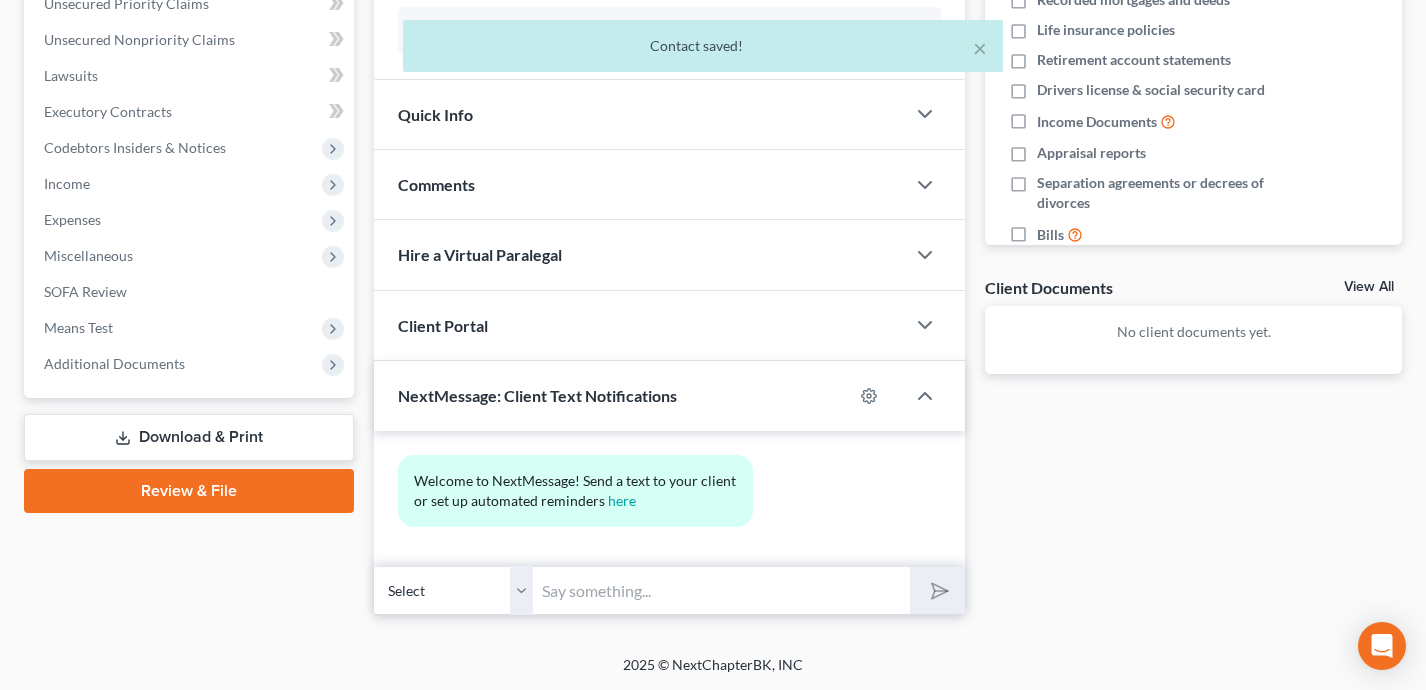 click at bounding box center (722, 590) 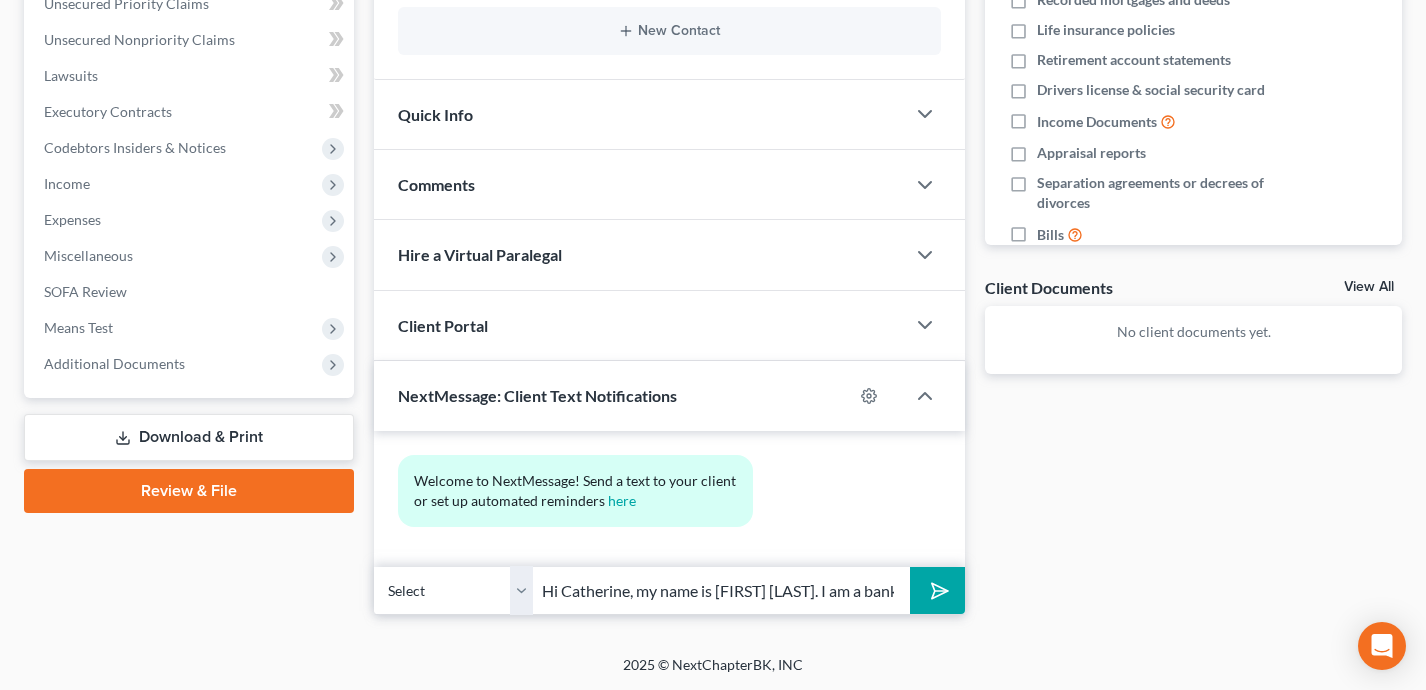 drag, startPoint x: 631, startPoint y: 590, endPoint x: 631, endPoint y: 633, distance: 43 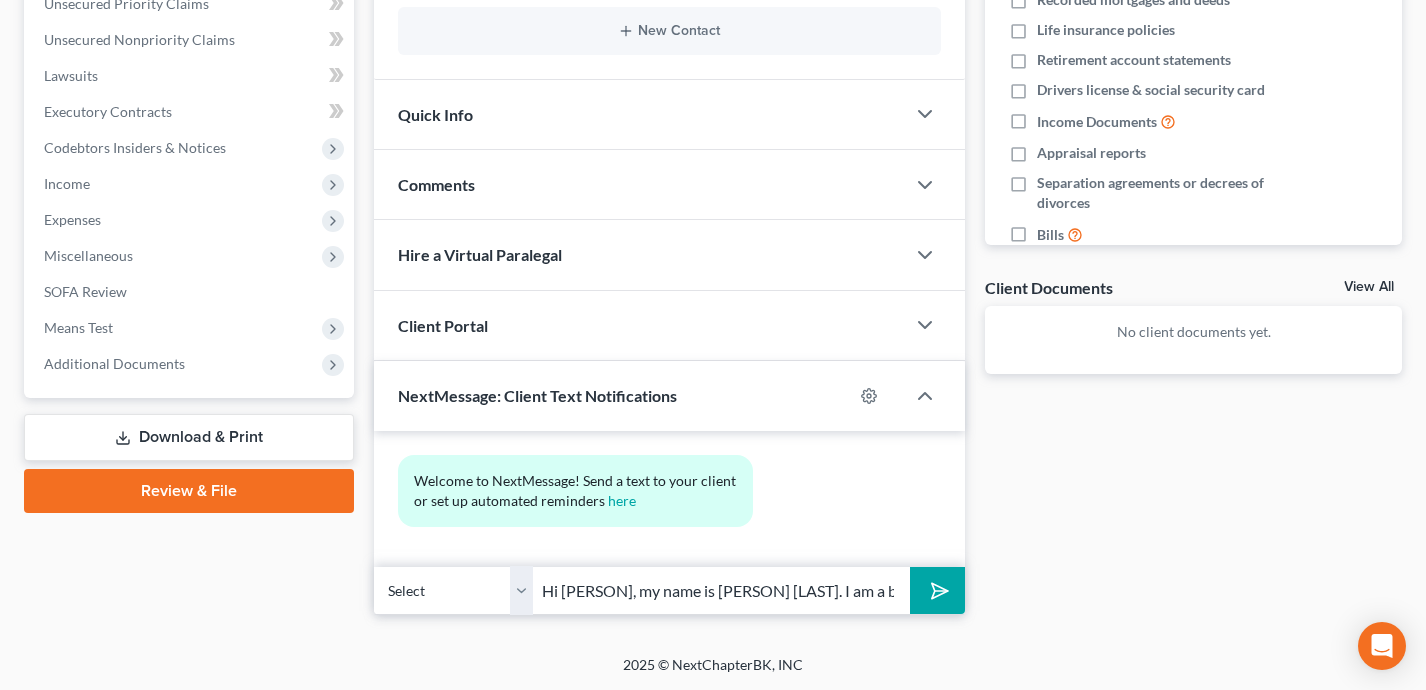 type on "Hi Maria, my name is [FIRST] [LAST]. I am a bankruptcy attorney within the Ascend network and i work with clients throughout Iowa." 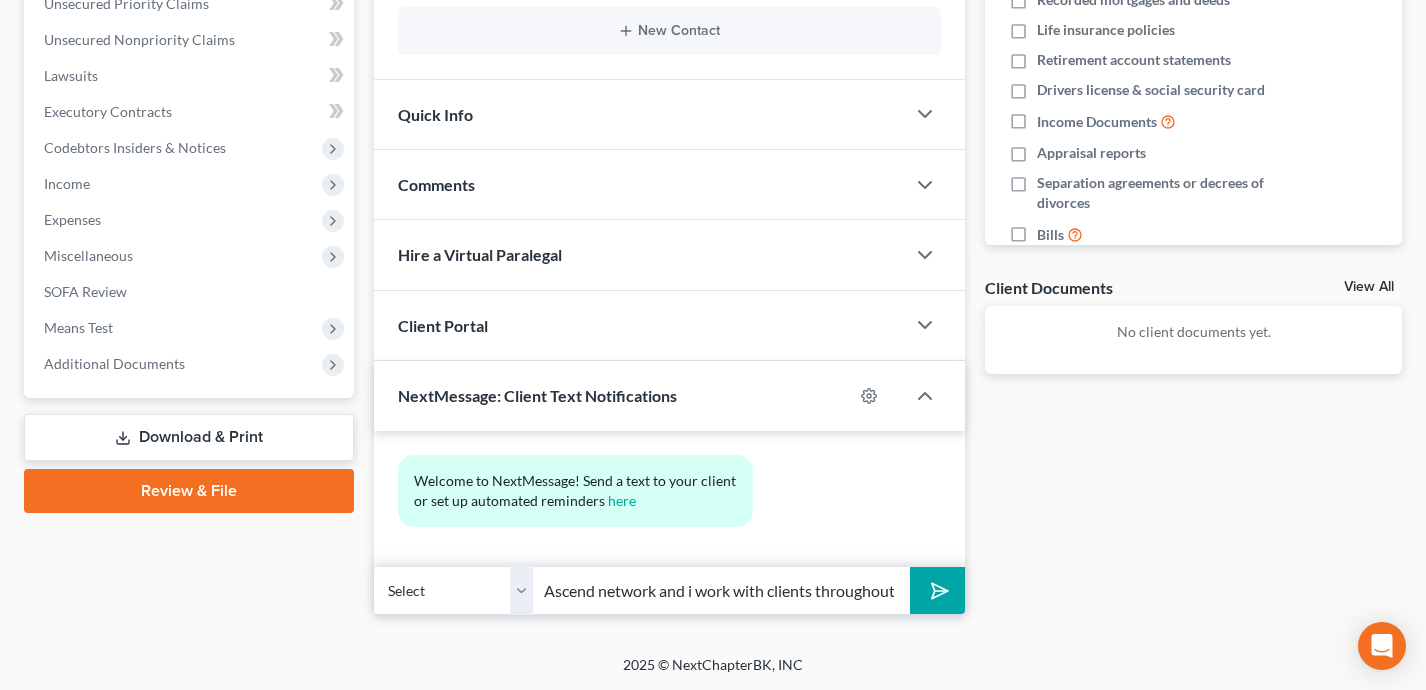 scroll, scrollTop: 0, scrollLeft: 558, axis: horizontal 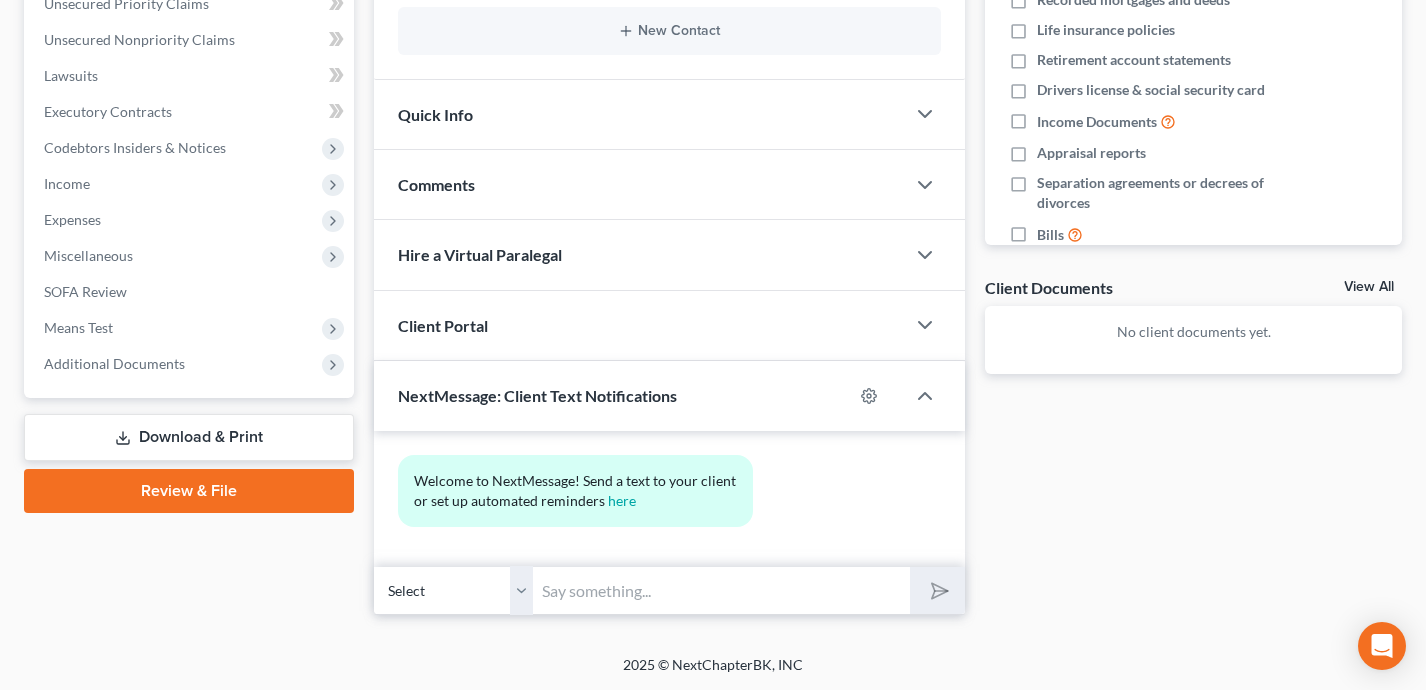 click at bounding box center [722, 590] 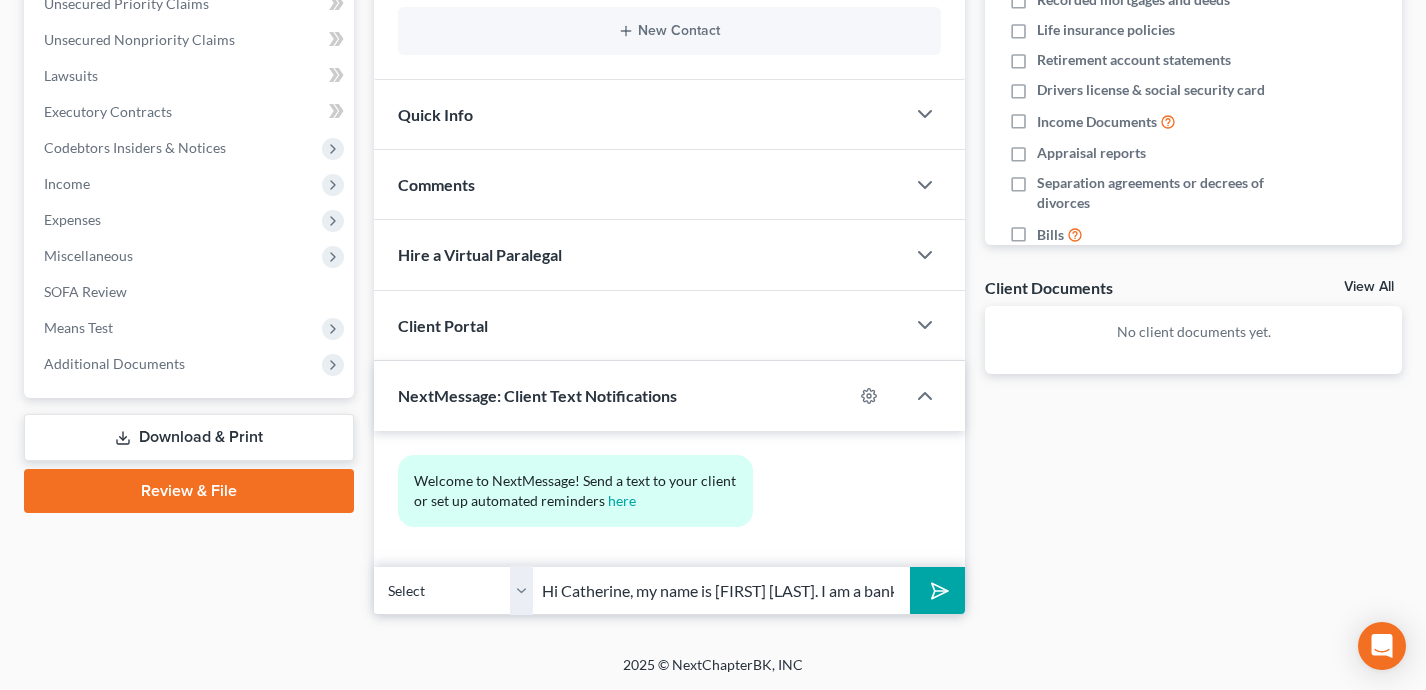 click on "Hi Catherine, my name is [FIRST] [LAST]. I am a bankruptcy attorney within the Ascend network and i work with clients throughout Iowa." at bounding box center (722, 590) 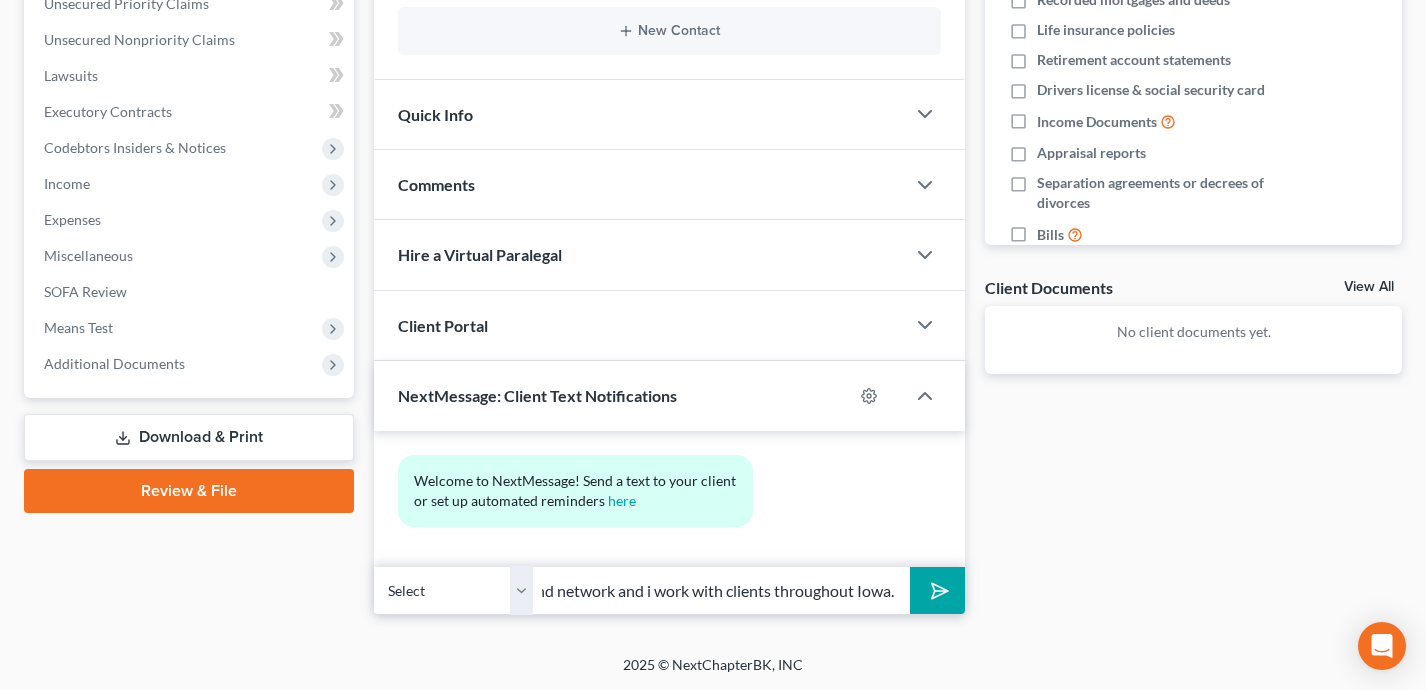 scroll, scrollTop: 0, scrollLeft: 558, axis: horizontal 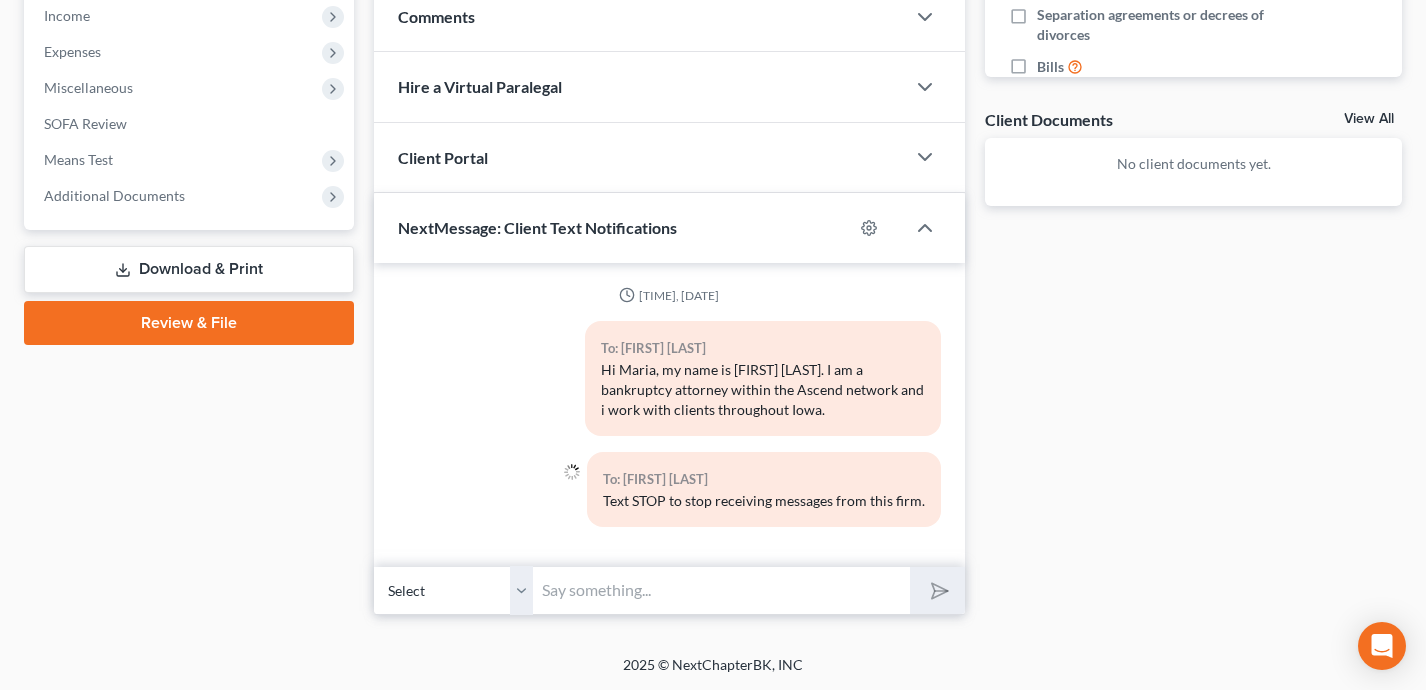 click at bounding box center [722, 590] 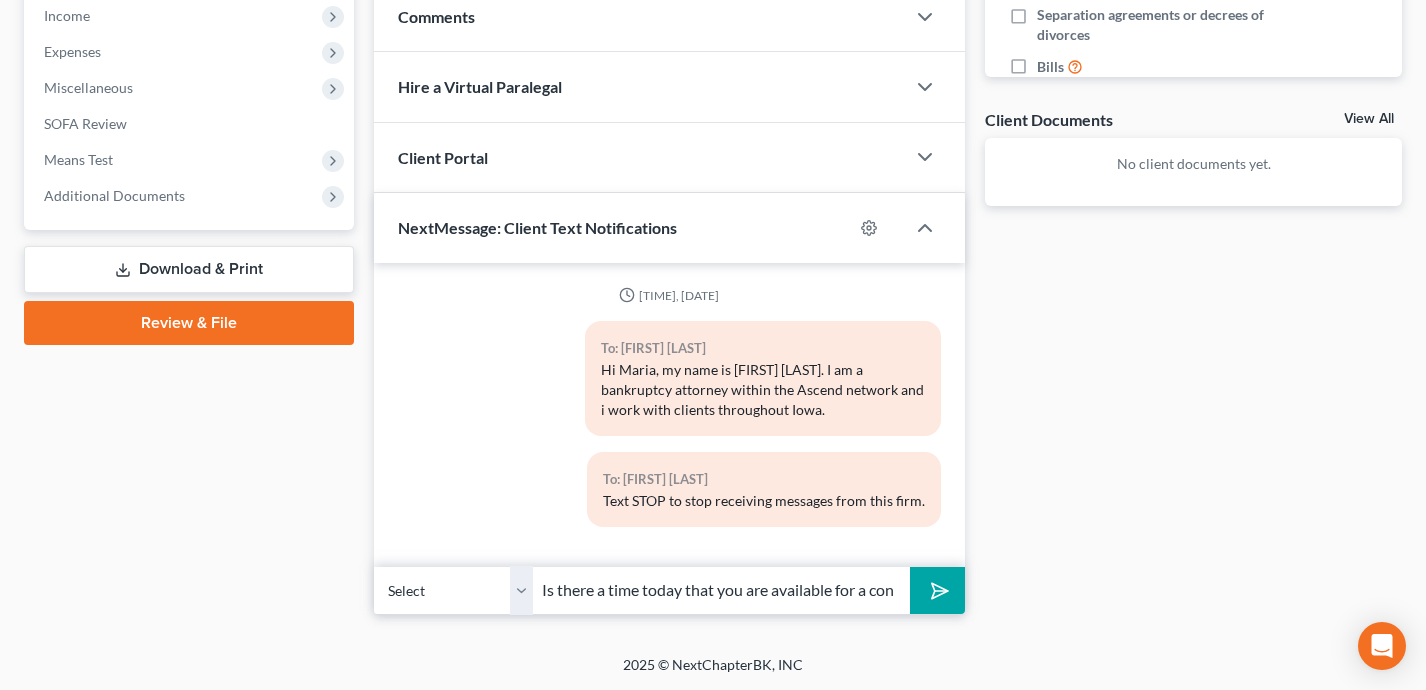 click on "Is there a time today that you are available for a consultation?" at bounding box center (722, 590) 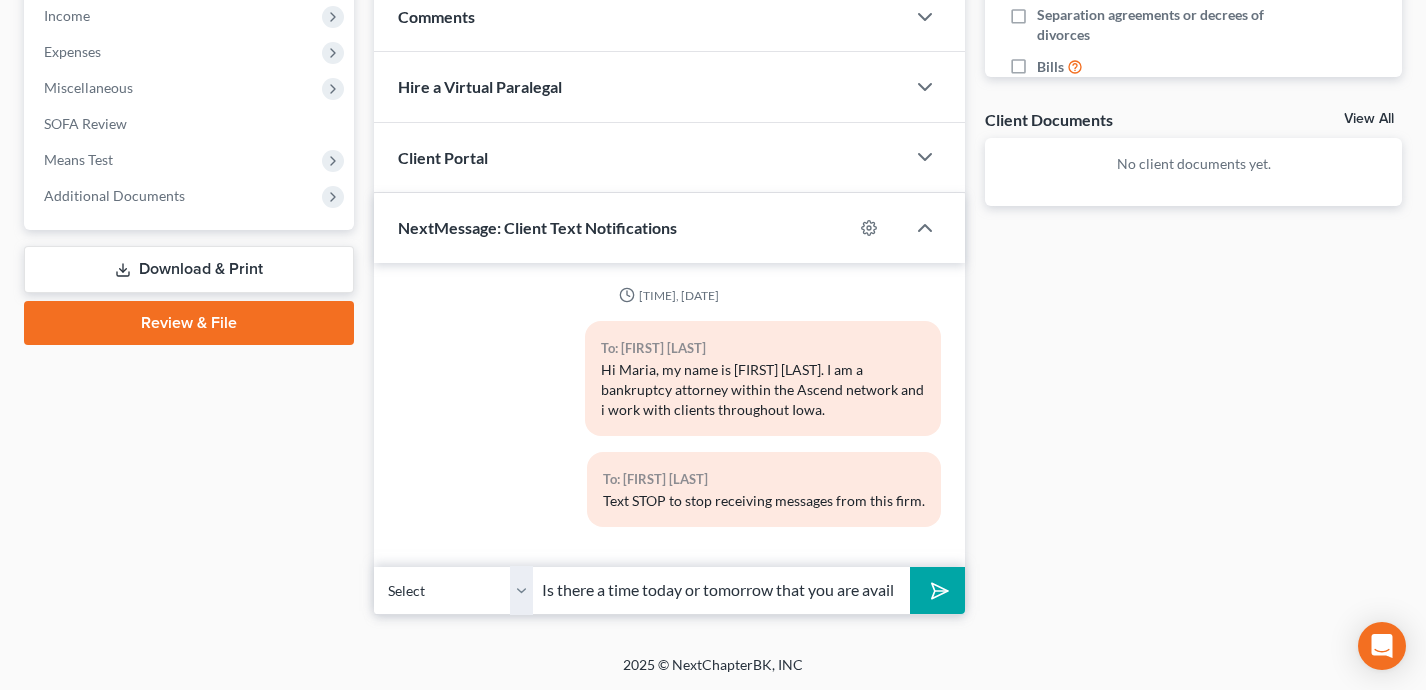 click on "Is there a time today or tomorrow that you are available for a consultation?" at bounding box center [722, 590] 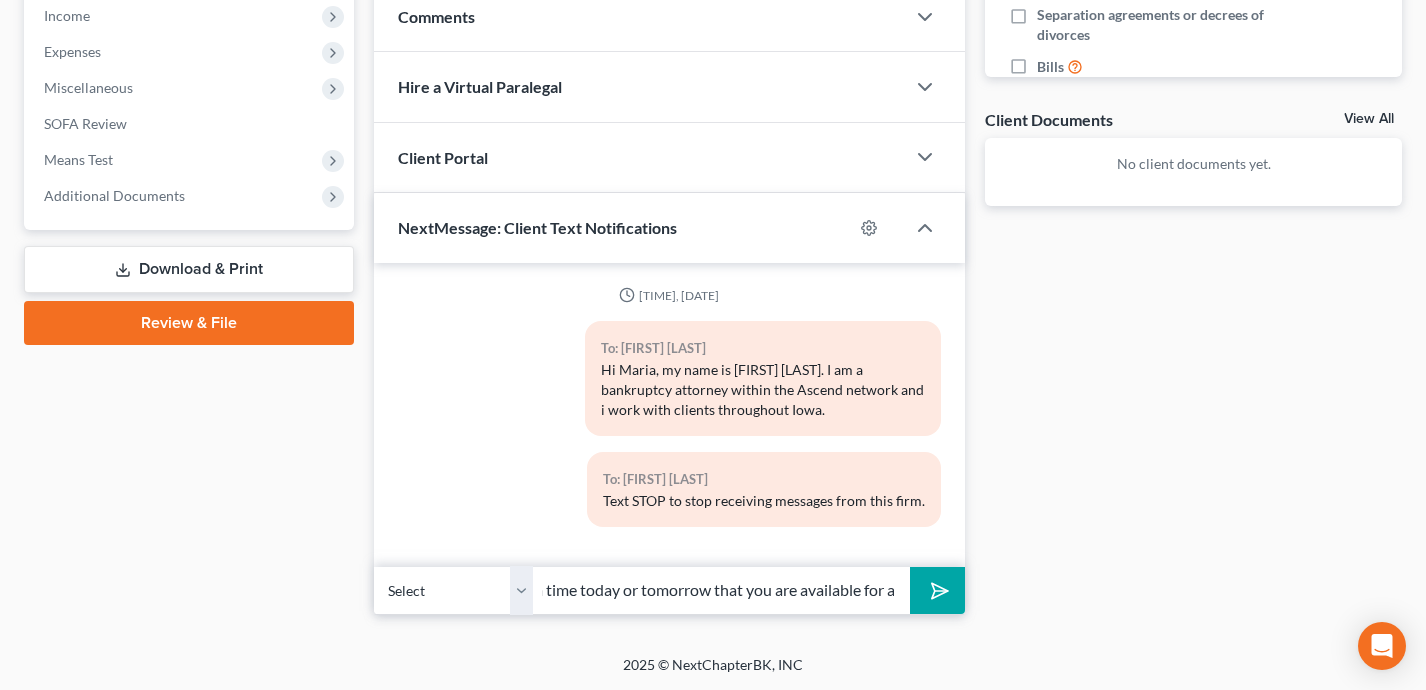 scroll, scrollTop: 0, scrollLeft: 469, axis: horizontal 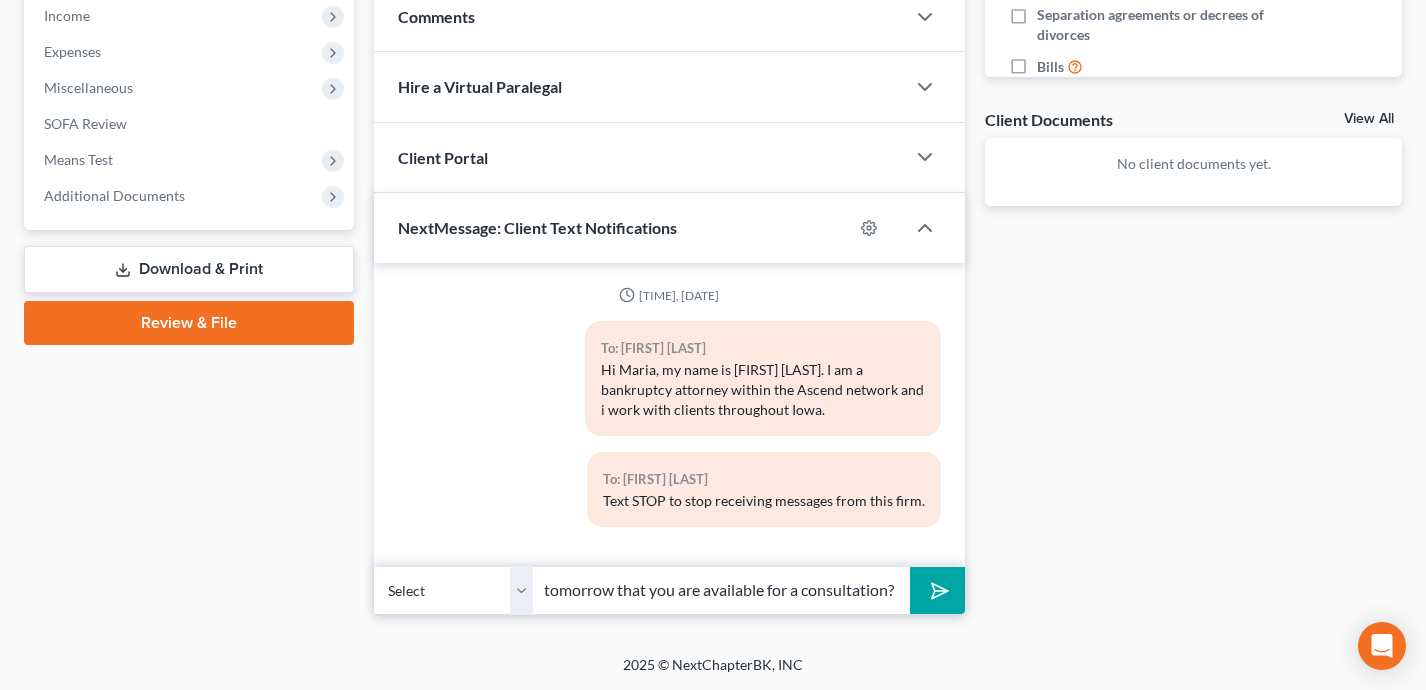 click on "I understand you are exploring bankruptcy. Is there a time today or tomorrow that you are available for a consultation?" at bounding box center [722, 590] 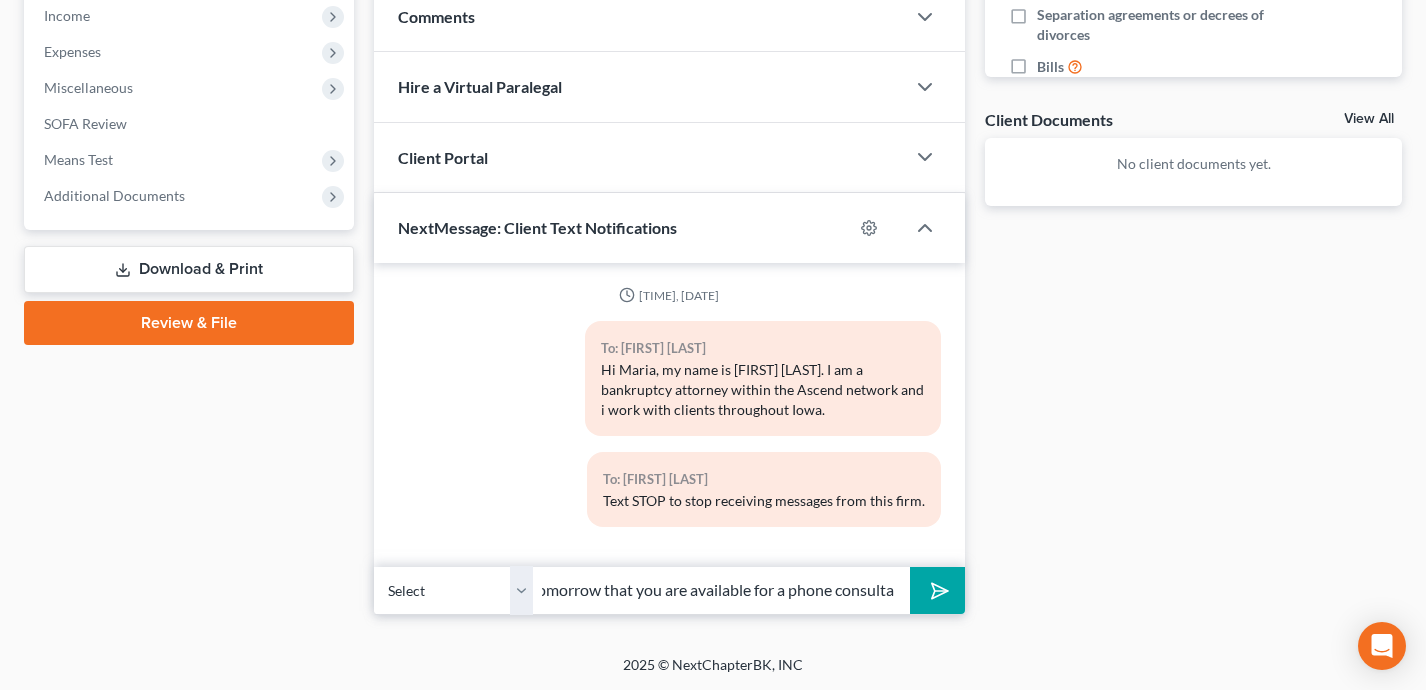 click on "I understand you are exploring bankruptcy. Is there a time today or tomorrow that you are available for a phone consultation?" at bounding box center [722, 590] 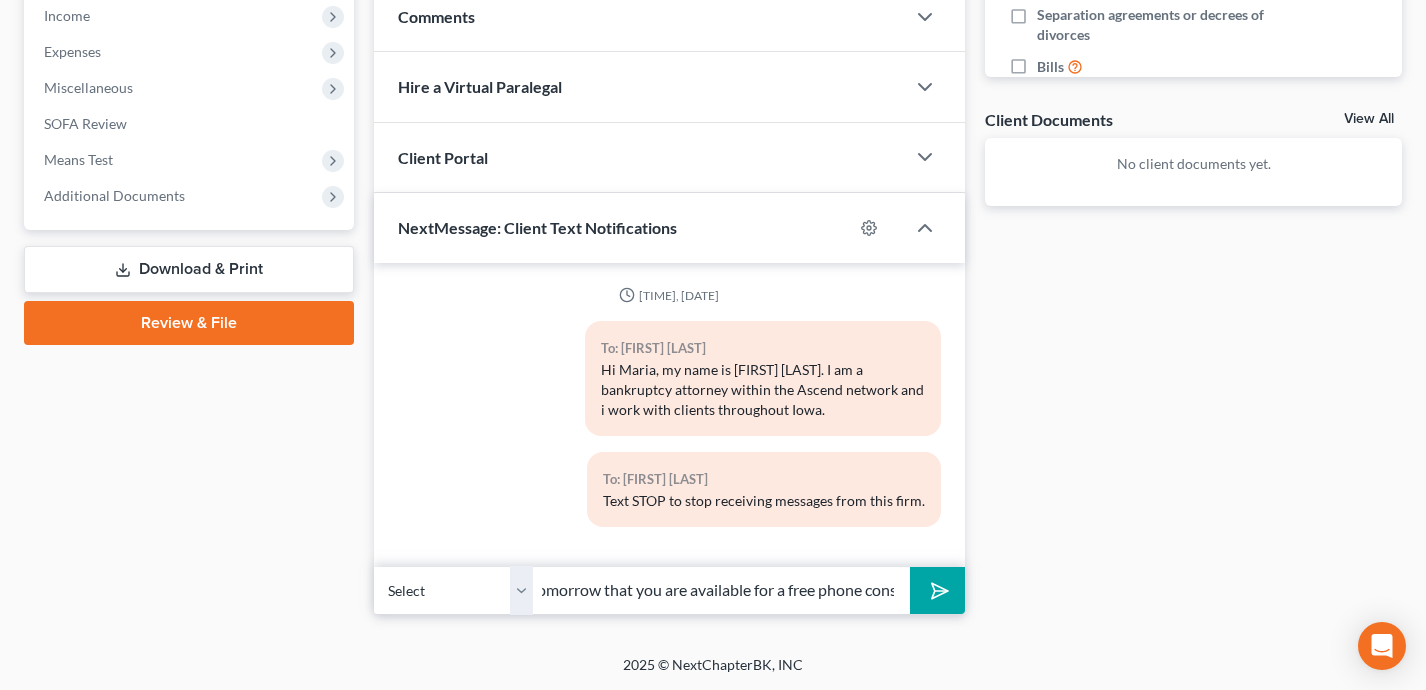 type on "I understand you are exploring bankruptcy. Is there a time today or tomorrow that you are available for a free phone consultation?" 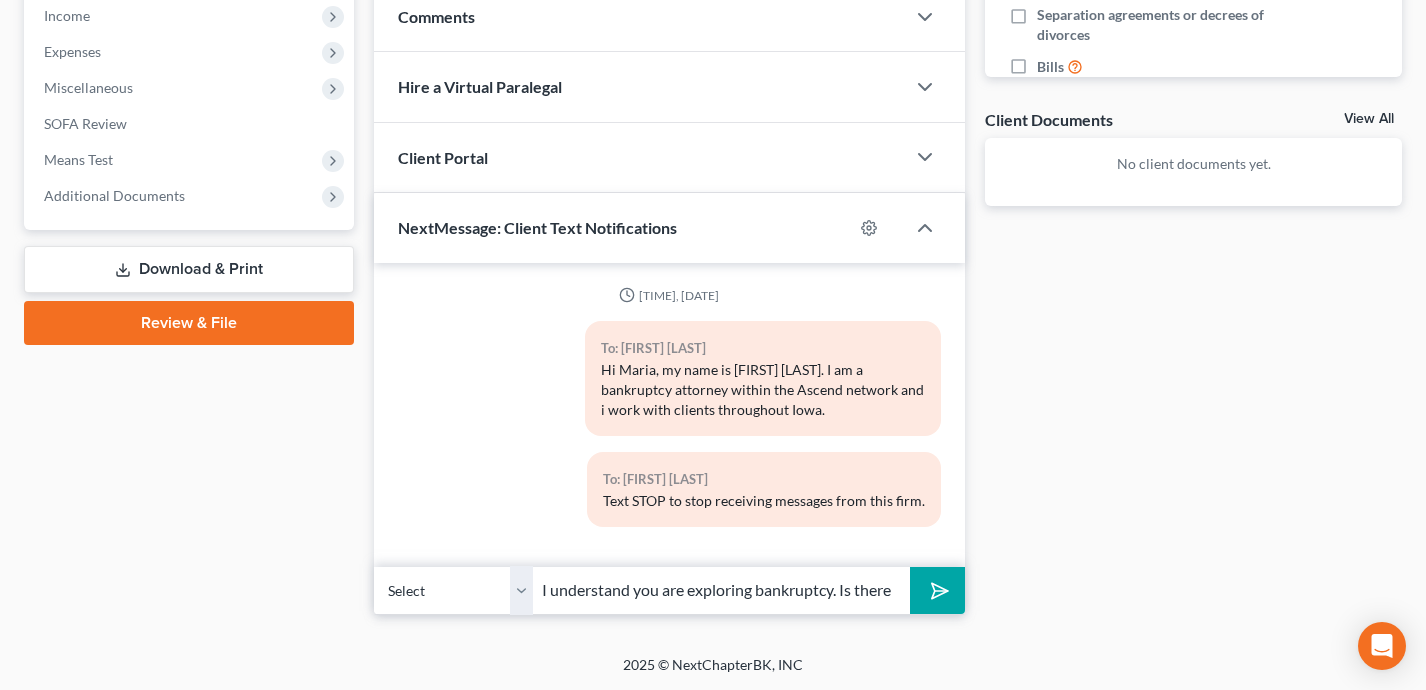 click at bounding box center [937, 590] 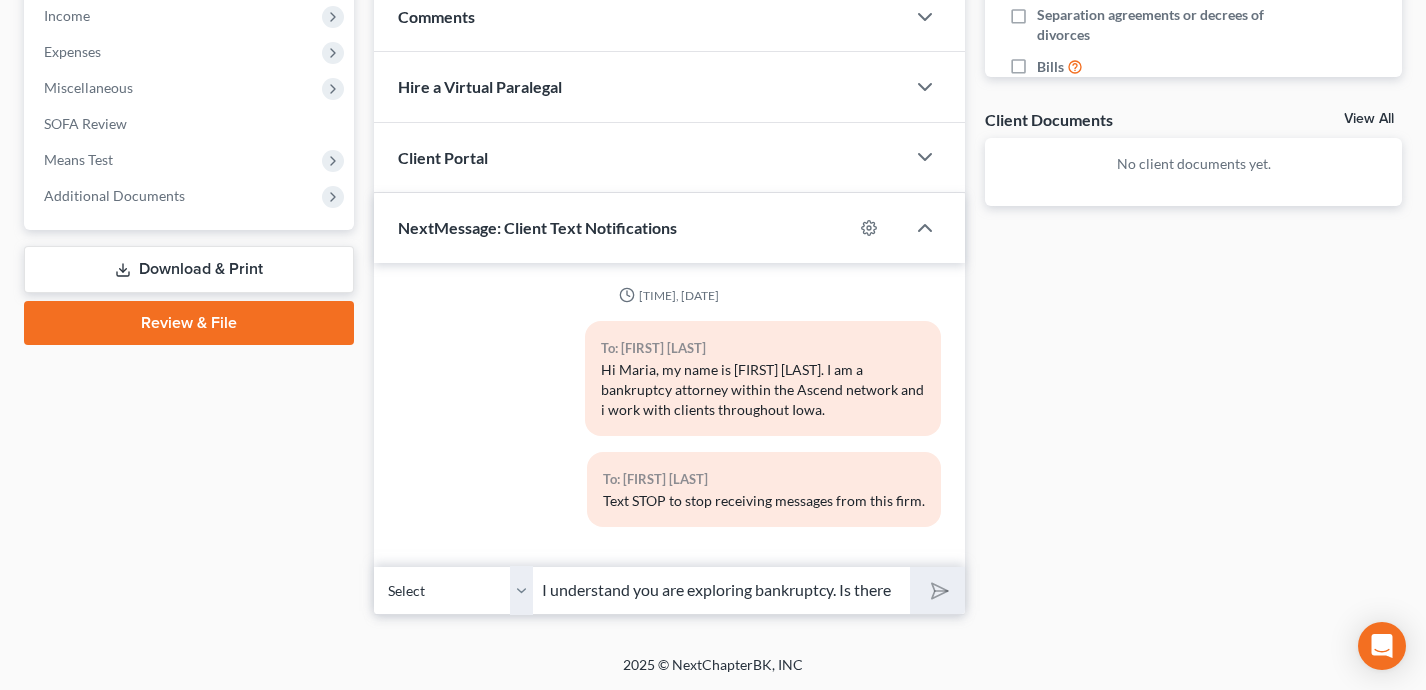 type 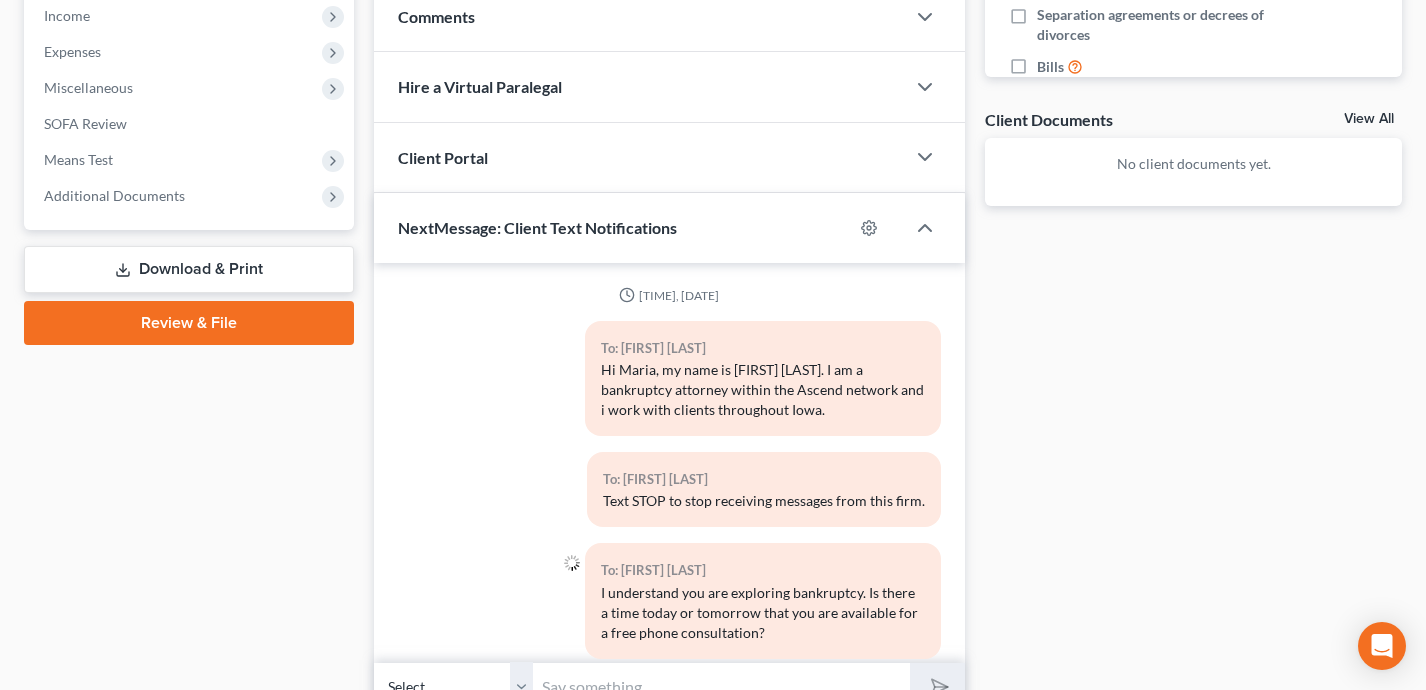 scroll, scrollTop: 35, scrollLeft: 0, axis: vertical 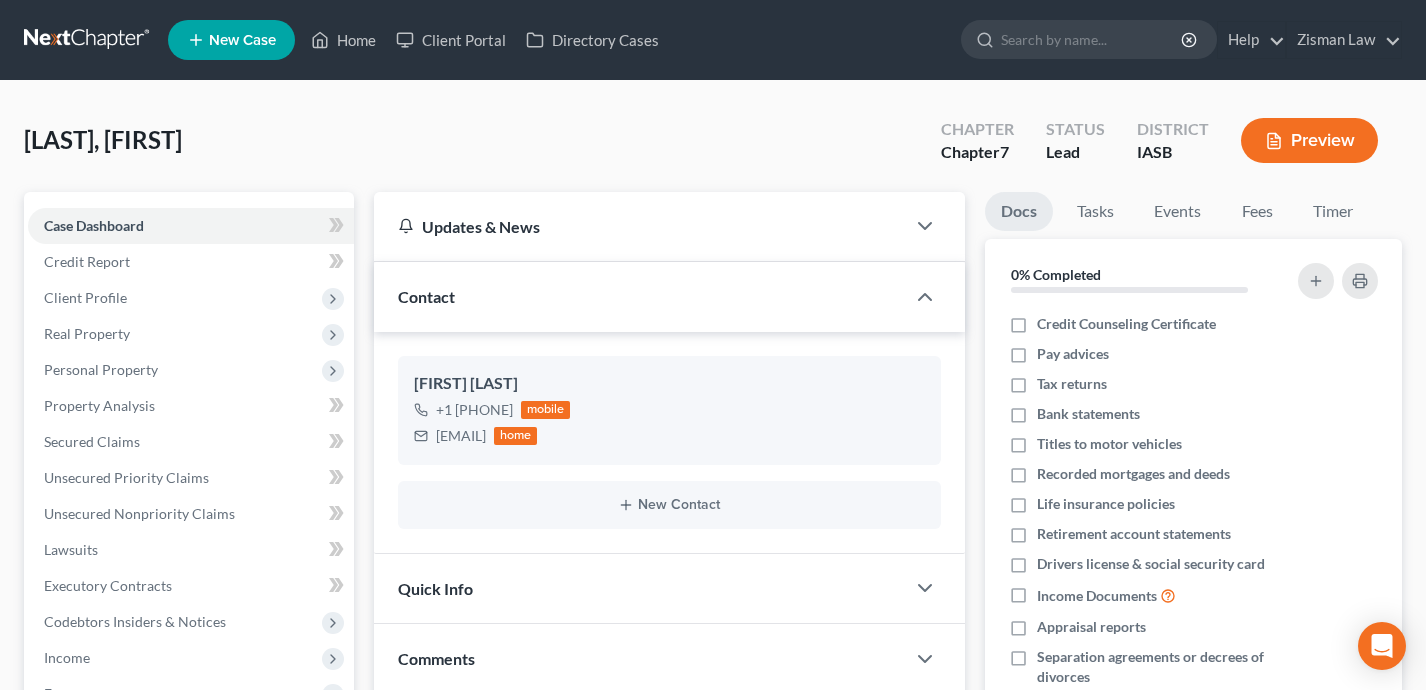 click on "New Case" at bounding box center [242, 40] 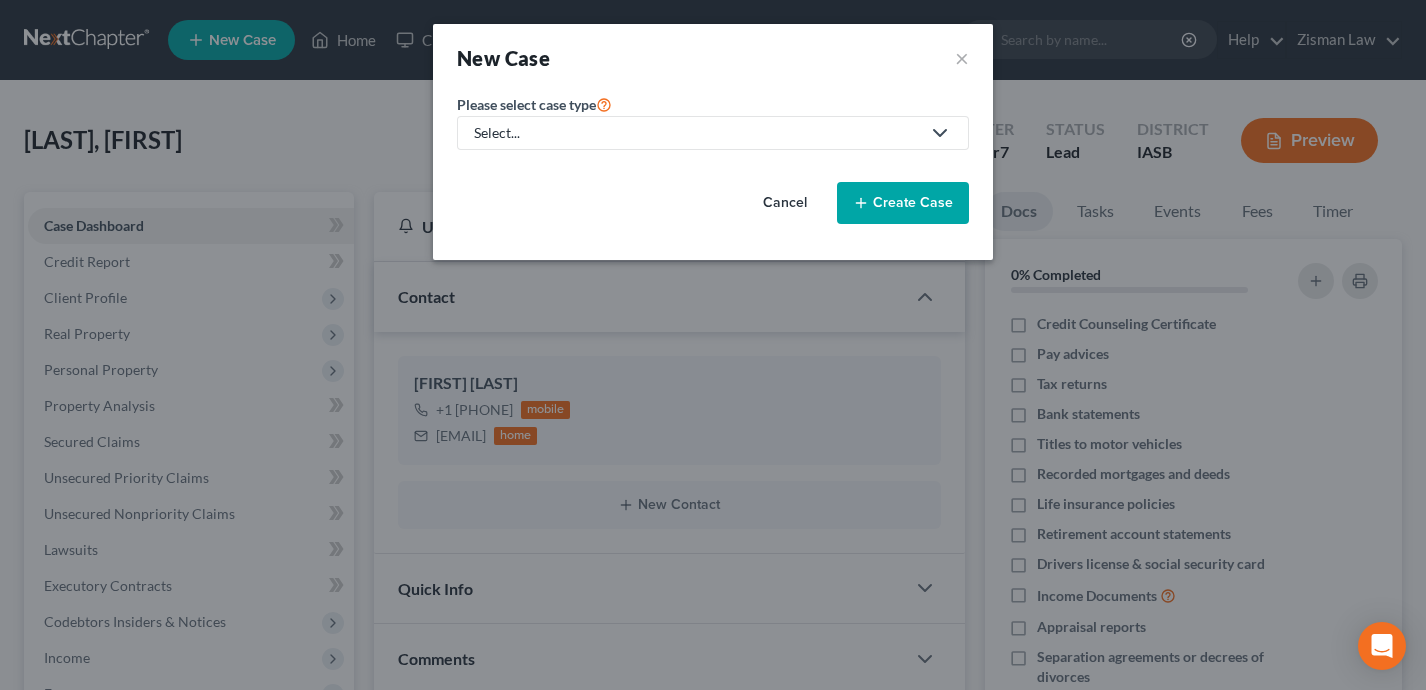 click on "Select..." at bounding box center [697, 133] 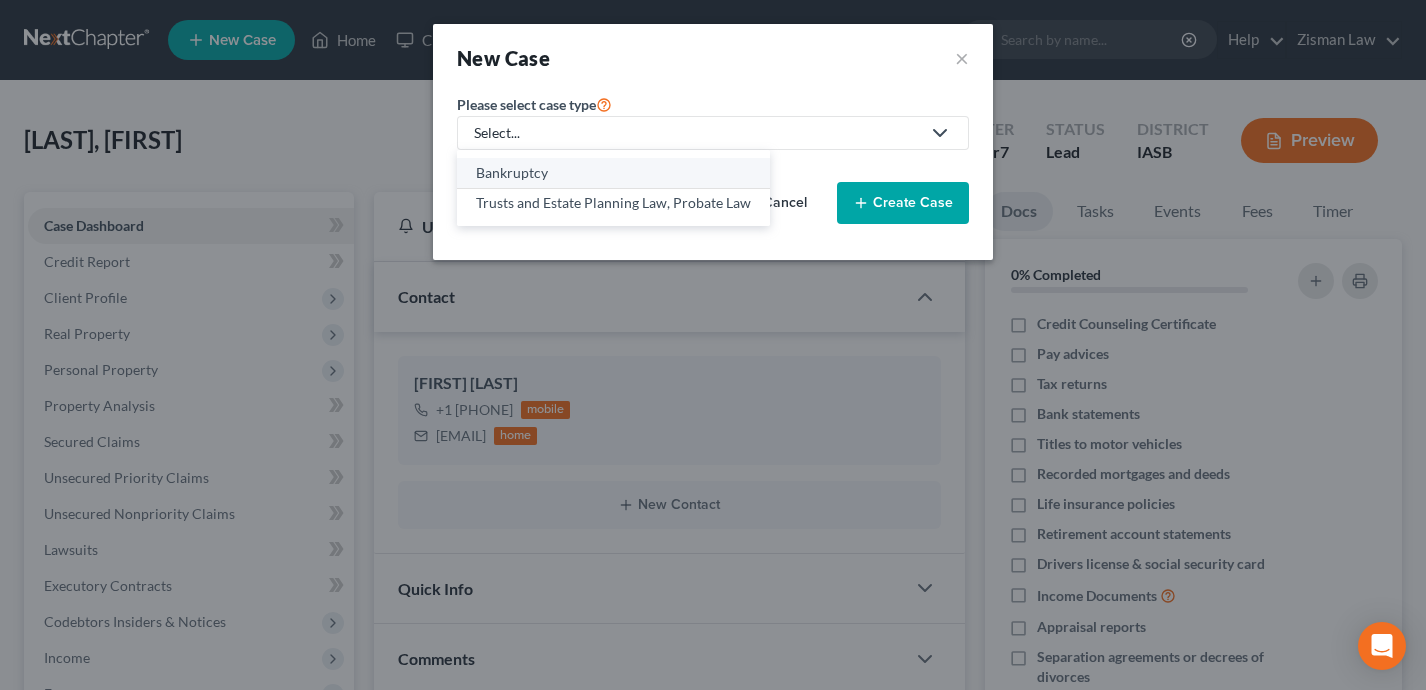 click on "Bankruptcy" at bounding box center (613, 173) 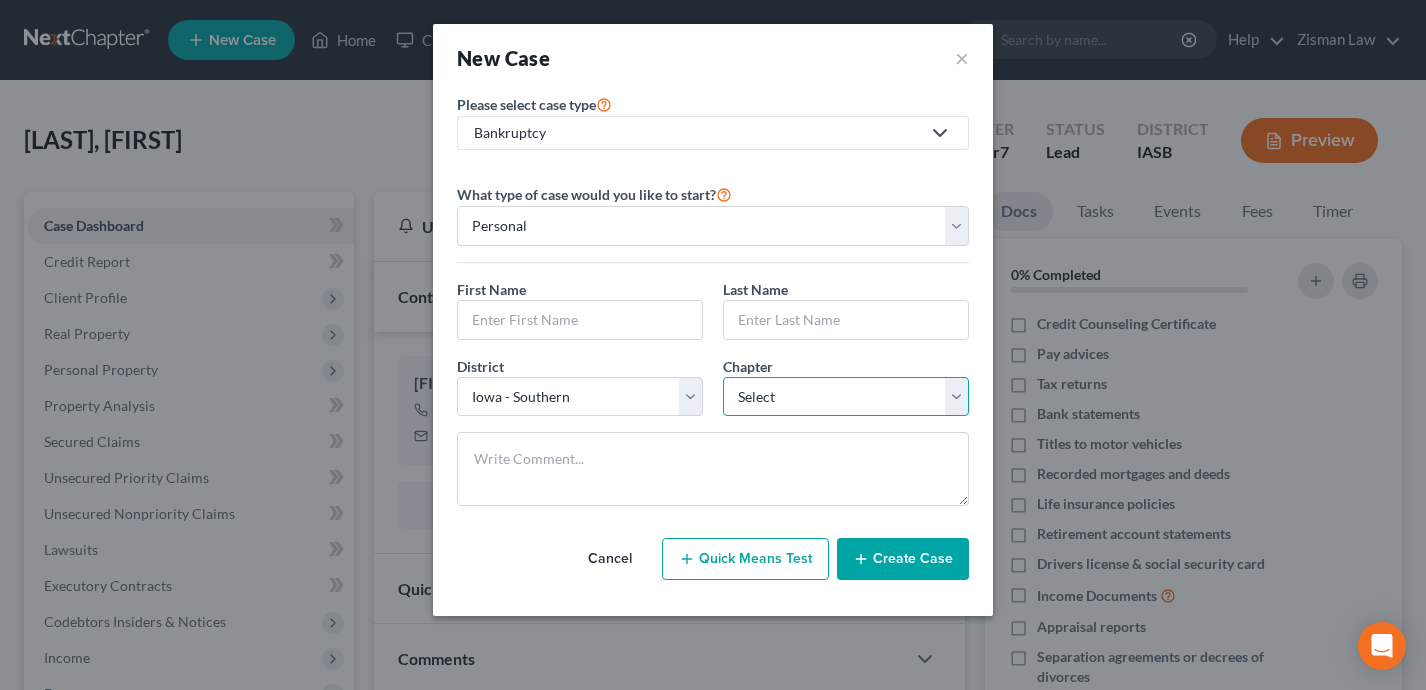 click on "Select 7 11 12 13" at bounding box center [846, 397] 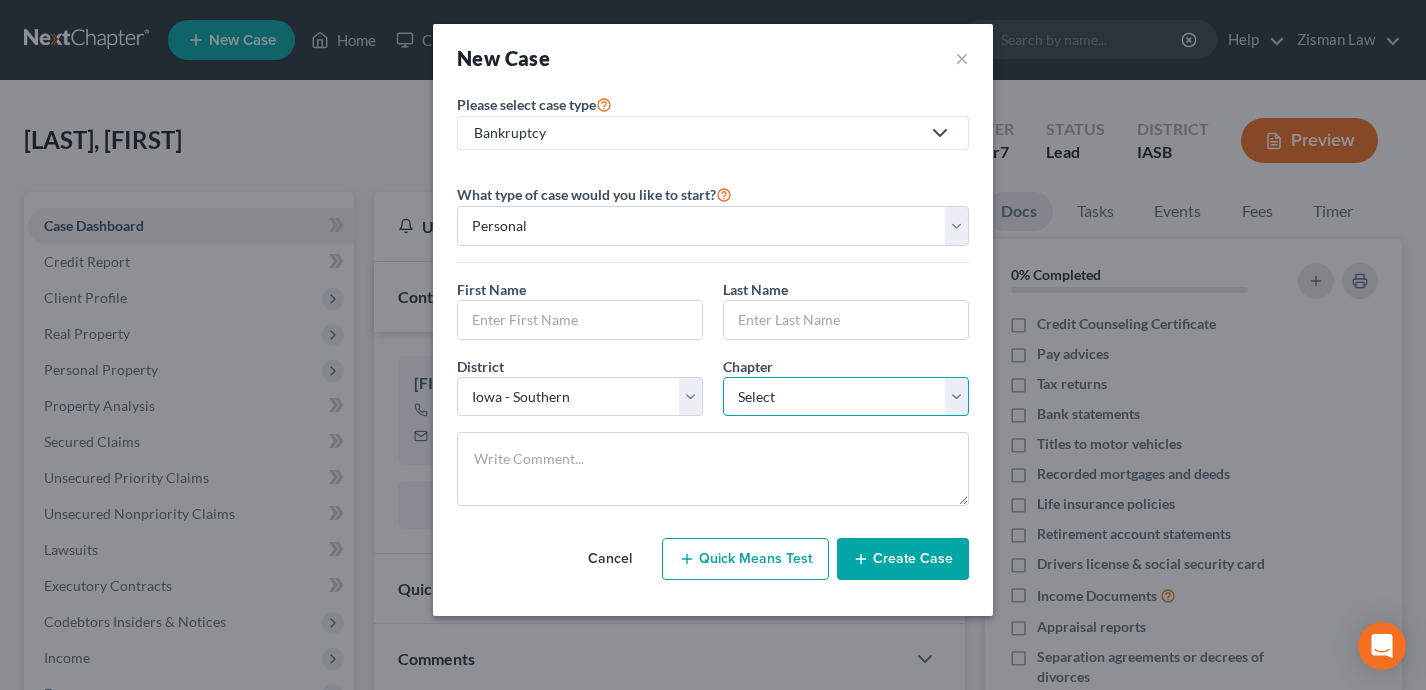 select on "0" 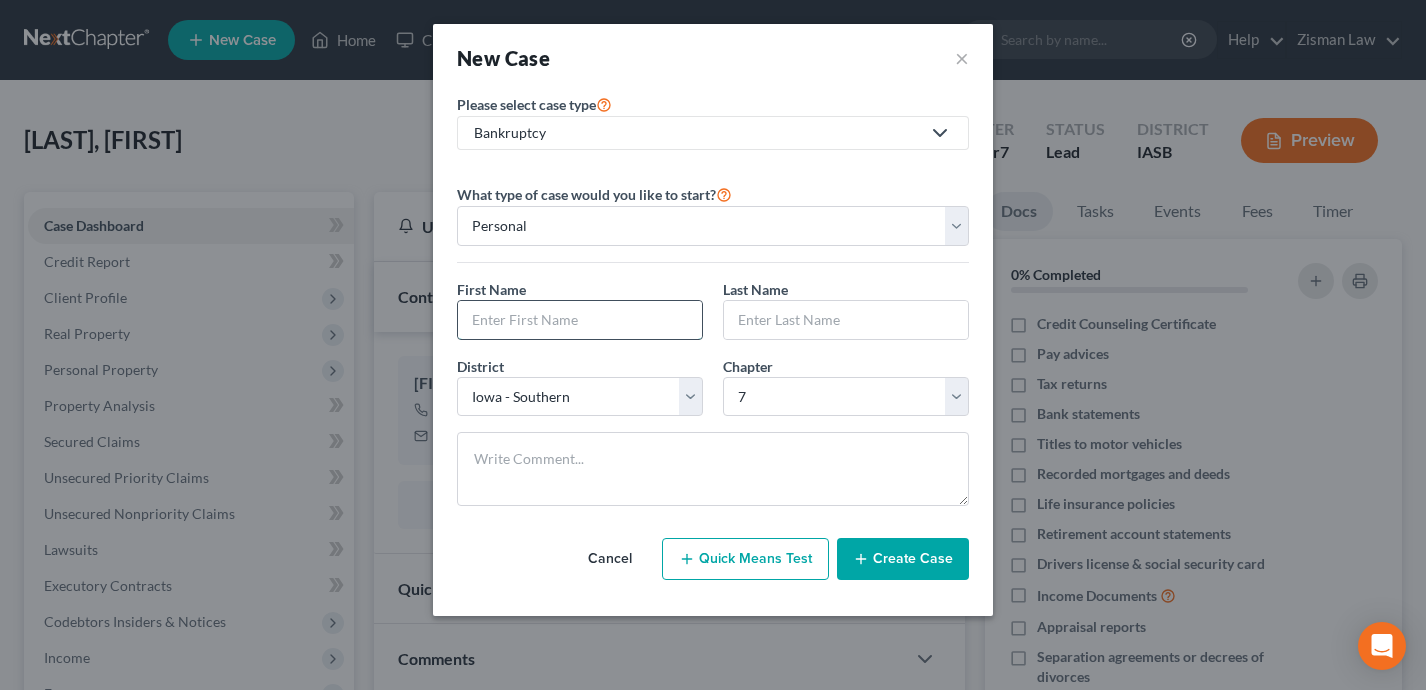 click at bounding box center (580, 320) 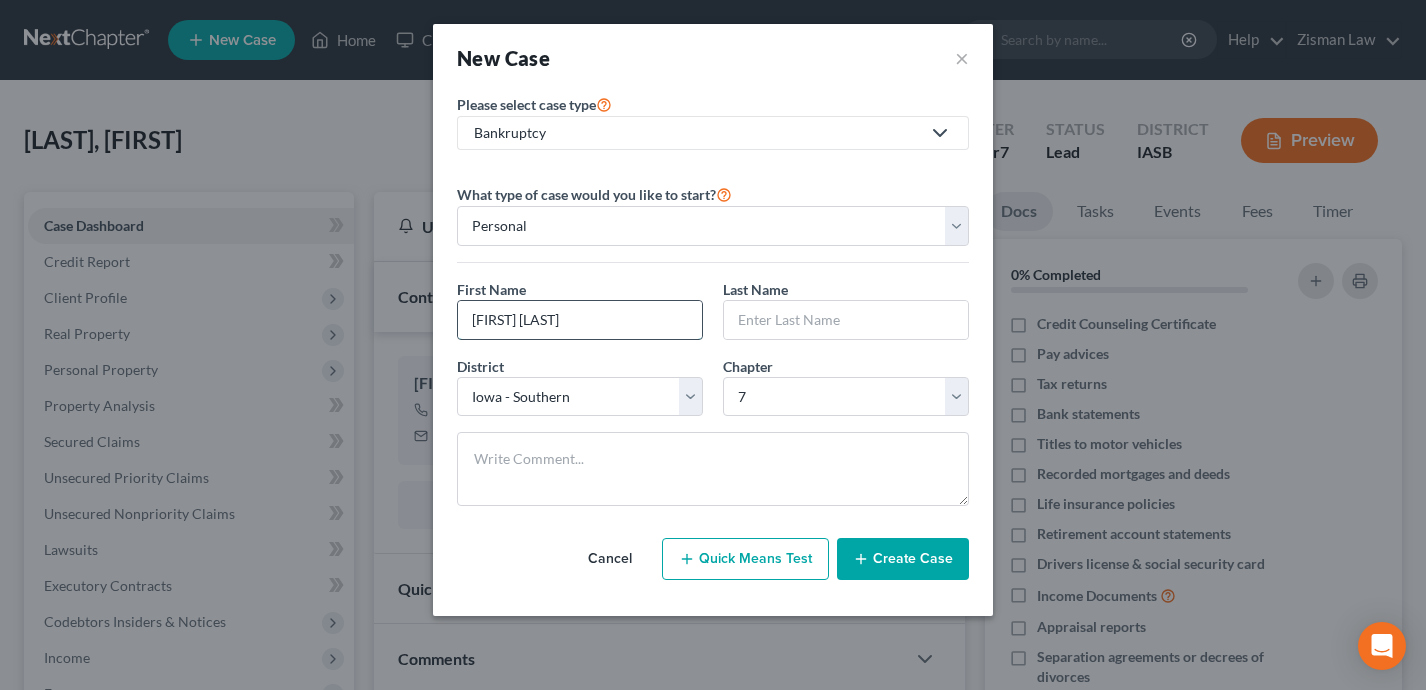drag, startPoint x: 595, startPoint y: 320, endPoint x: 512, endPoint y: 323, distance: 83.0542 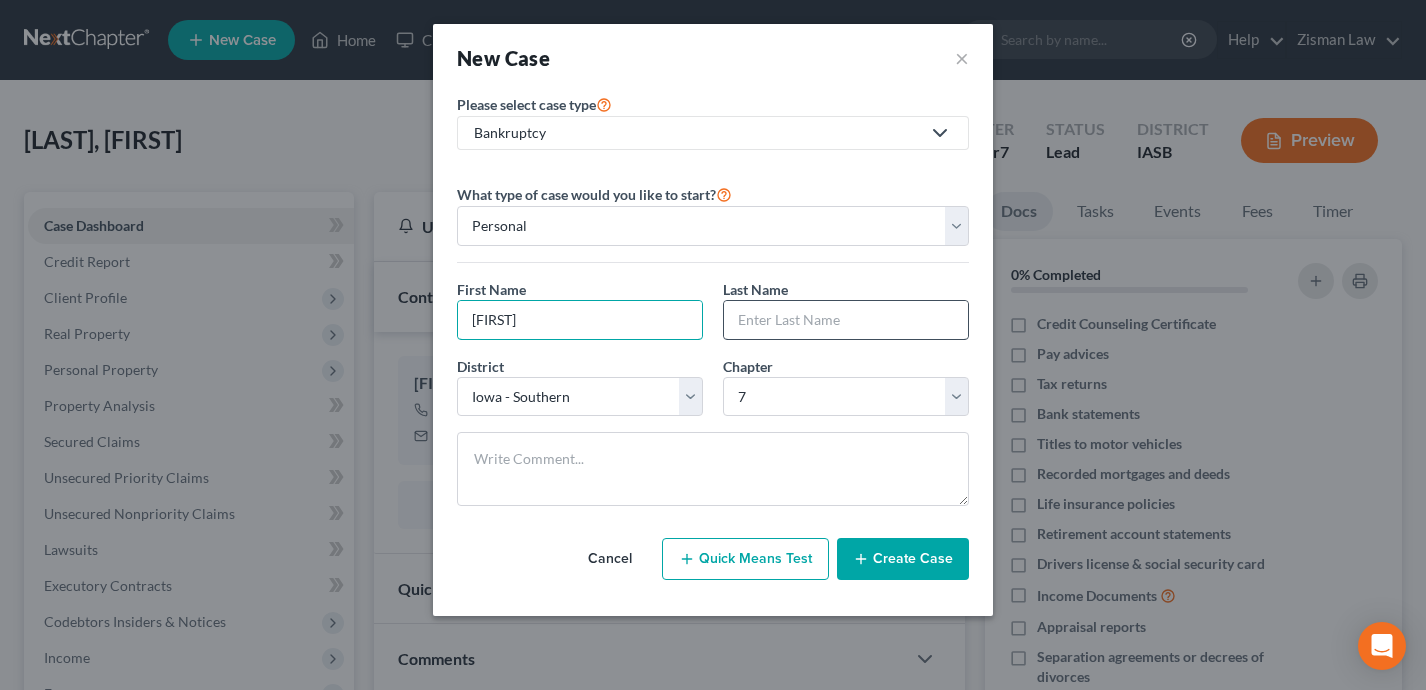 type on "[FIRST]" 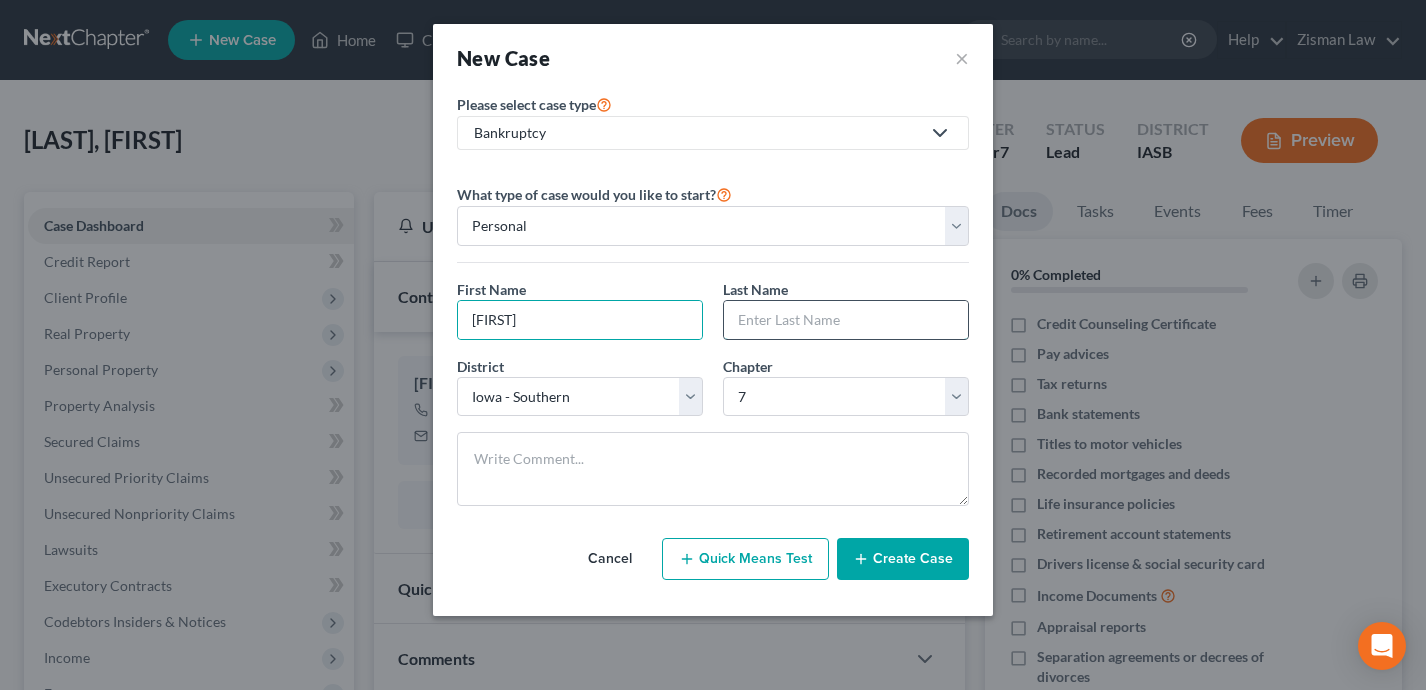 click at bounding box center [846, 320] 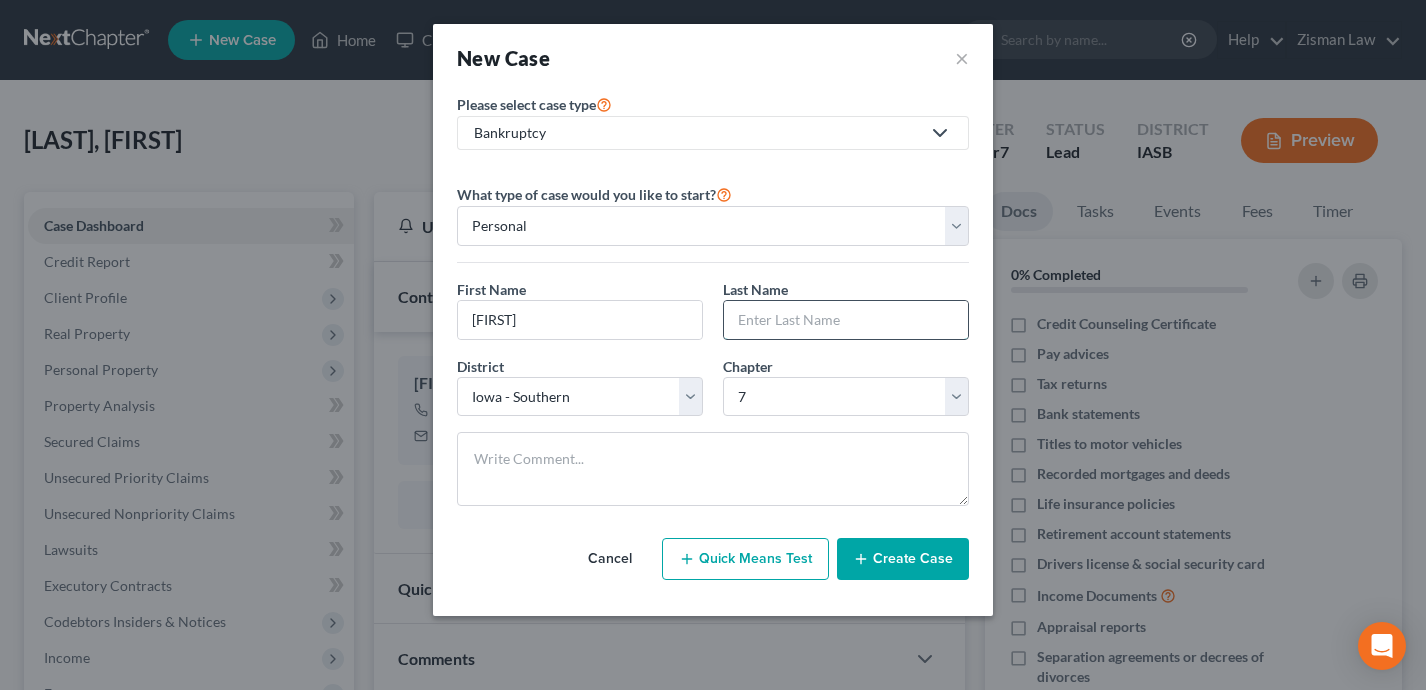 paste on "[LAST]" 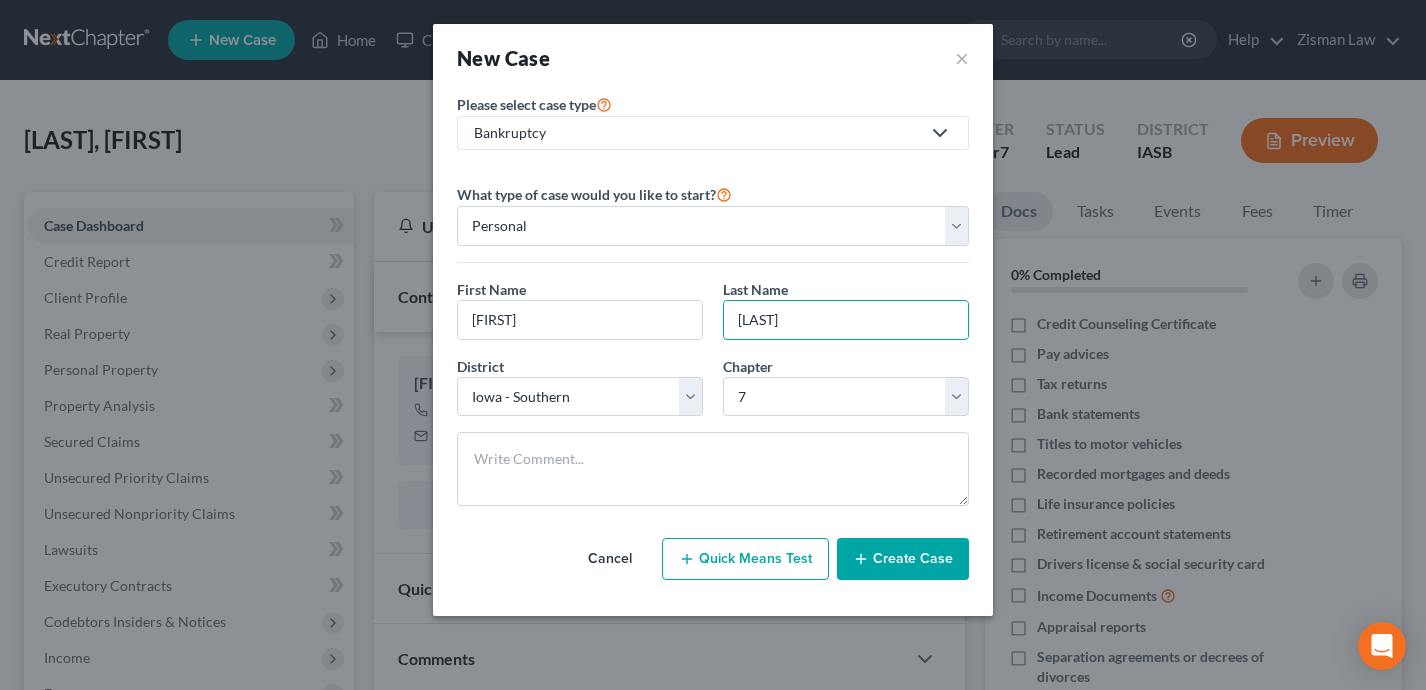 type on "[LAST]" 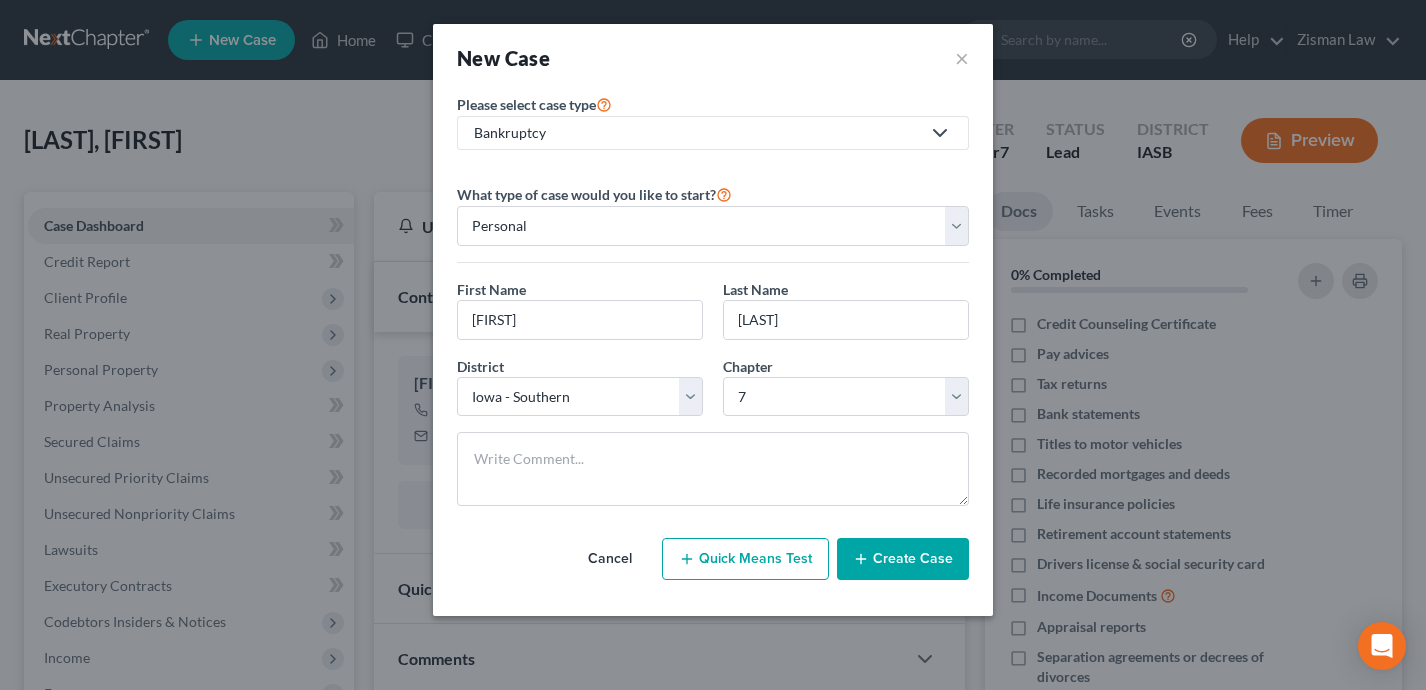 click on "Create Case" at bounding box center (903, 559) 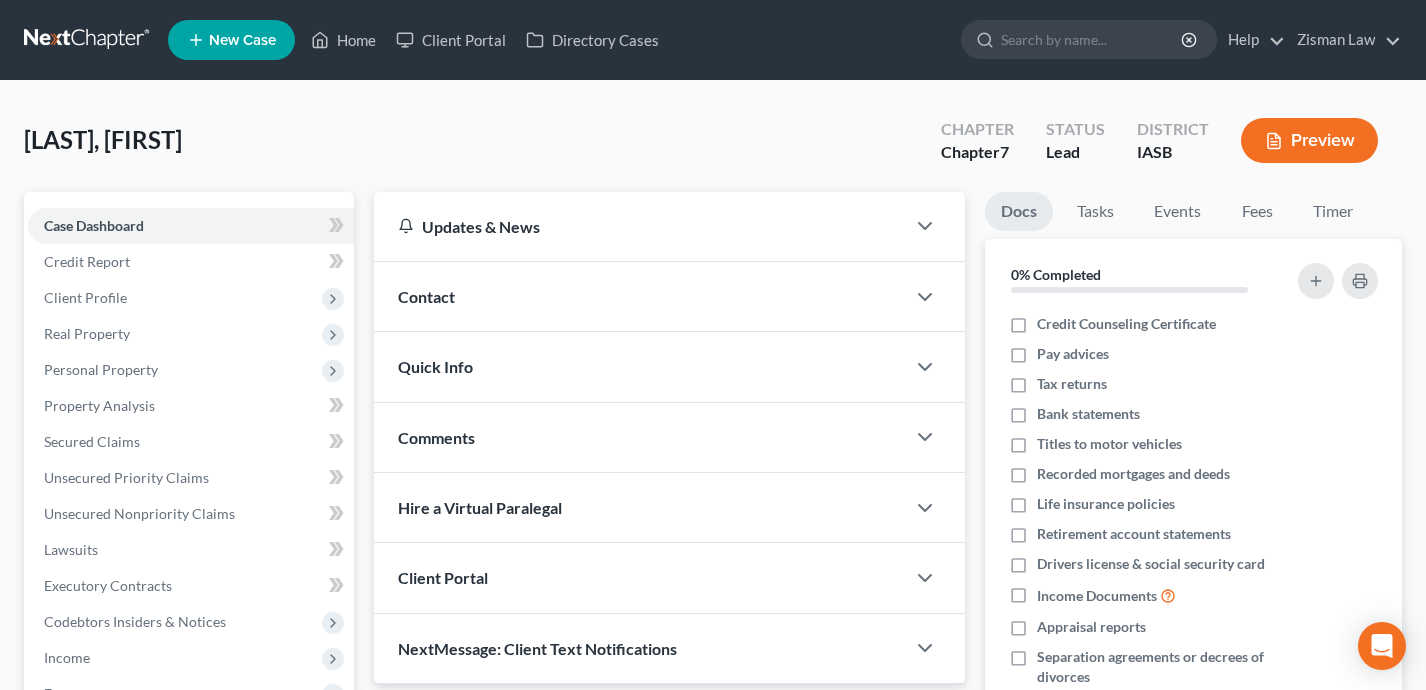click on "Contact" at bounding box center [640, 296] 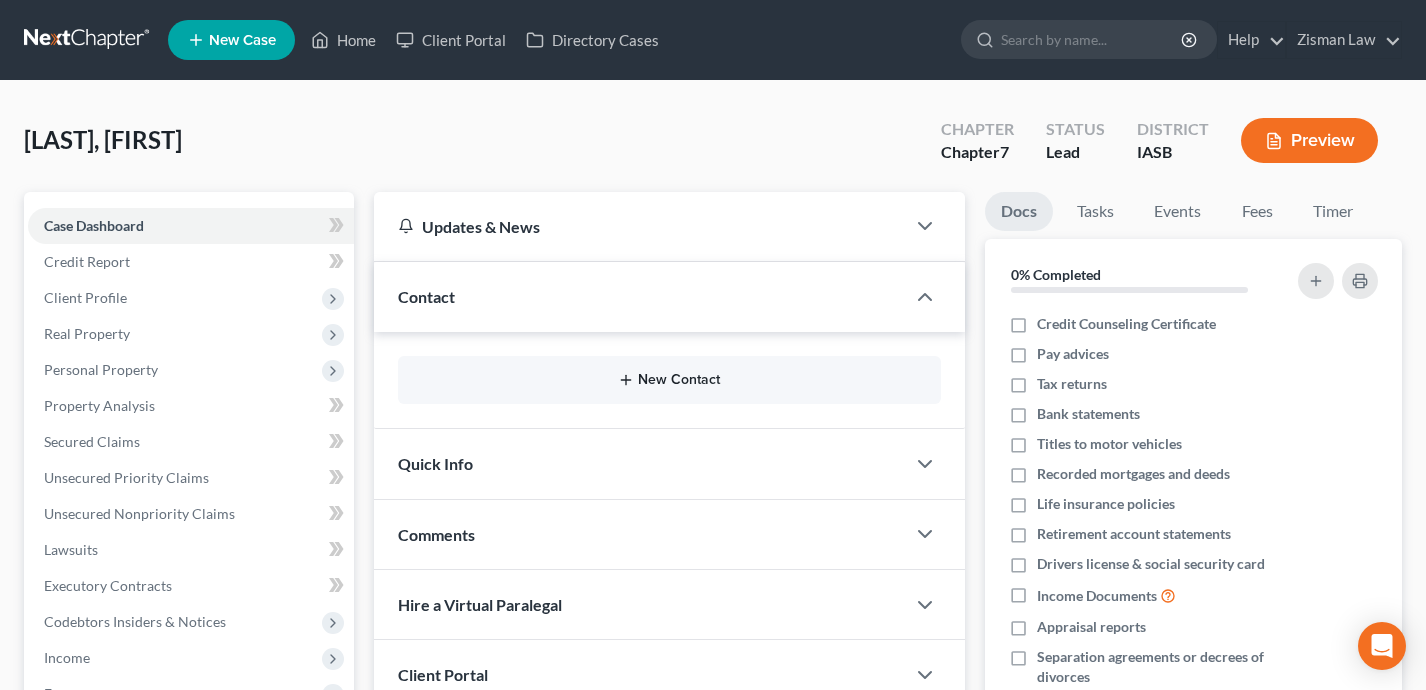 click on "New Contact" at bounding box center (670, 380) 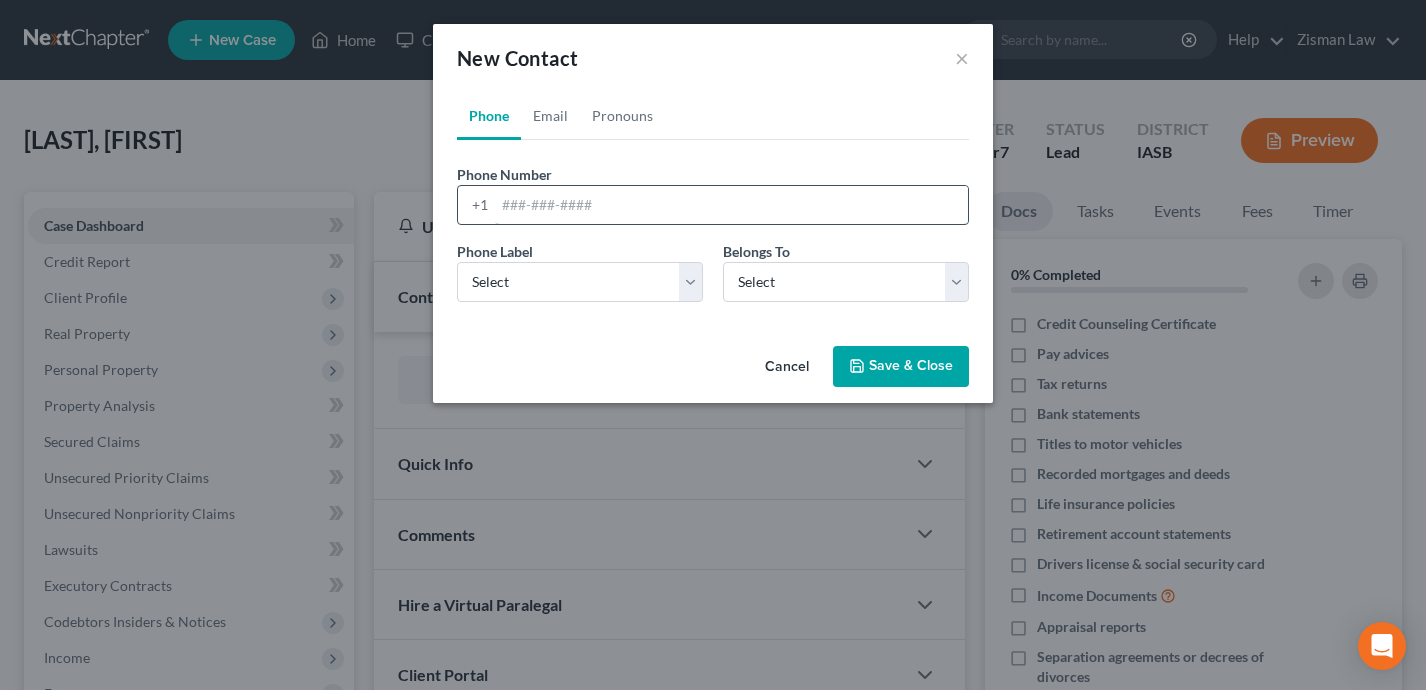 click at bounding box center [731, 205] 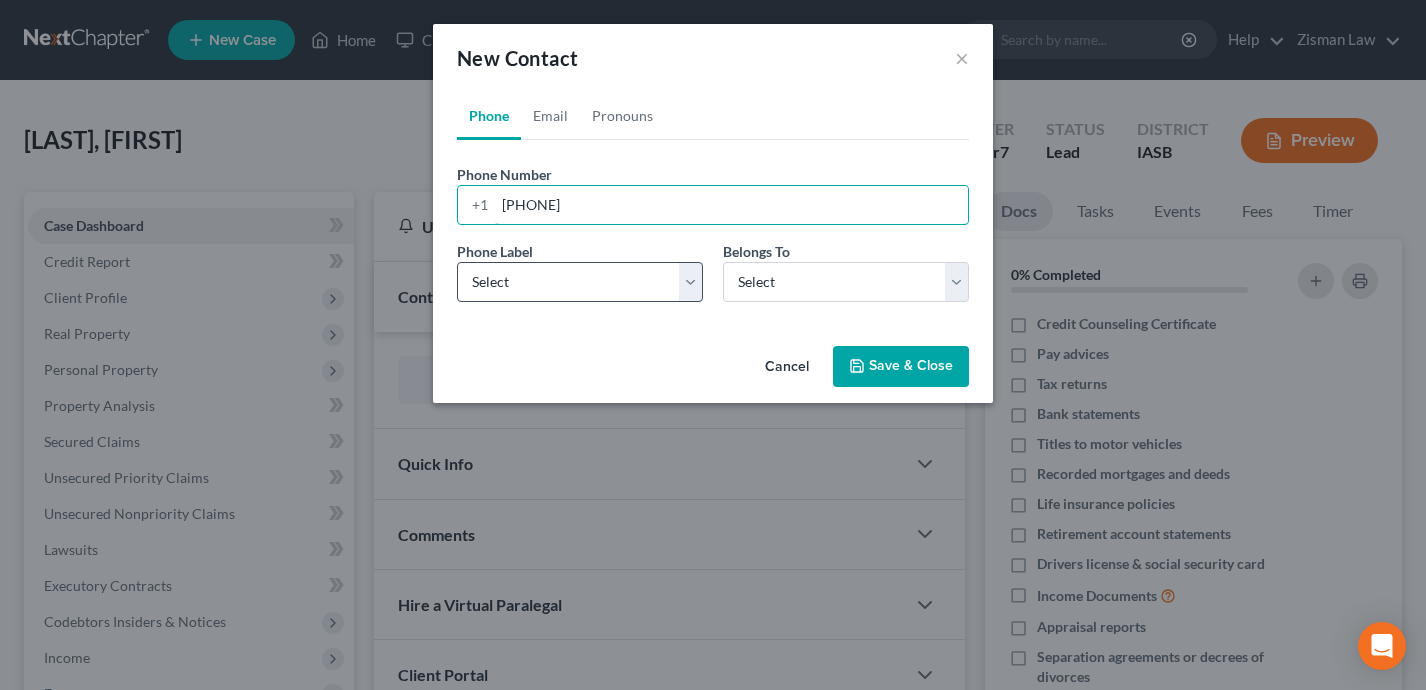 type on "[PHONE]" 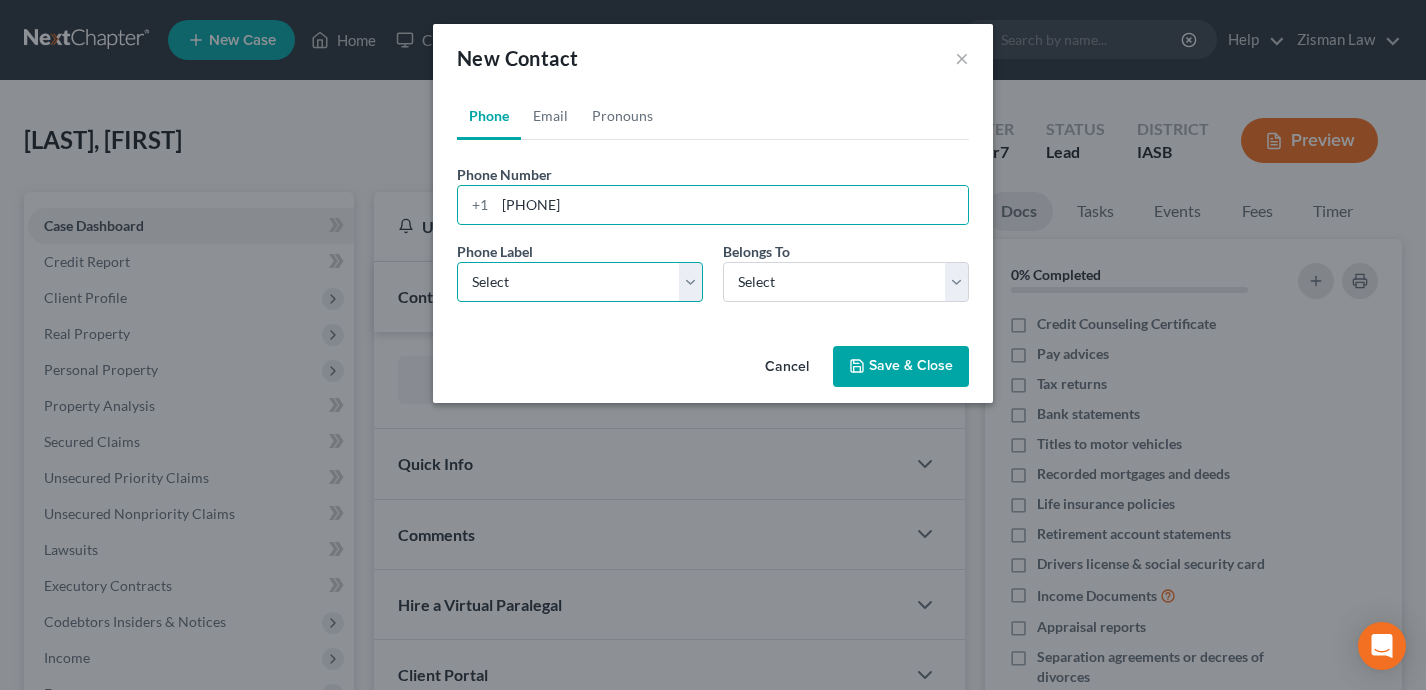 click on "Select Mobile Home Work Other" at bounding box center [580, 282] 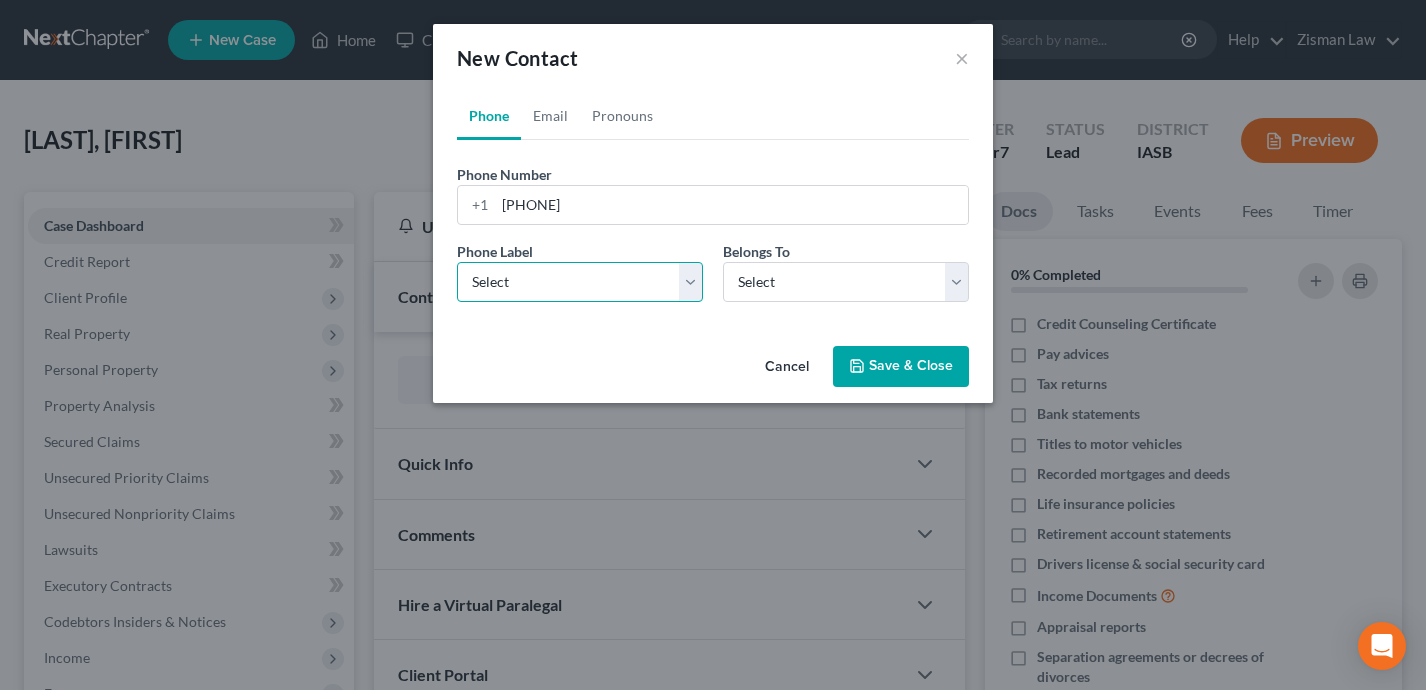 select on "0" 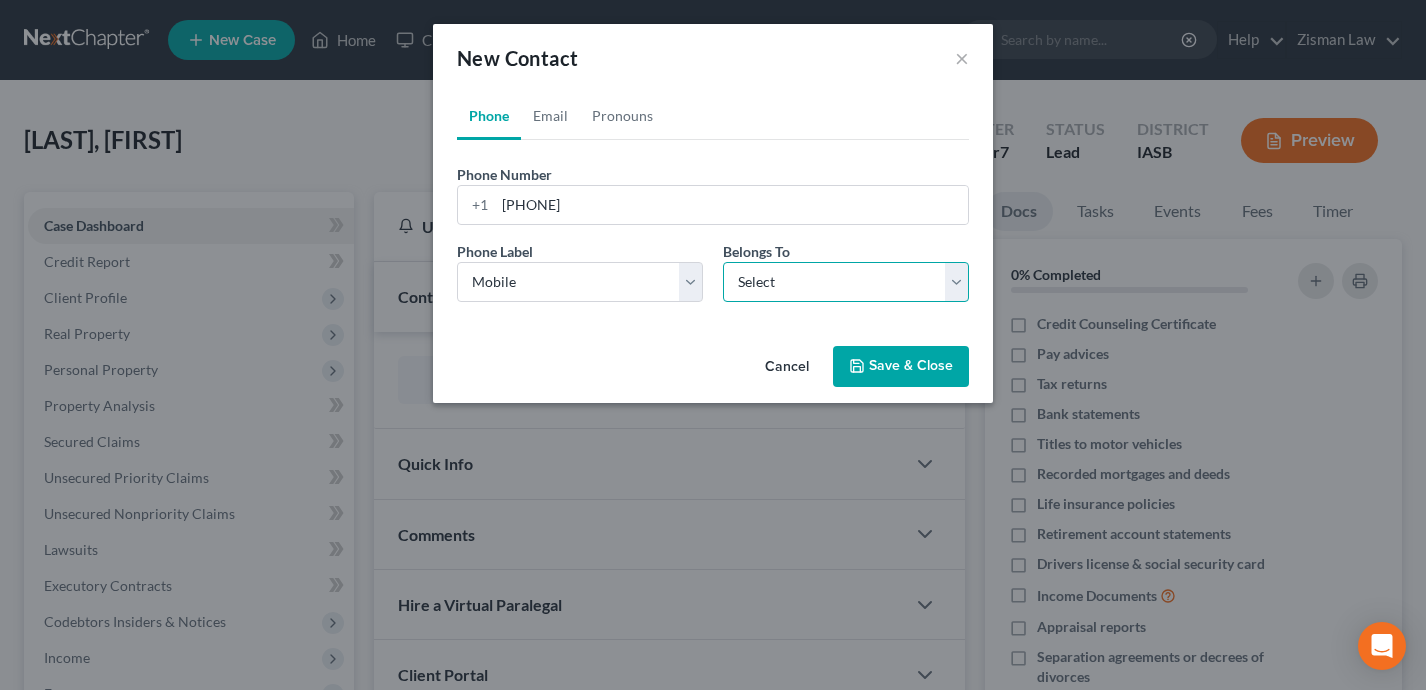 click on "Select Client Other" at bounding box center [846, 282] 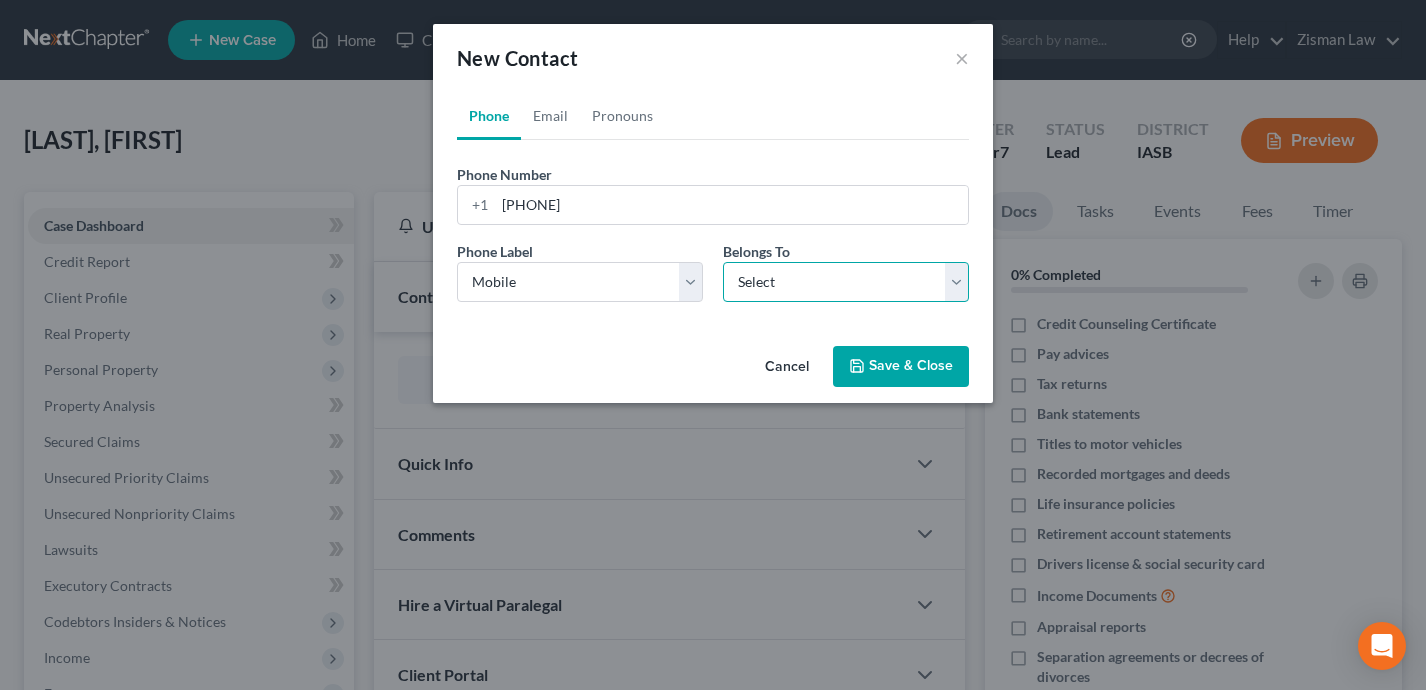 select on "0" 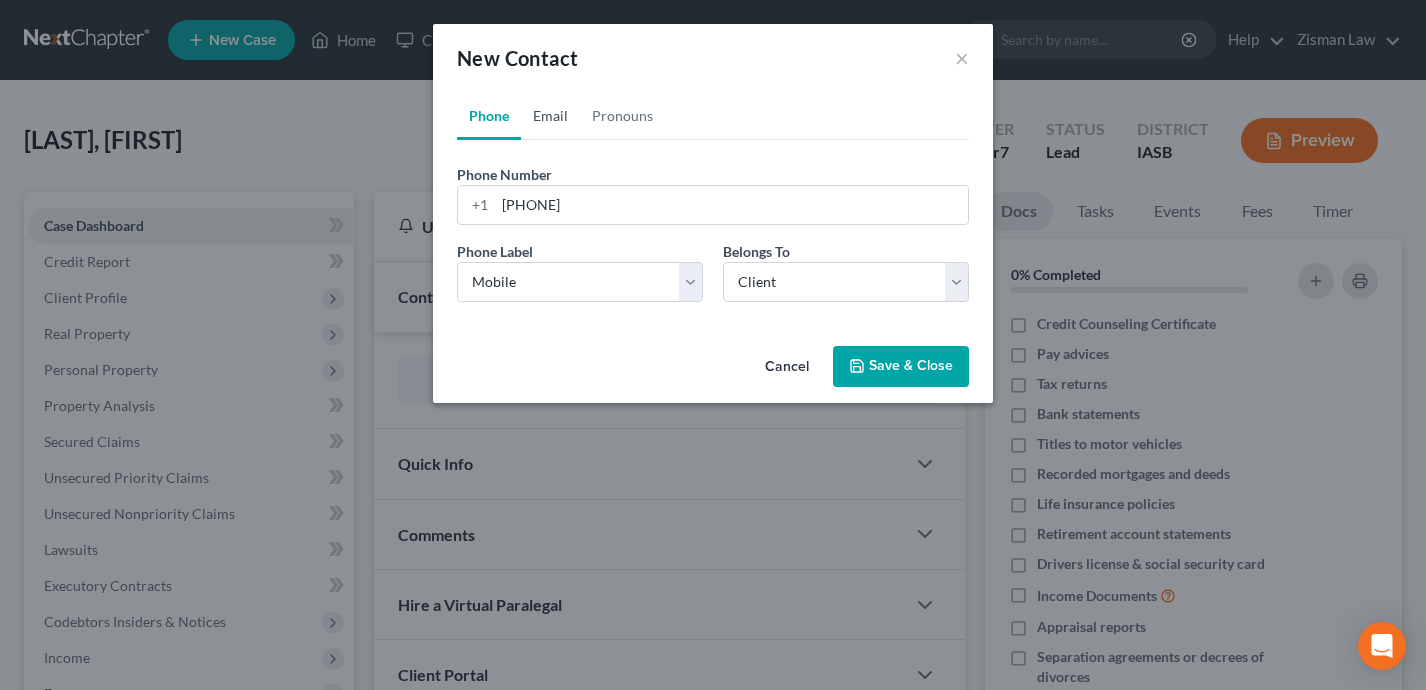 click on "Email" at bounding box center [550, 116] 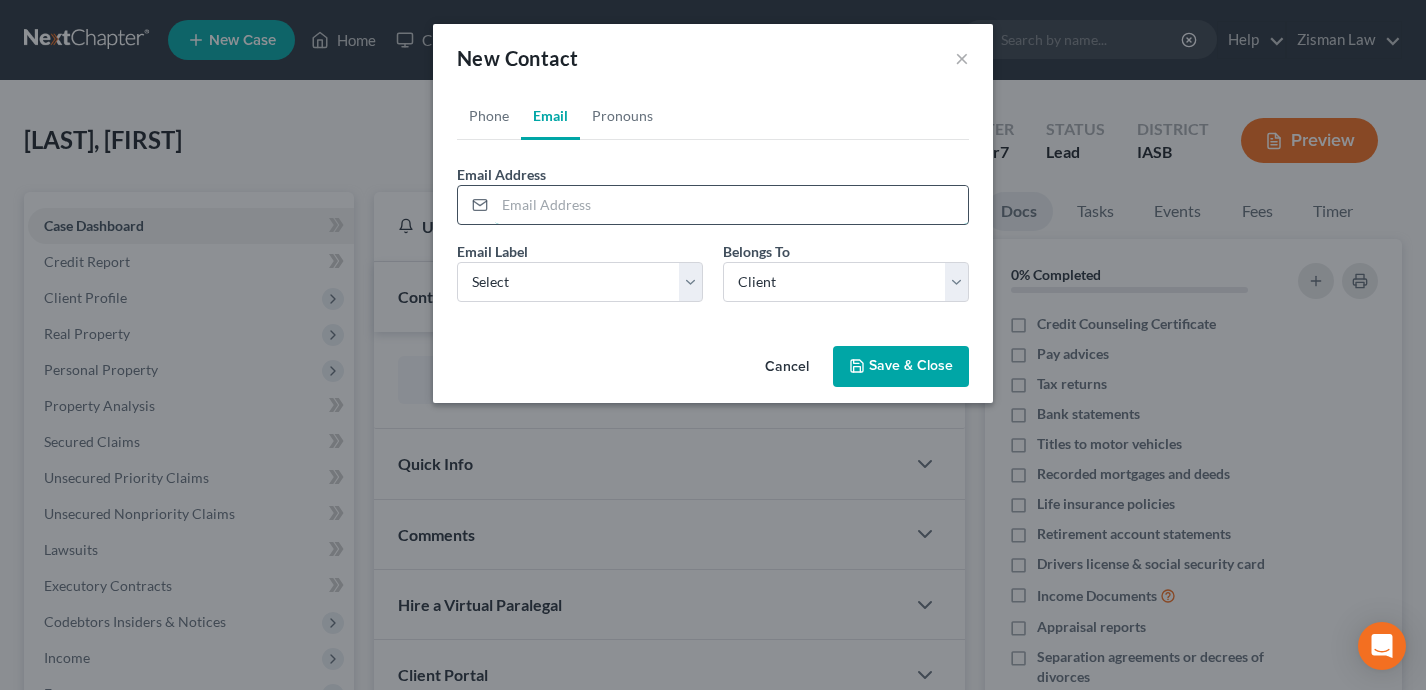 click at bounding box center [731, 205] 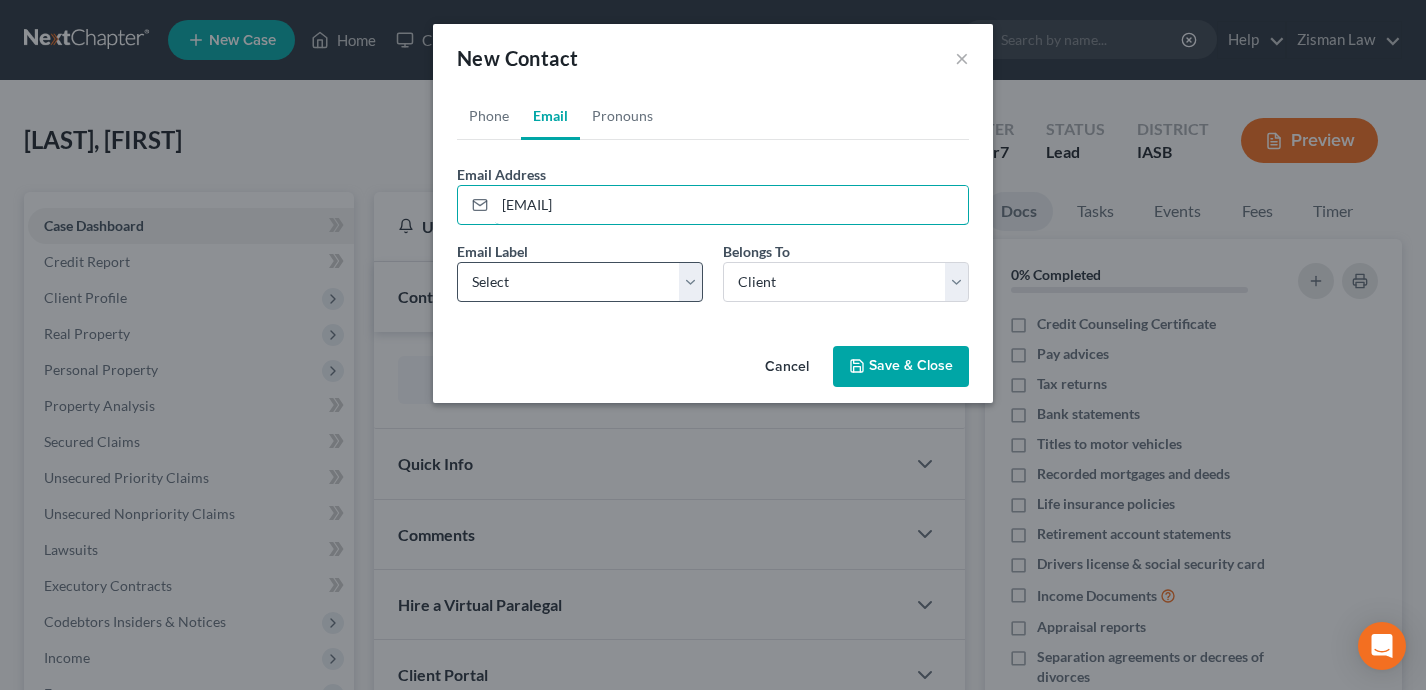 type on "[EMAIL]" 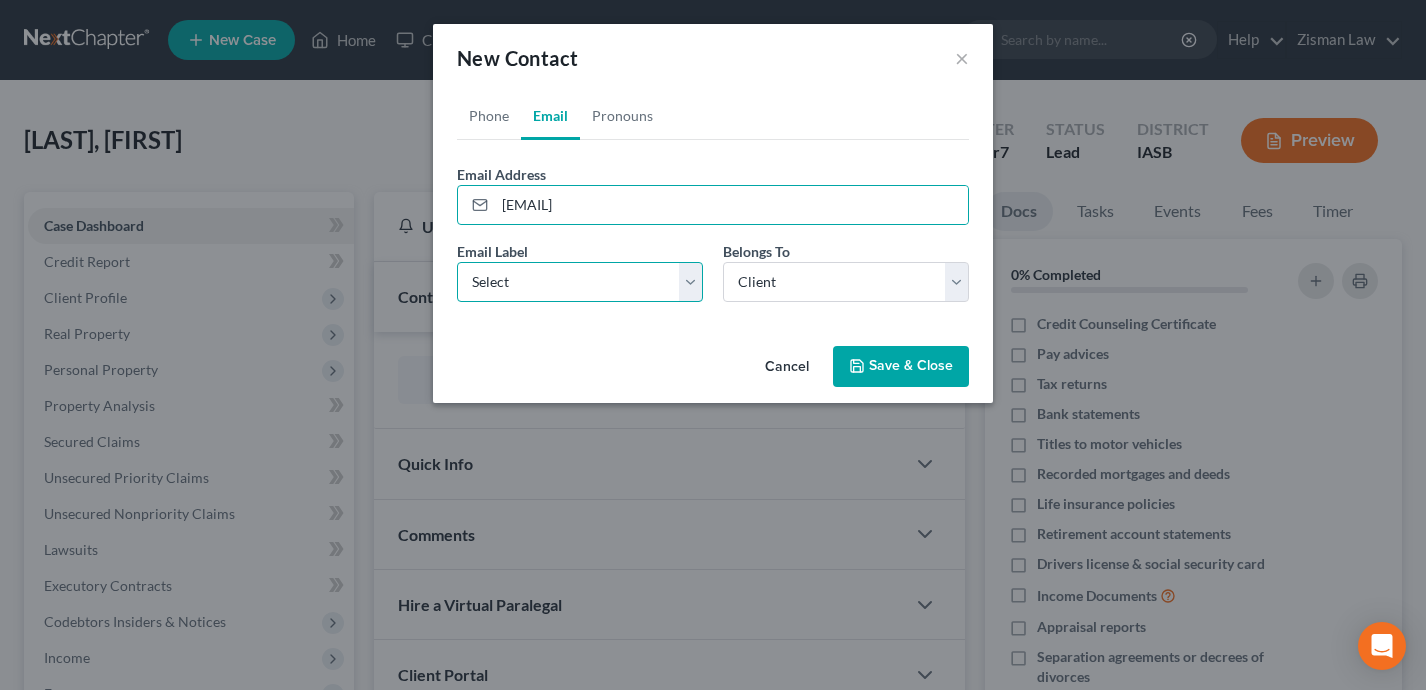 click on "Select Home Work Other" at bounding box center (580, 282) 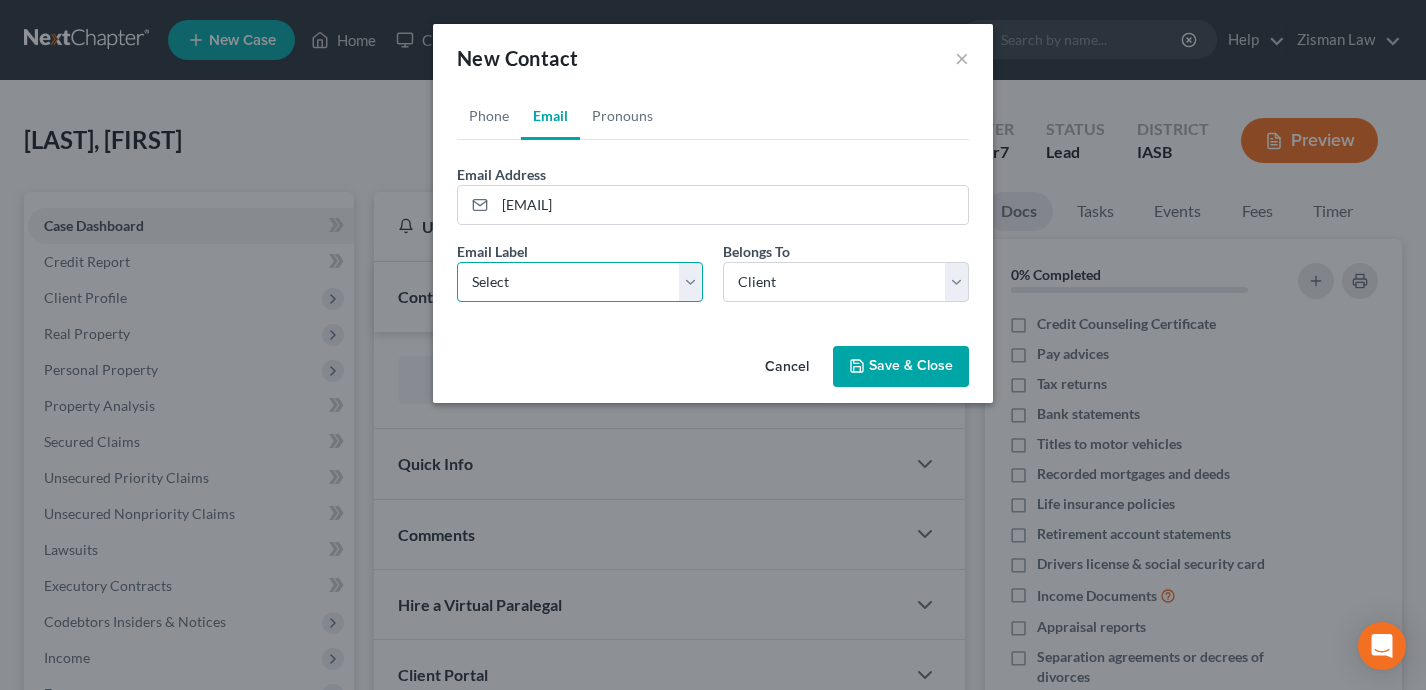 select on "0" 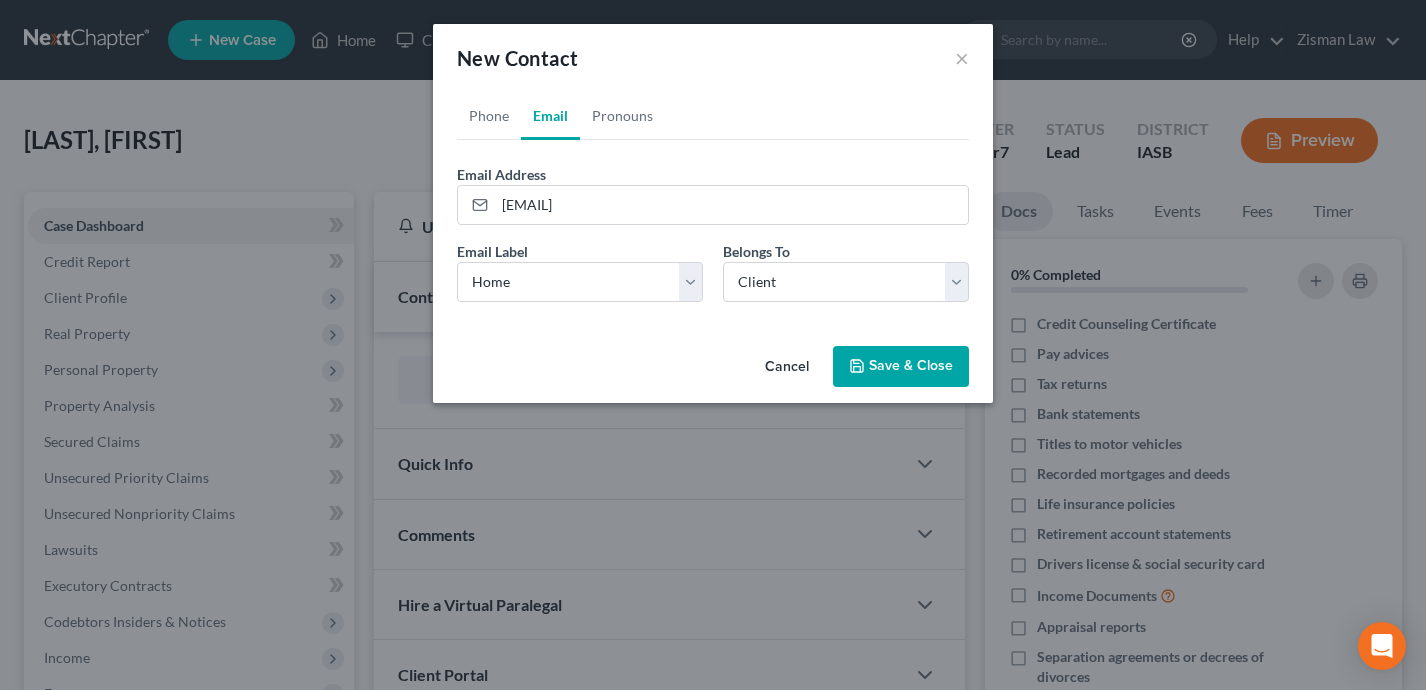 click on "Save & Close" at bounding box center [901, 367] 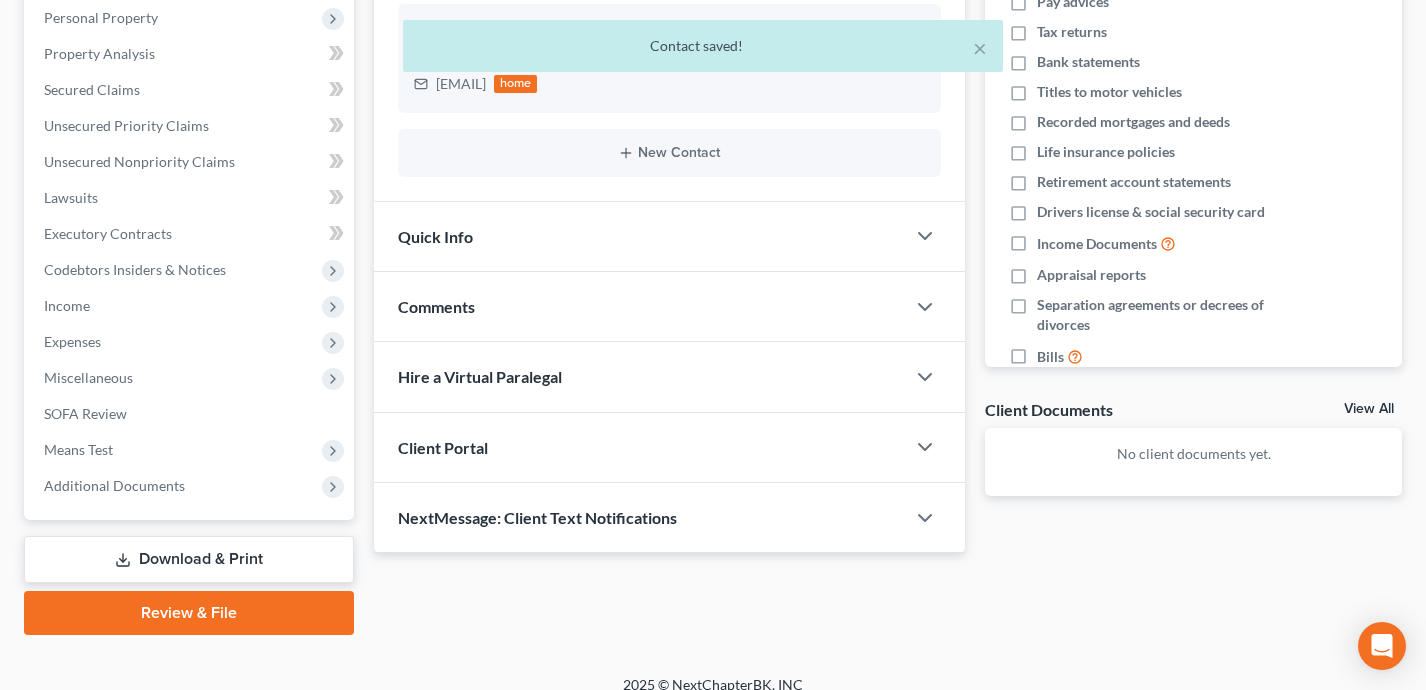 scroll, scrollTop: 371, scrollLeft: 0, axis: vertical 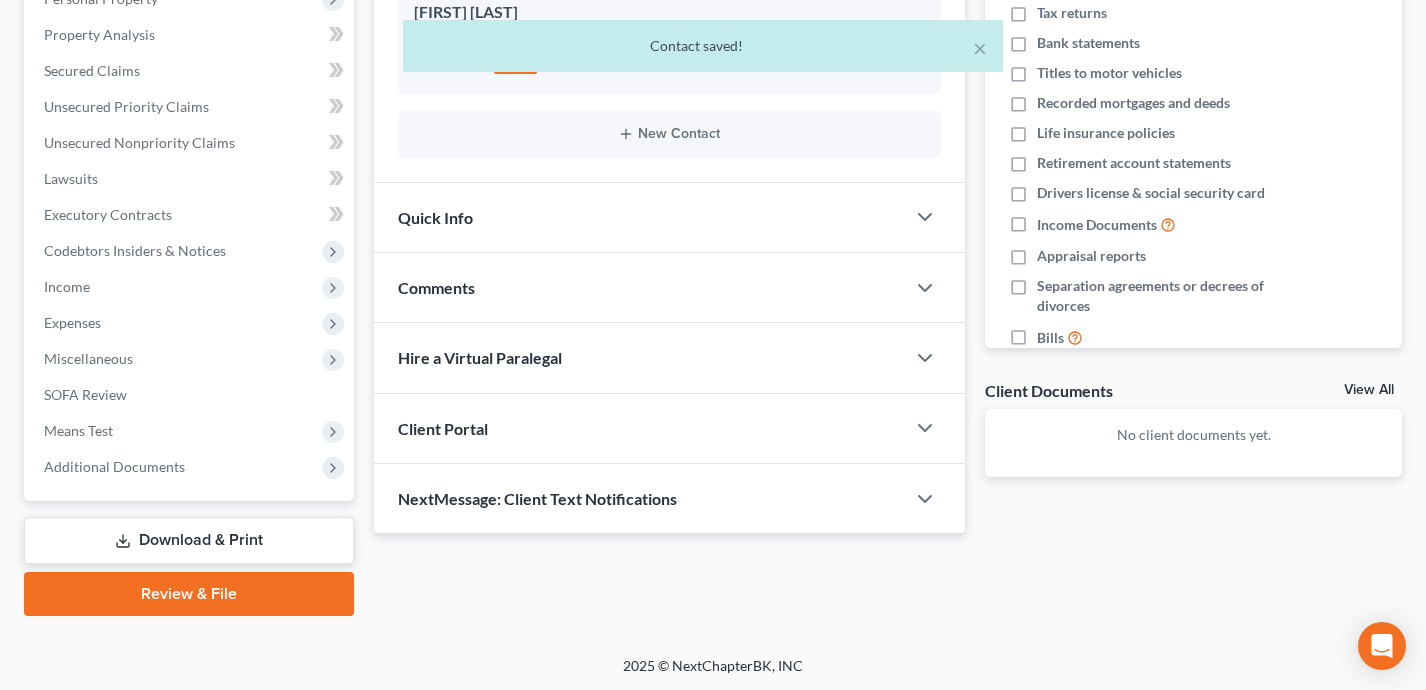click on "NextMessage: Client Text Notifications" at bounding box center (640, 498) 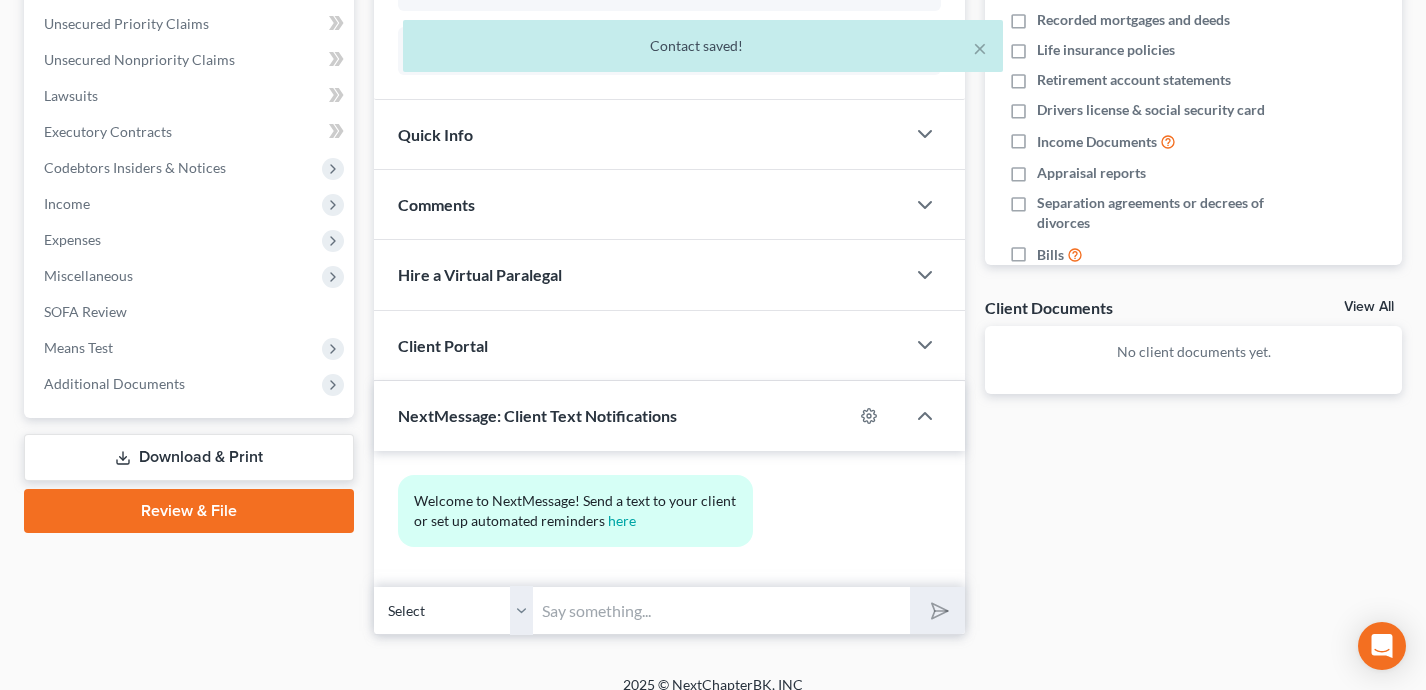 scroll, scrollTop: 474, scrollLeft: 0, axis: vertical 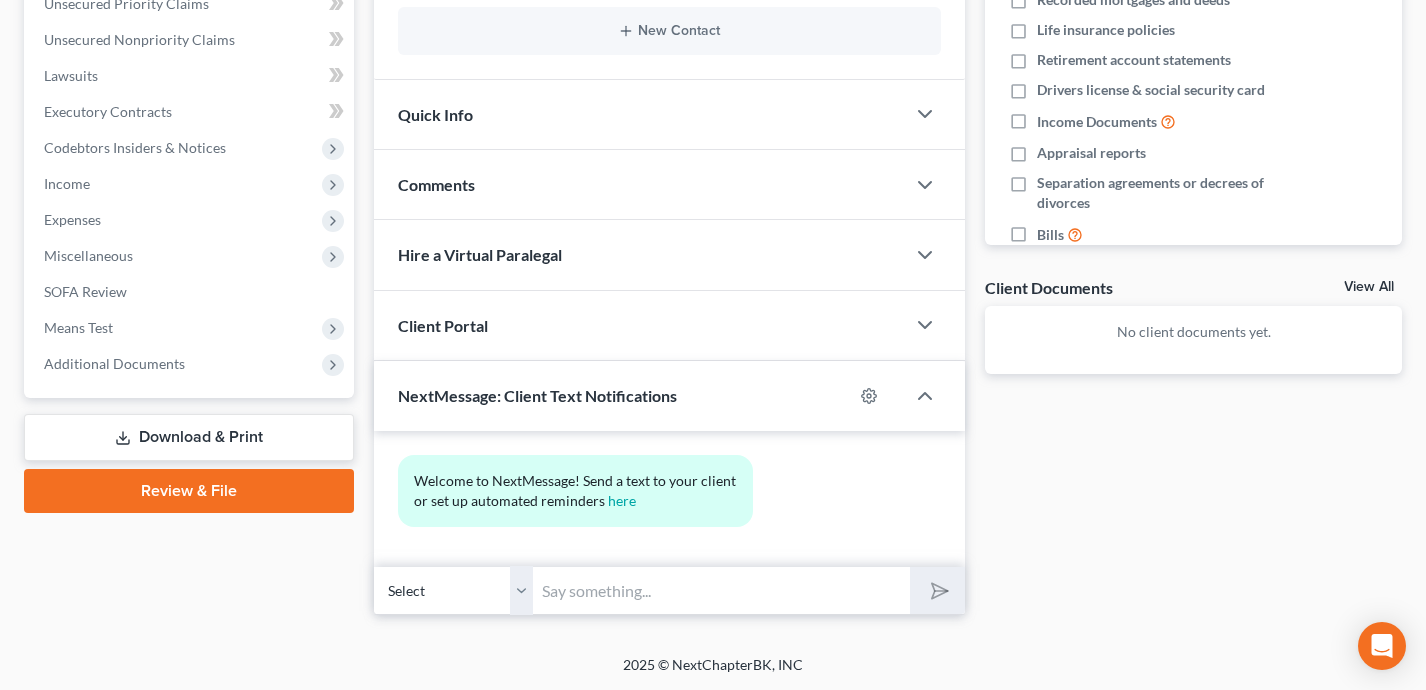 click at bounding box center (722, 590) 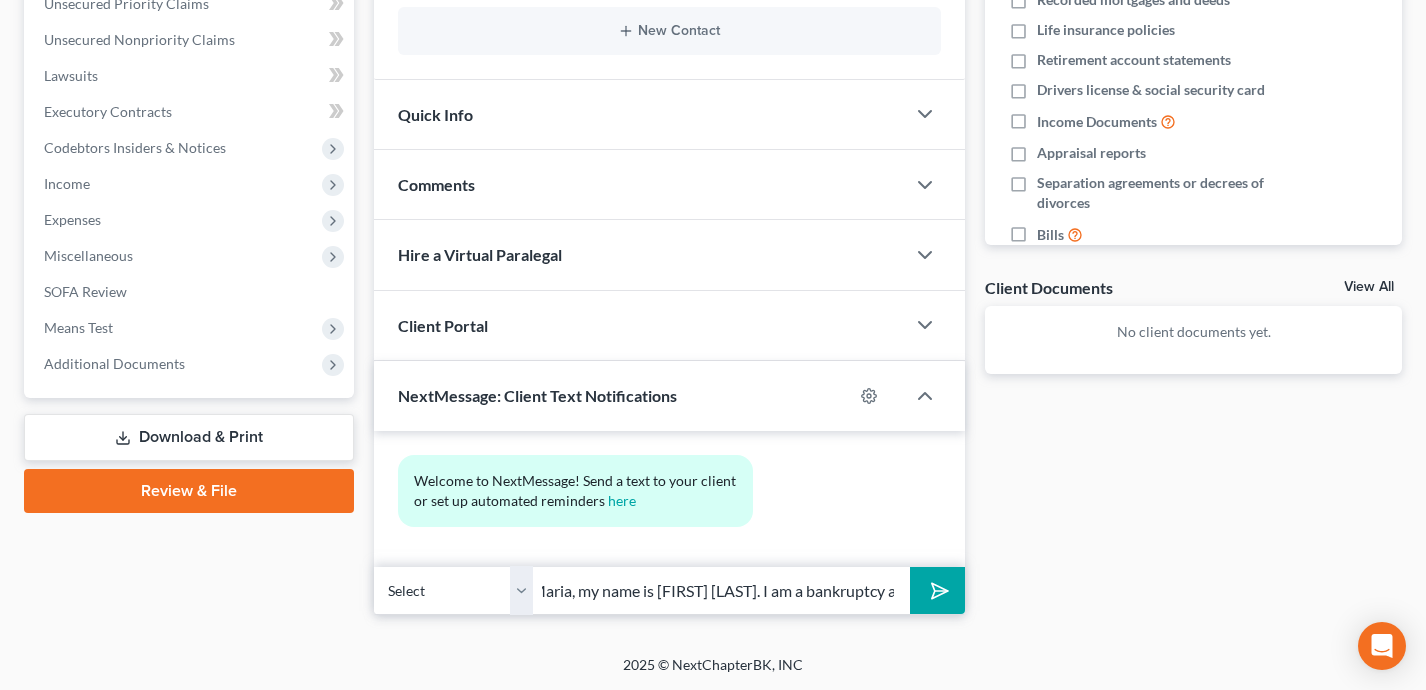 scroll, scrollTop: 0, scrollLeft: 0, axis: both 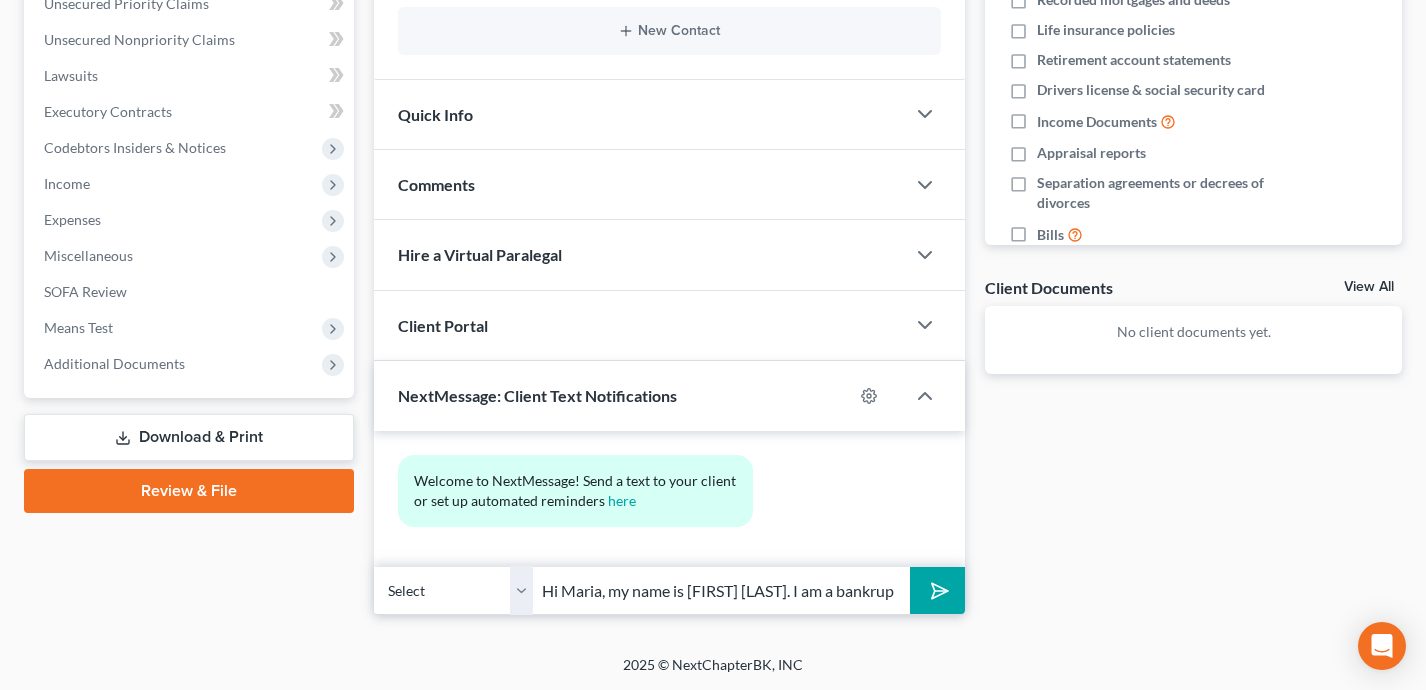 click on "Hi Maria, my name is [FIRST] [LAST]. I am a bankruptcy attorney within the Ascend network and i work with clients throughout Iowa." at bounding box center (722, 590) 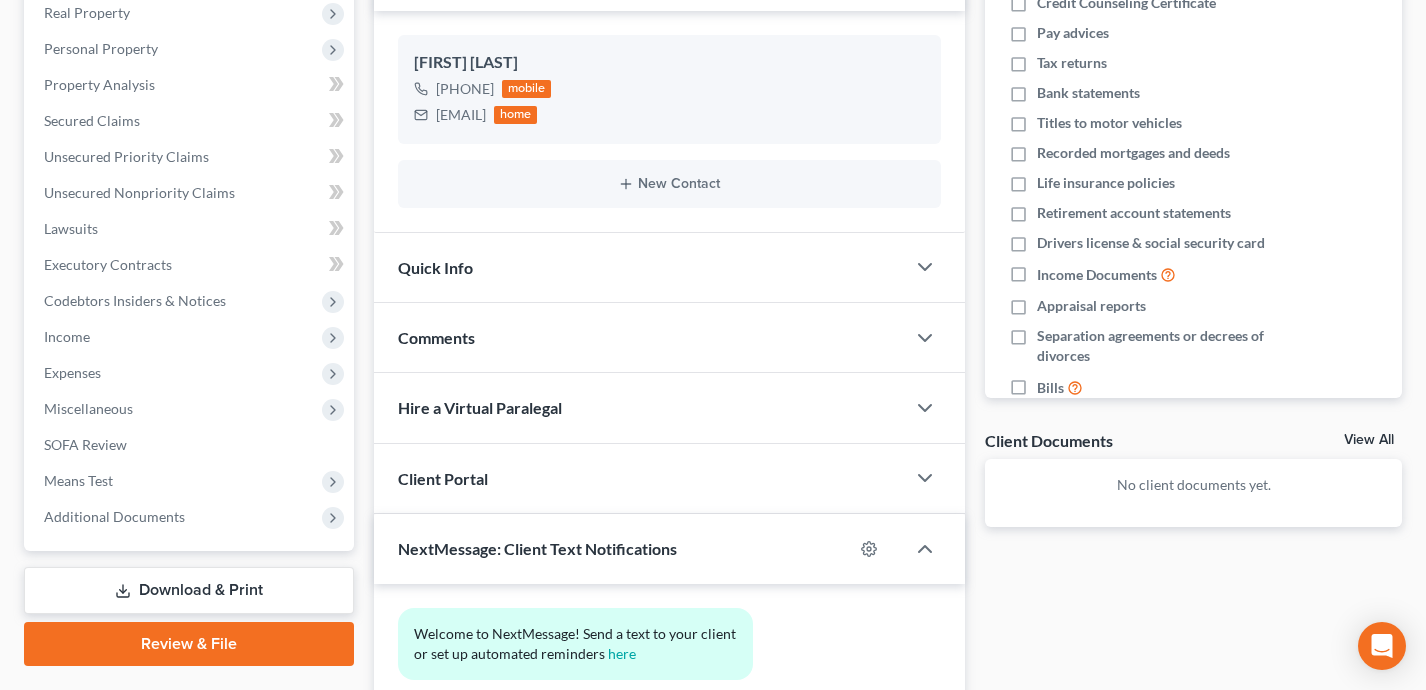 scroll, scrollTop: 474, scrollLeft: 0, axis: vertical 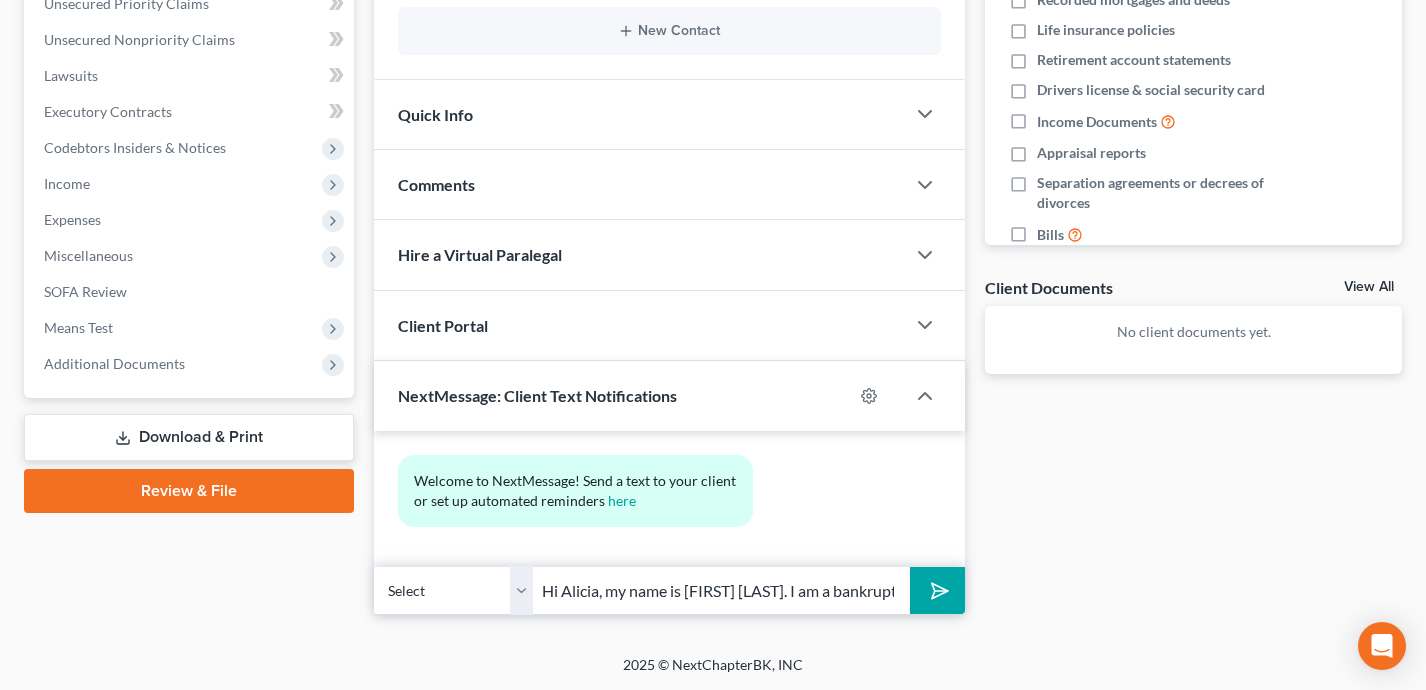 type on "Hi Alicia, my name is [FIRST] [LAST]. I am a bankruptcy attorney within the Ascend network and i work with clients throughout Iowa." 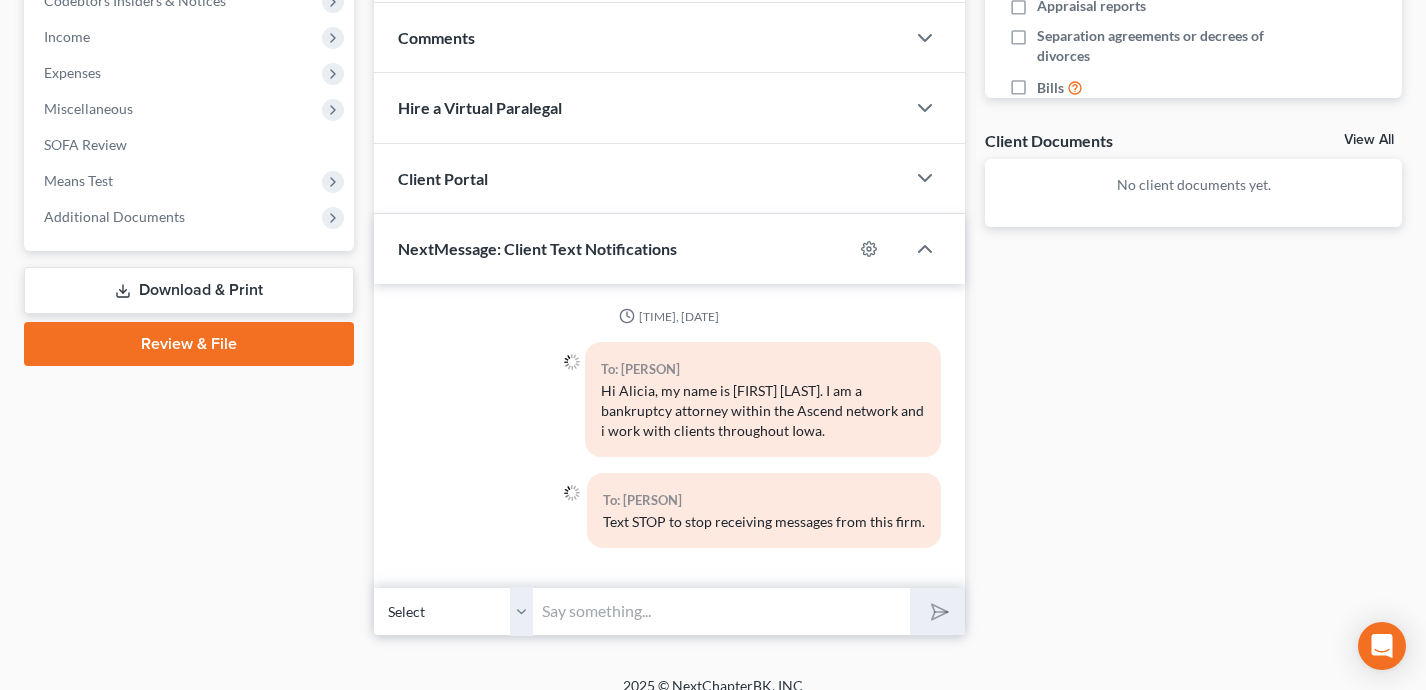 scroll, scrollTop: 642, scrollLeft: 0, axis: vertical 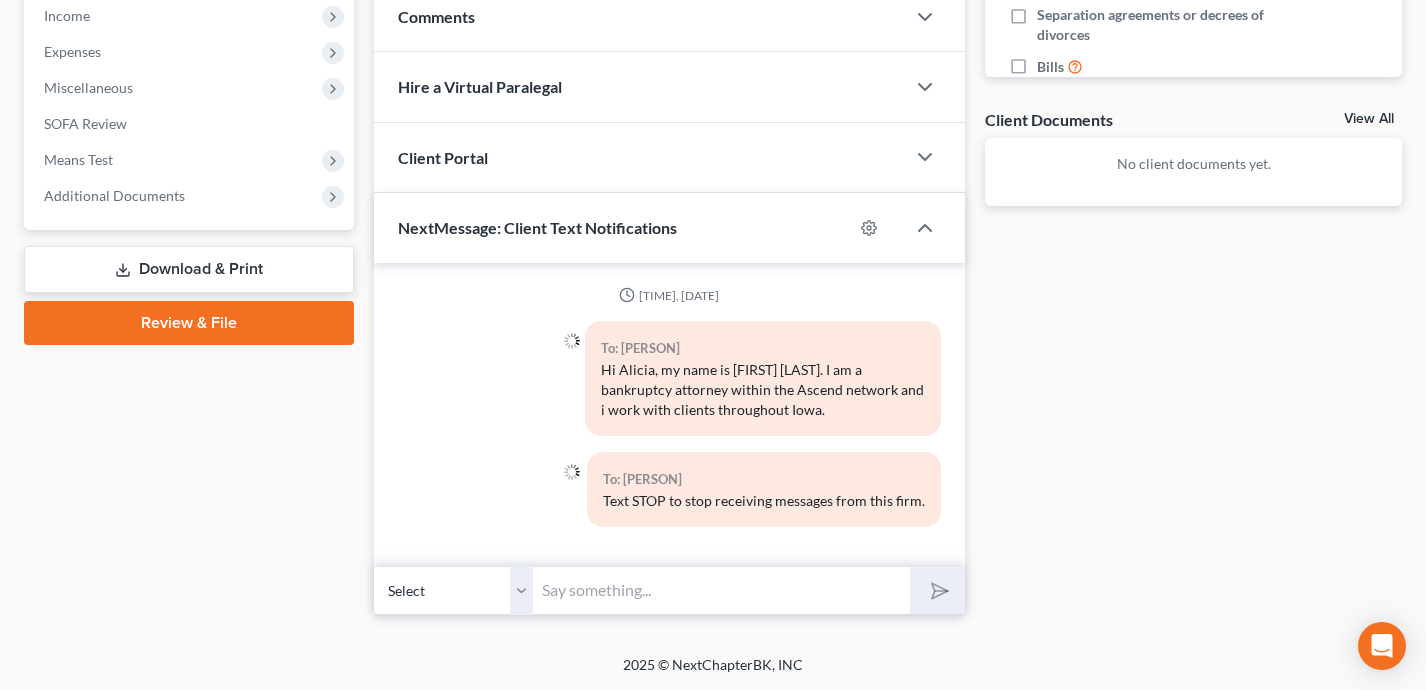 click at bounding box center (722, 590) 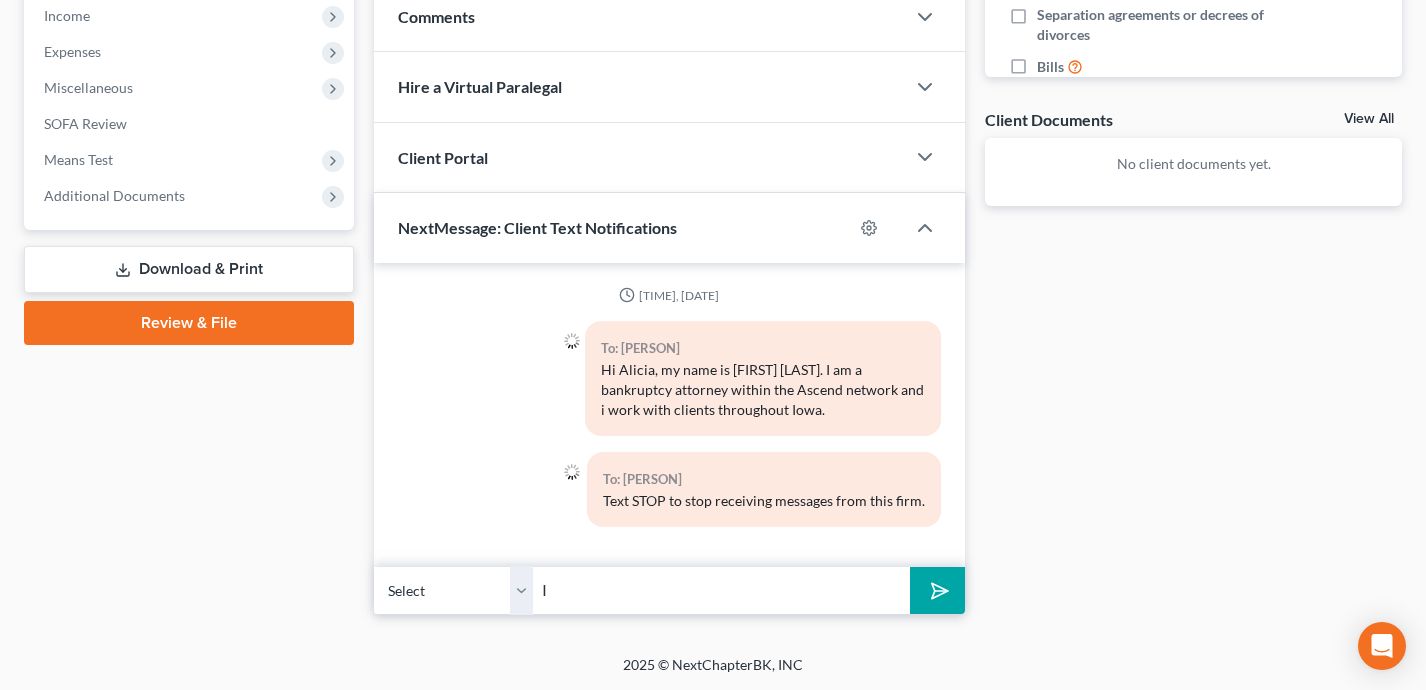 type on "I" 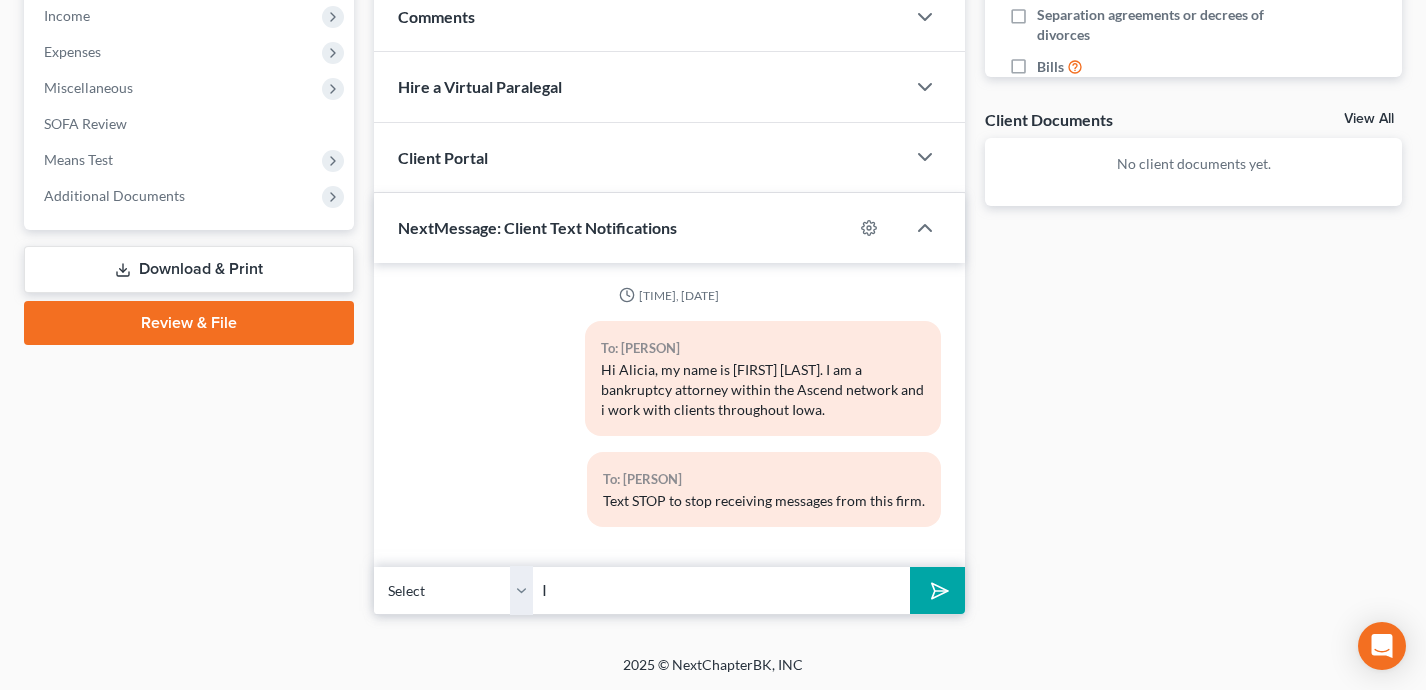type on "I" 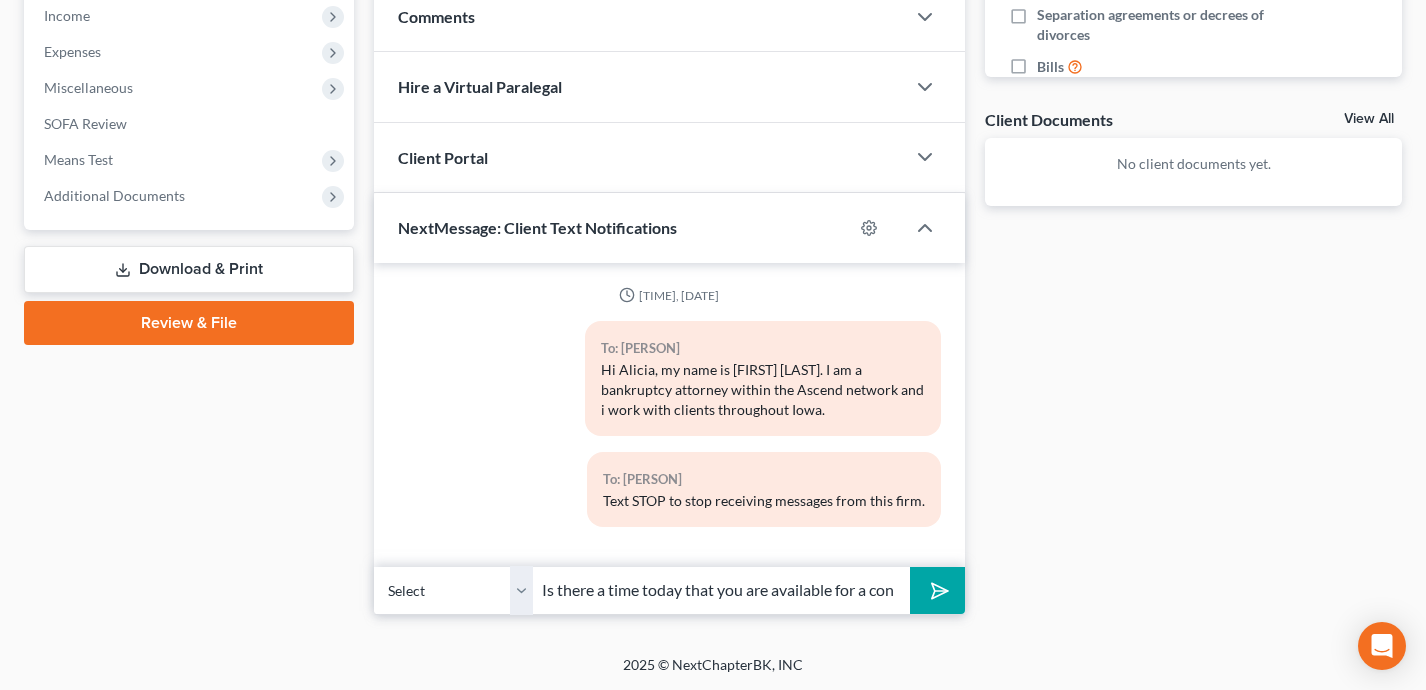 click on "Is there a time today that you are available for a consultation?" at bounding box center [722, 590] 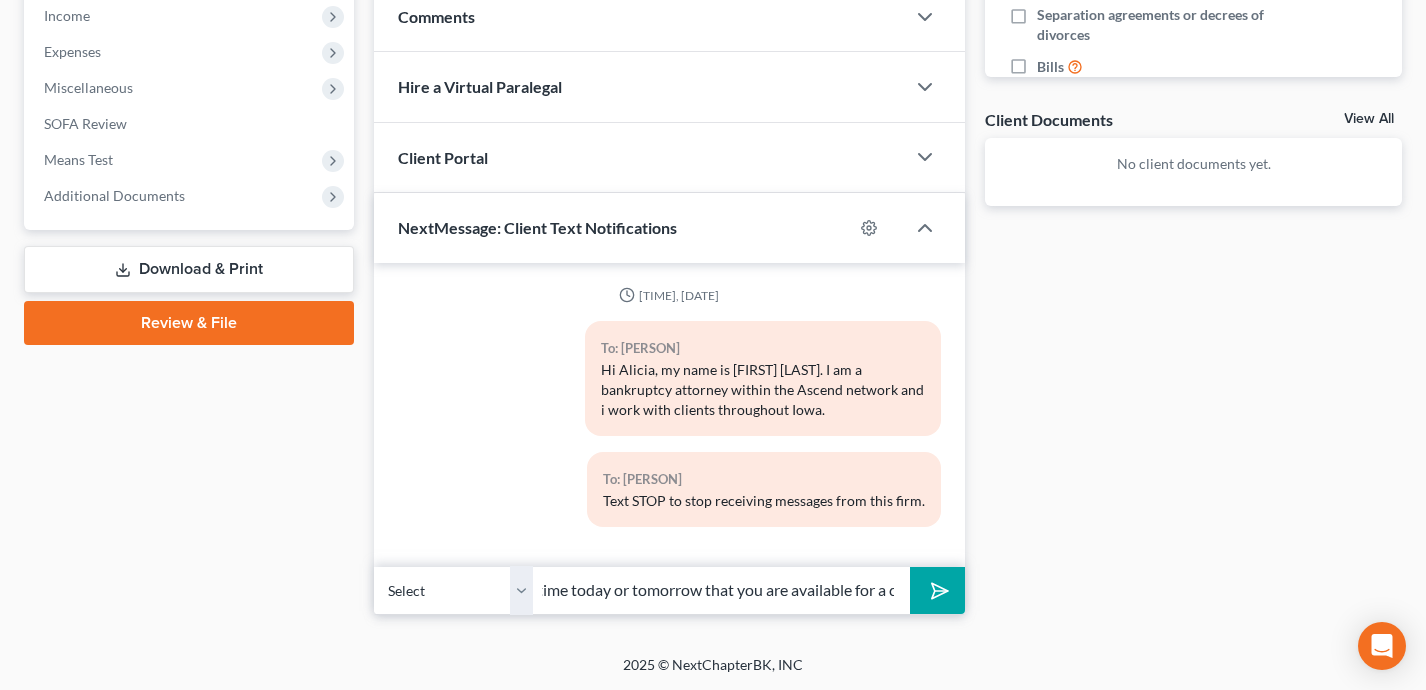 scroll, scrollTop: 0, scrollLeft: 469, axis: horizontal 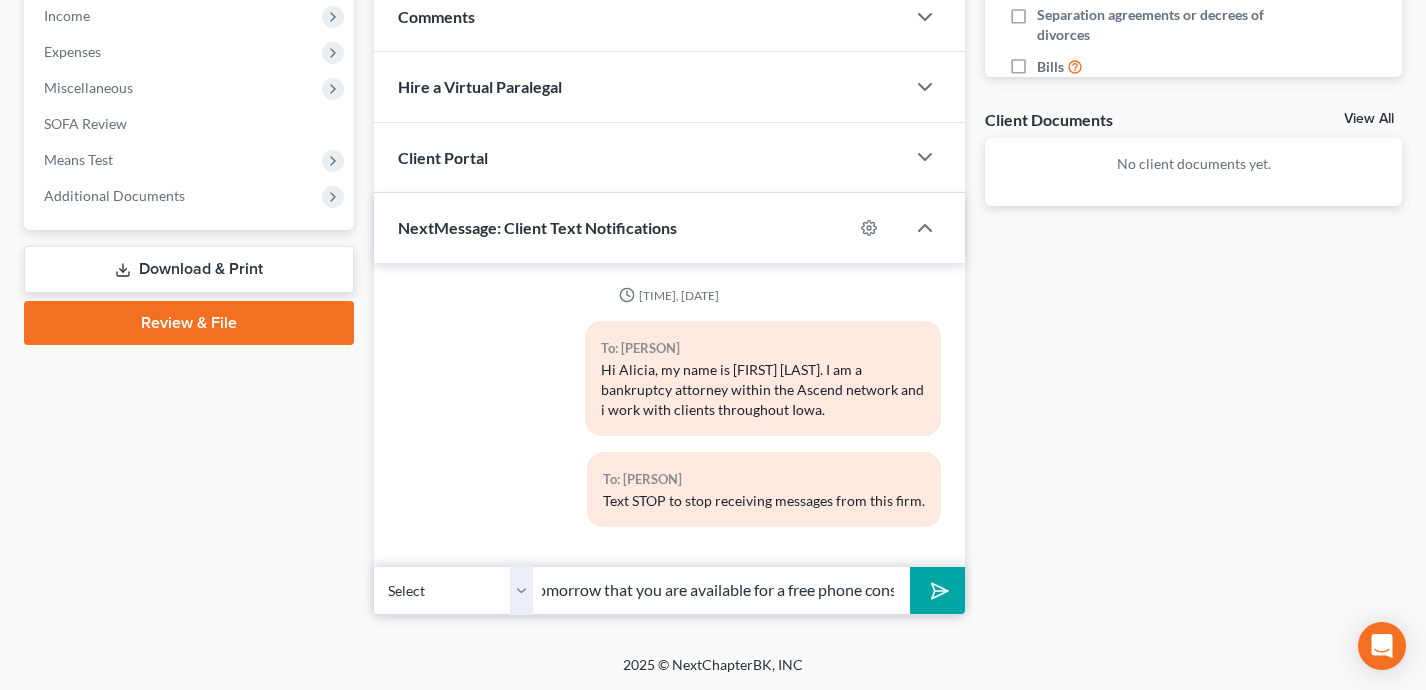 type on "I understand you are exploring bankruptcy. Is there a time today or tomorrow that you are available for a free phone consultation?" 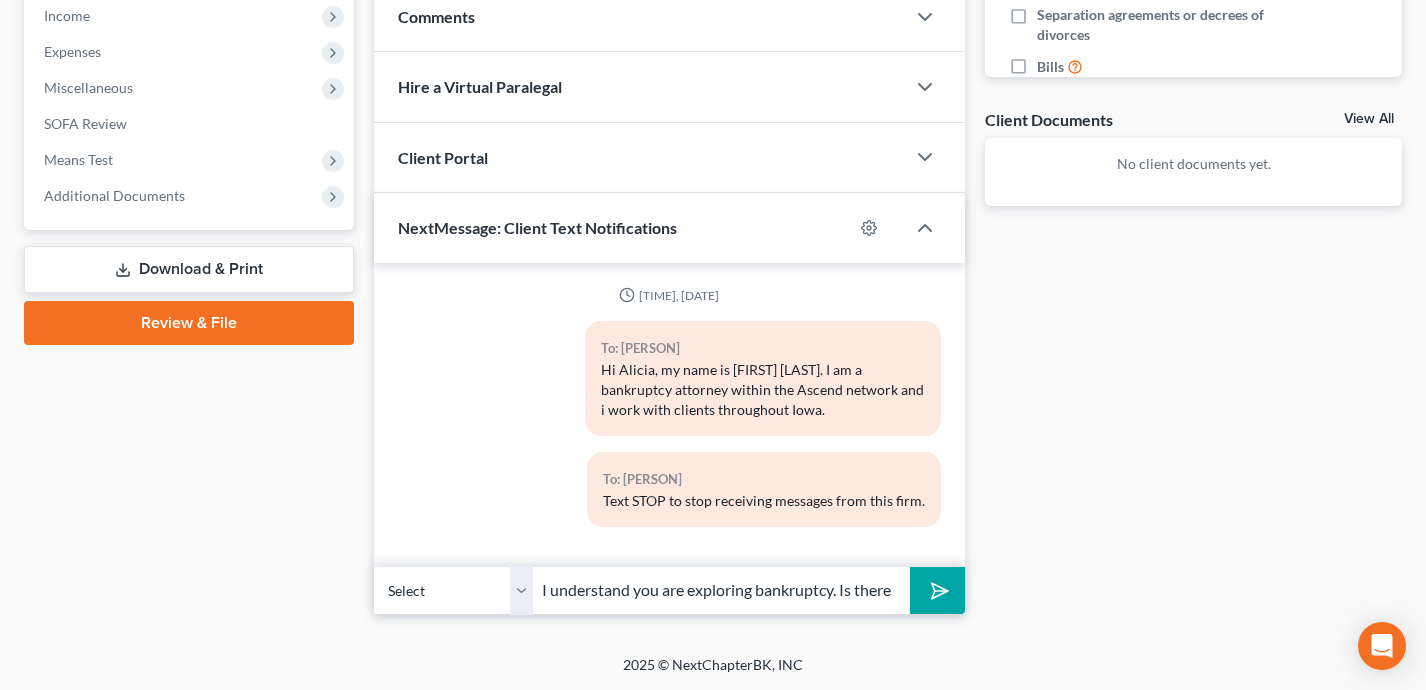 click 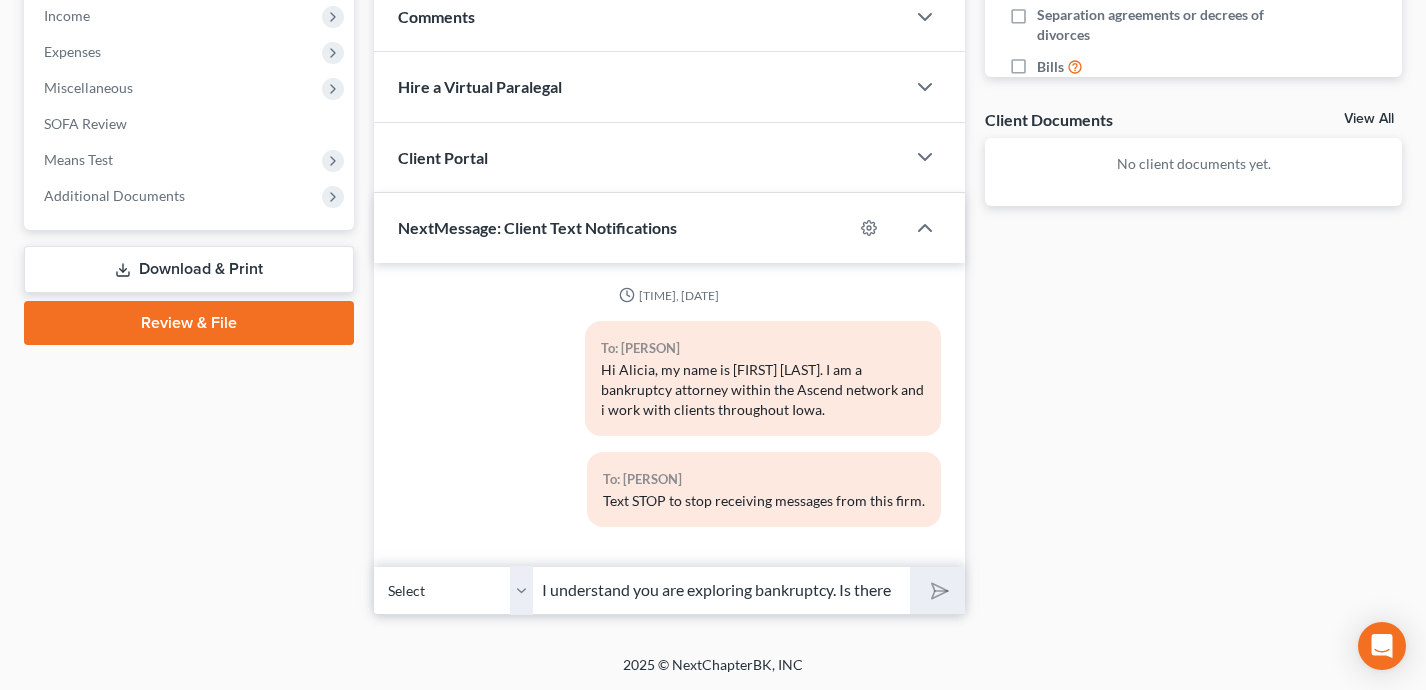 type 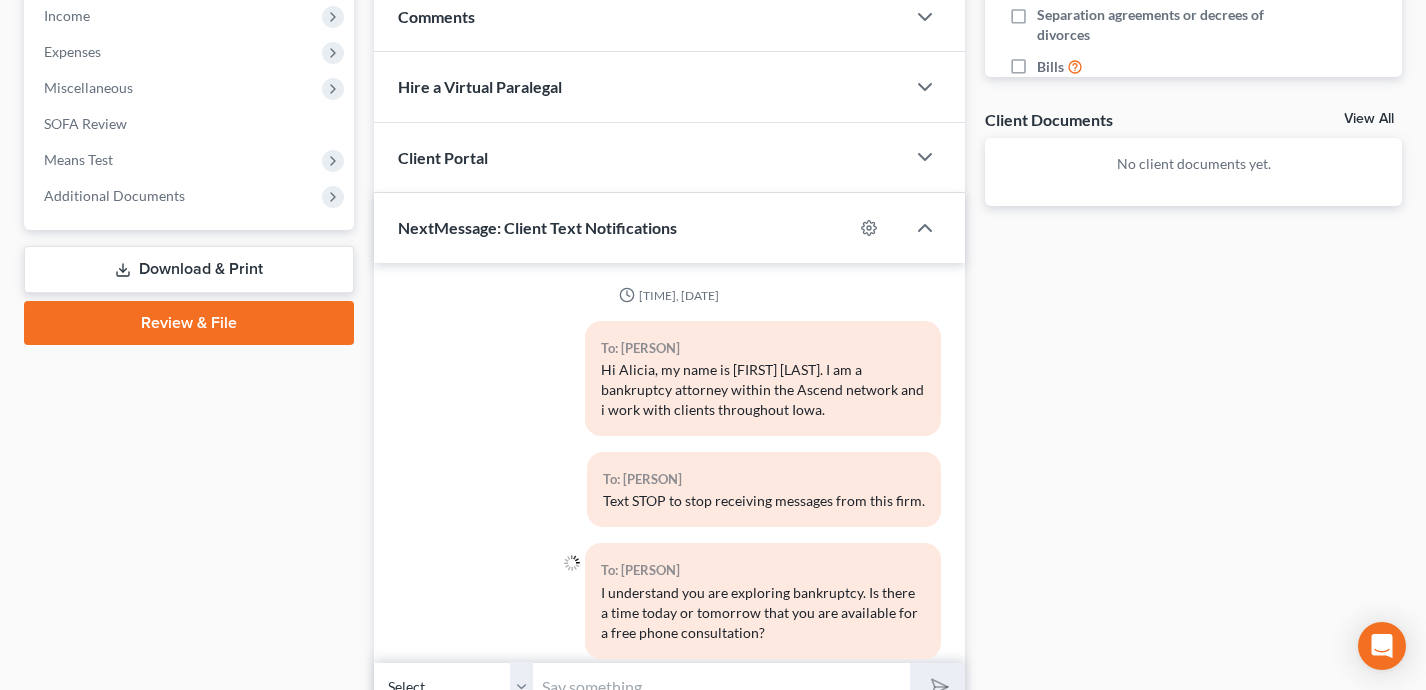 scroll, scrollTop: 35, scrollLeft: 0, axis: vertical 